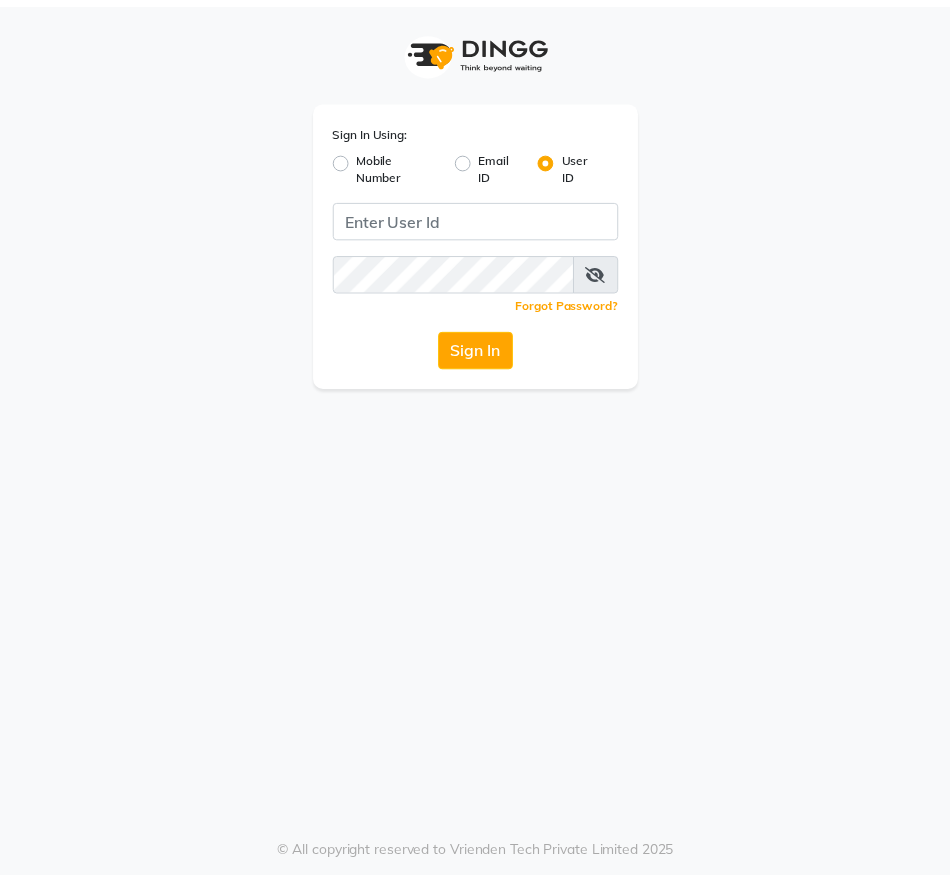 scroll, scrollTop: 0, scrollLeft: 0, axis: both 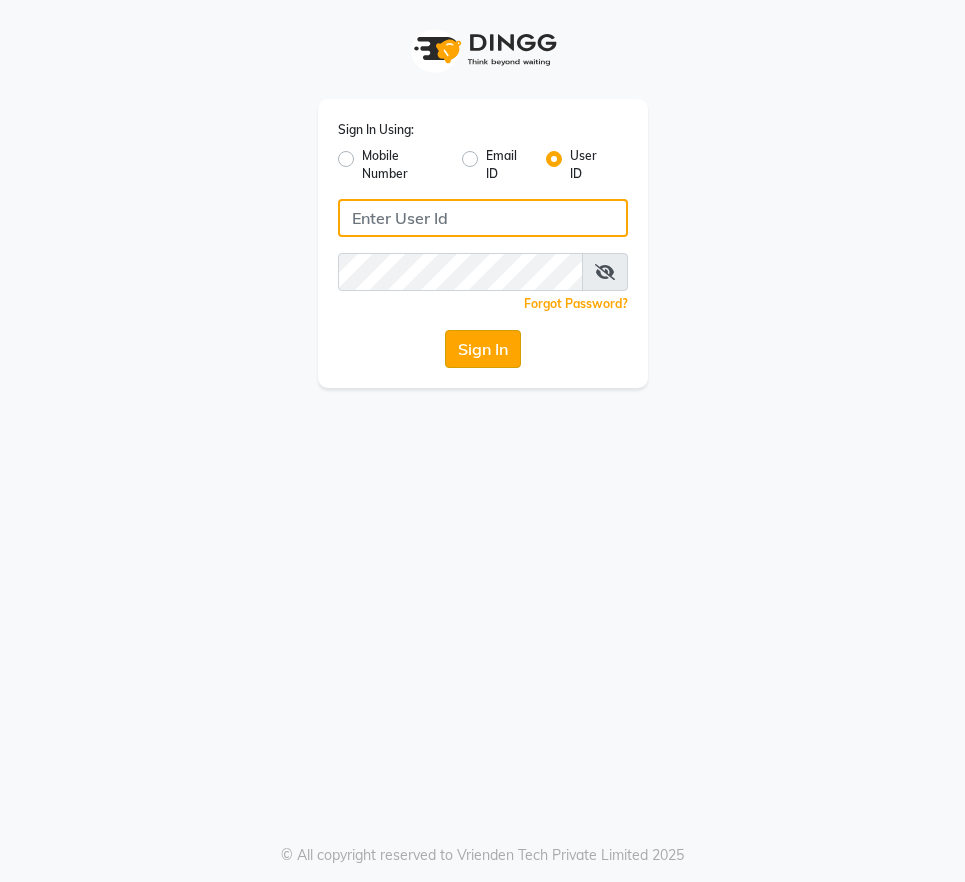 type on "benisalon" 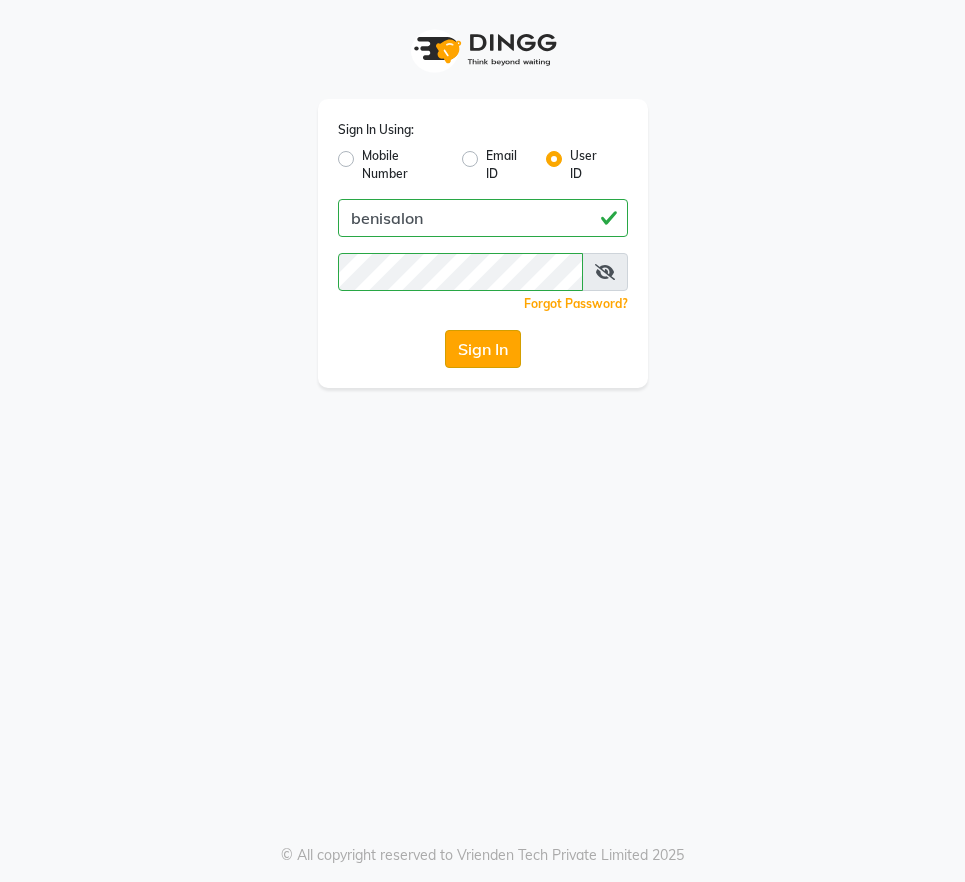 click on "Sign In" 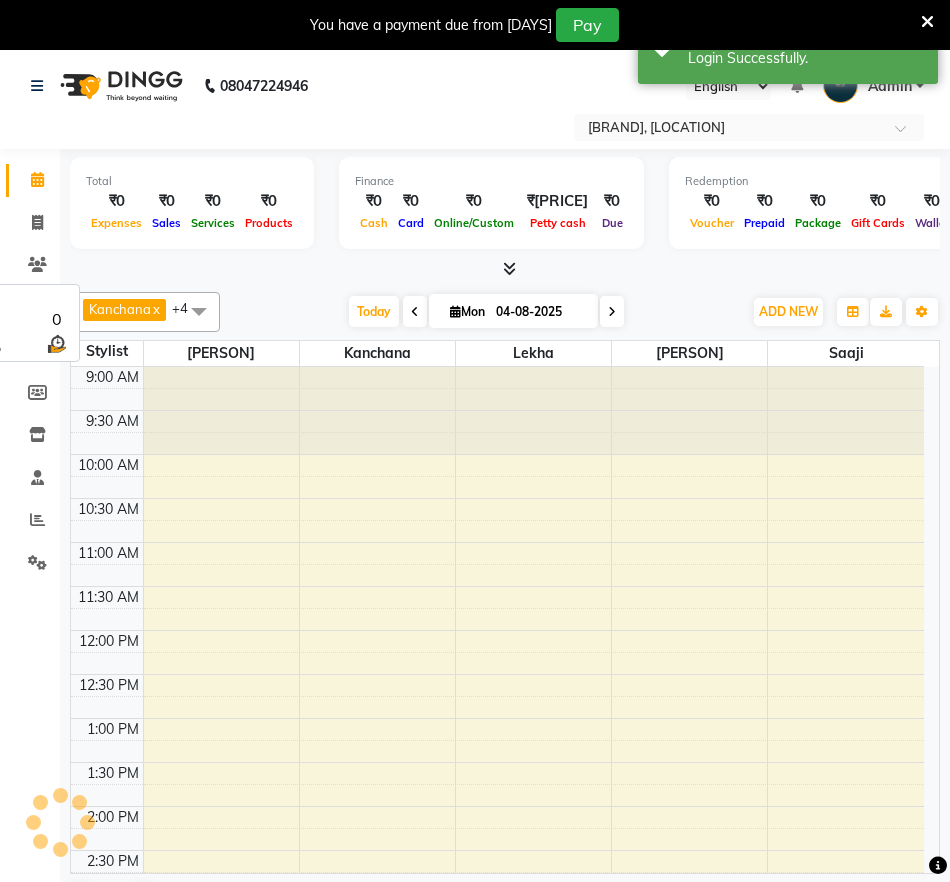 scroll, scrollTop: 0, scrollLeft: 0, axis: both 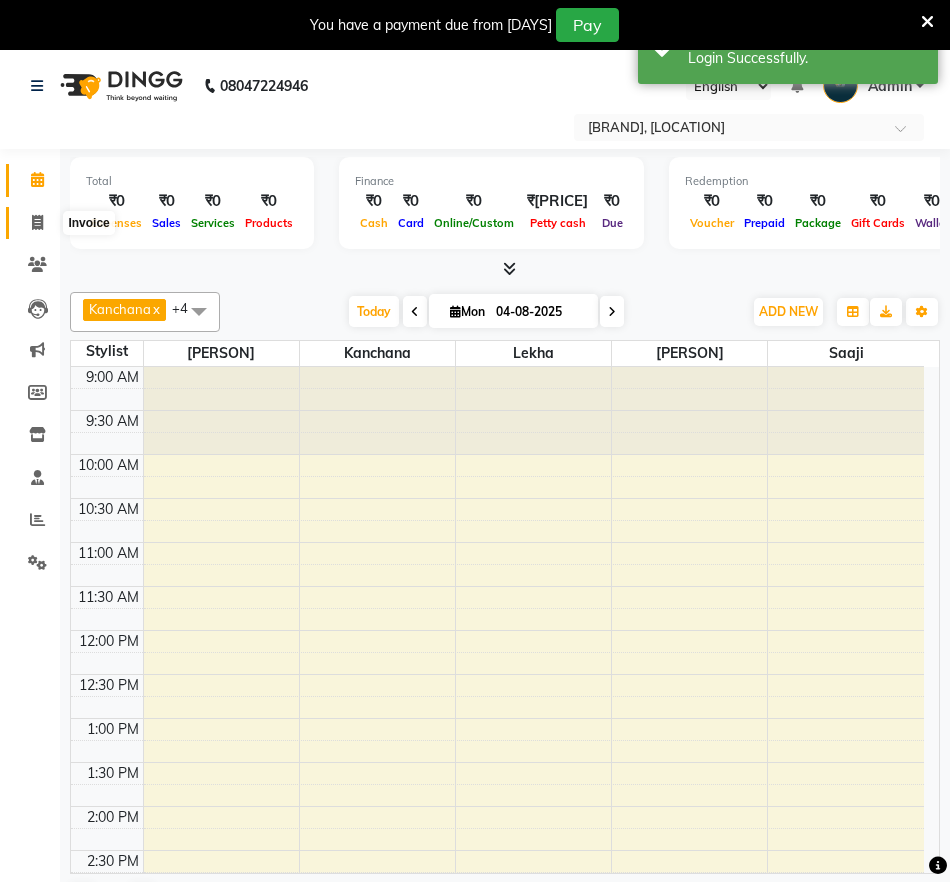 click 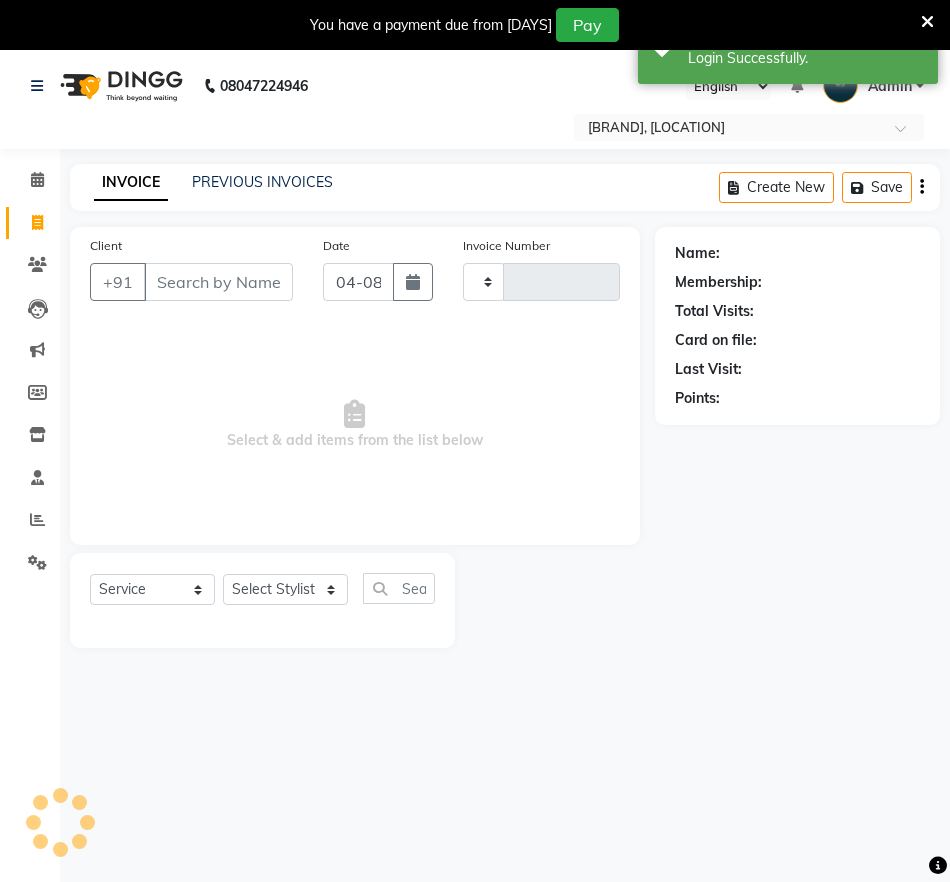 type on "0015" 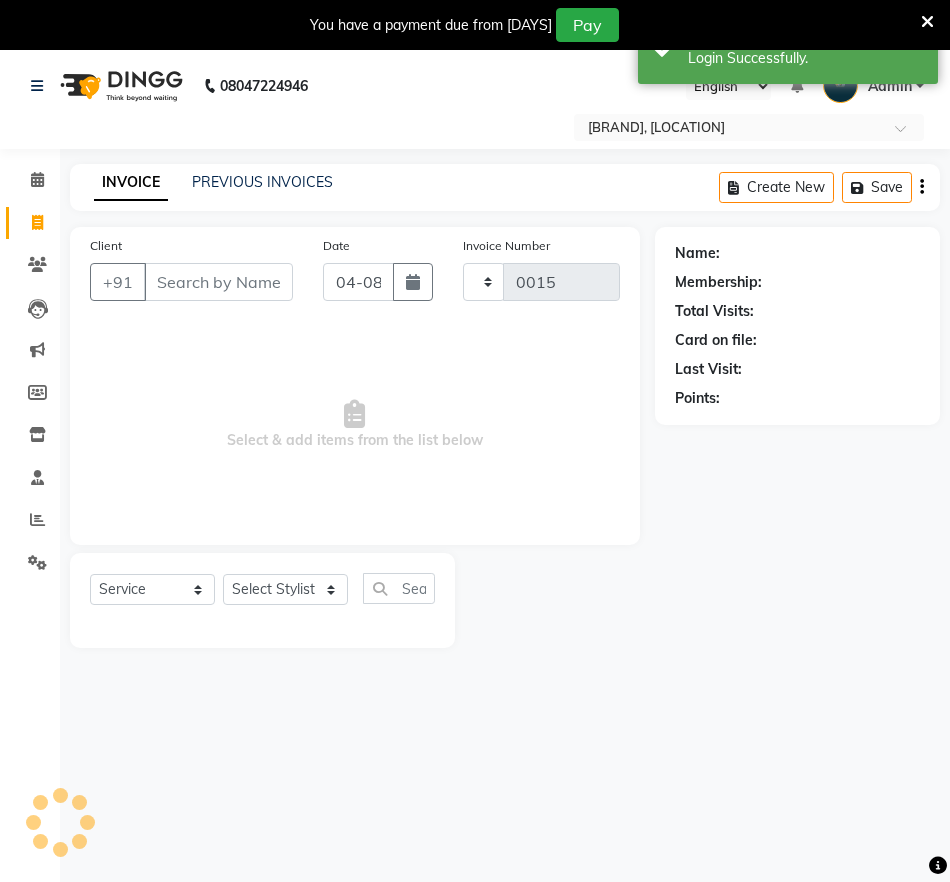 select on "4698" 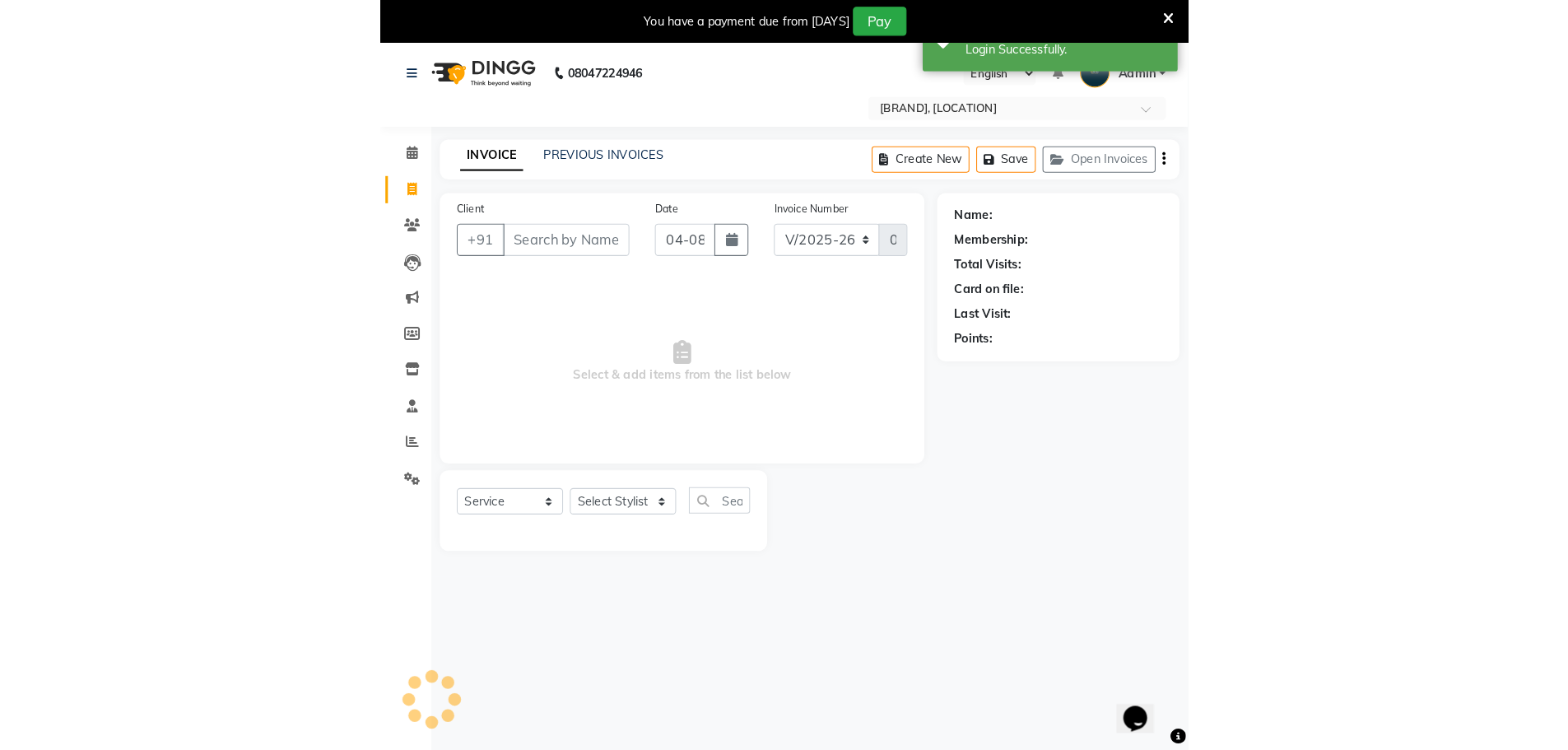 scroll, scrollTop: 0, scrollLeft: 0, axis: both 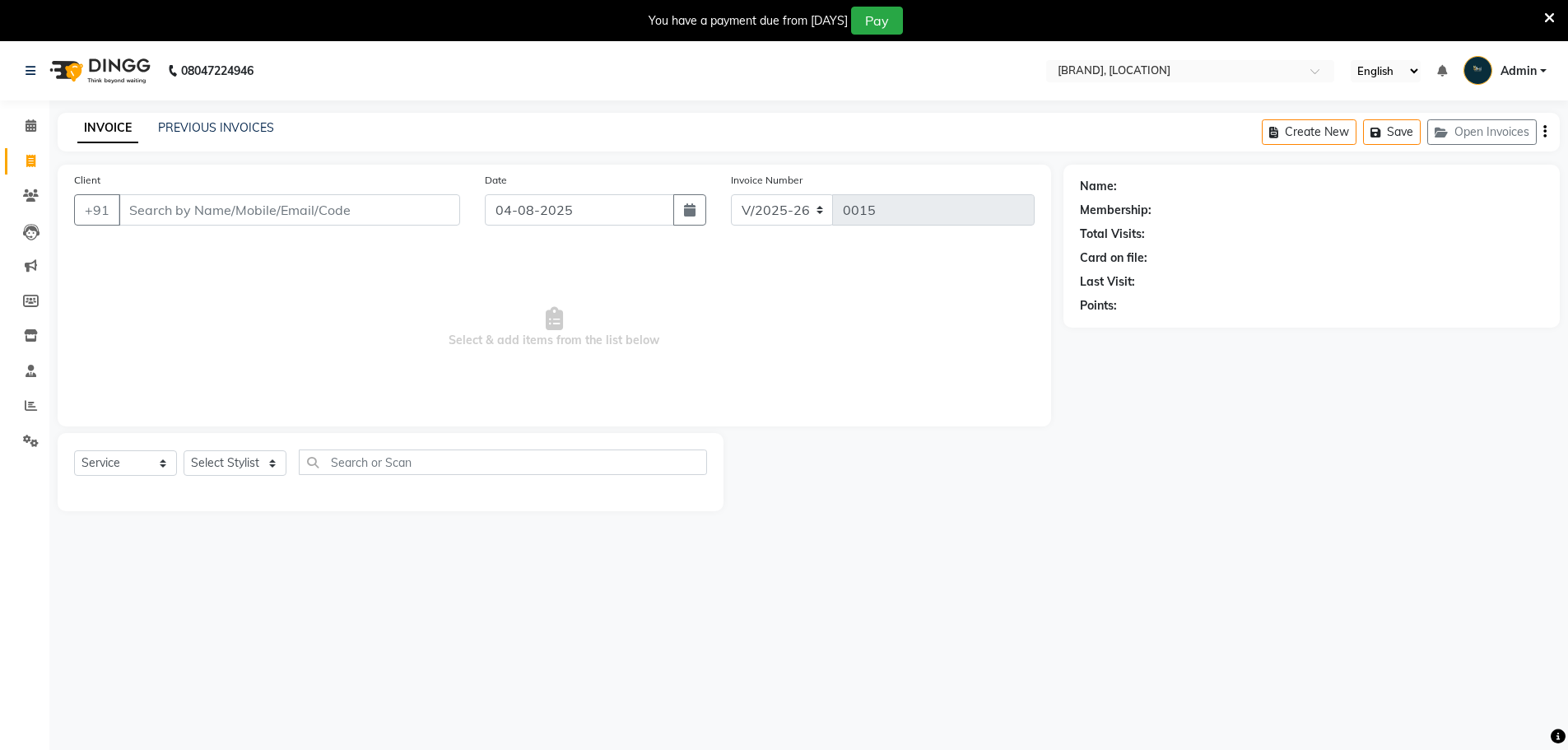 click on "Client" at bounding box center (289, 210) 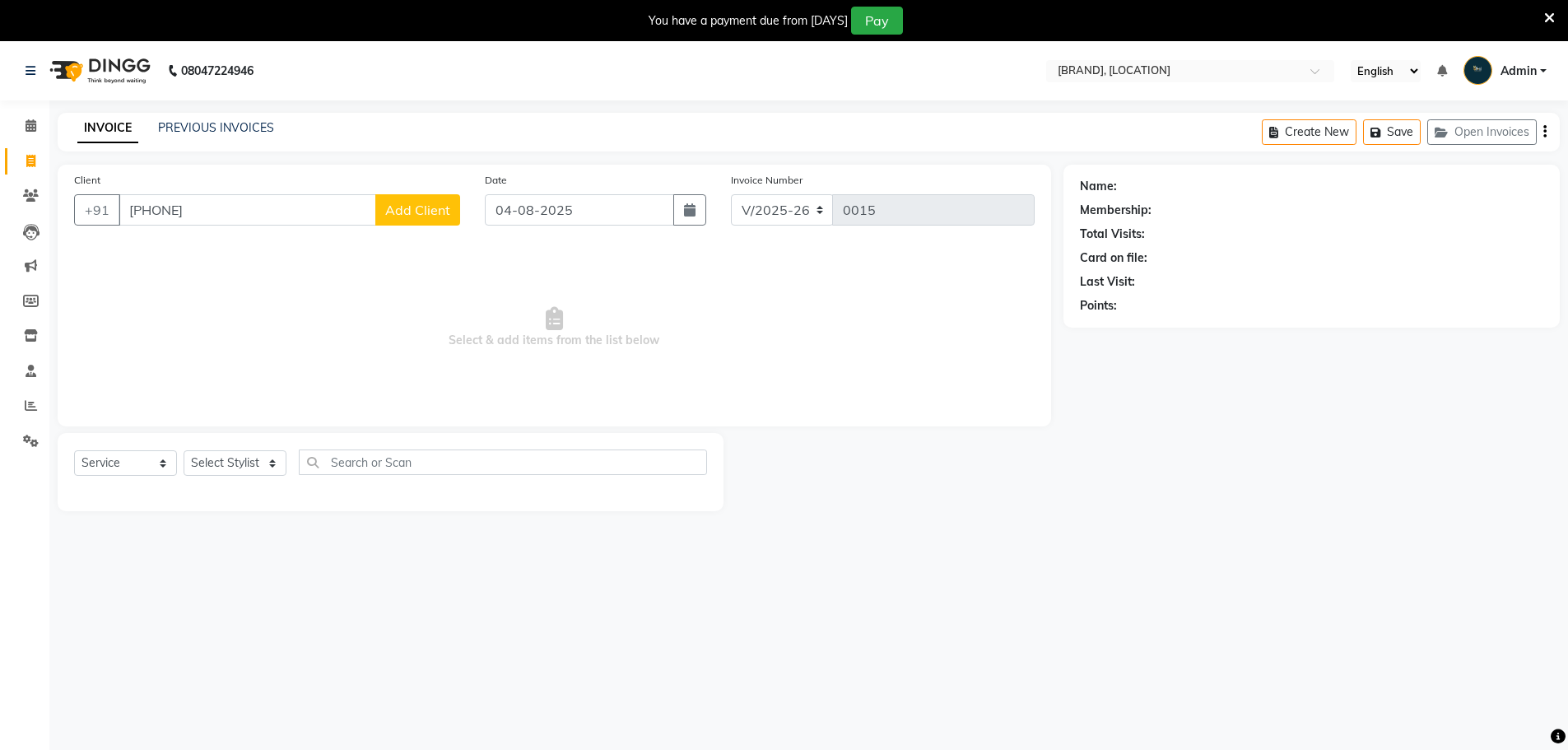 type on "[PHONE]" 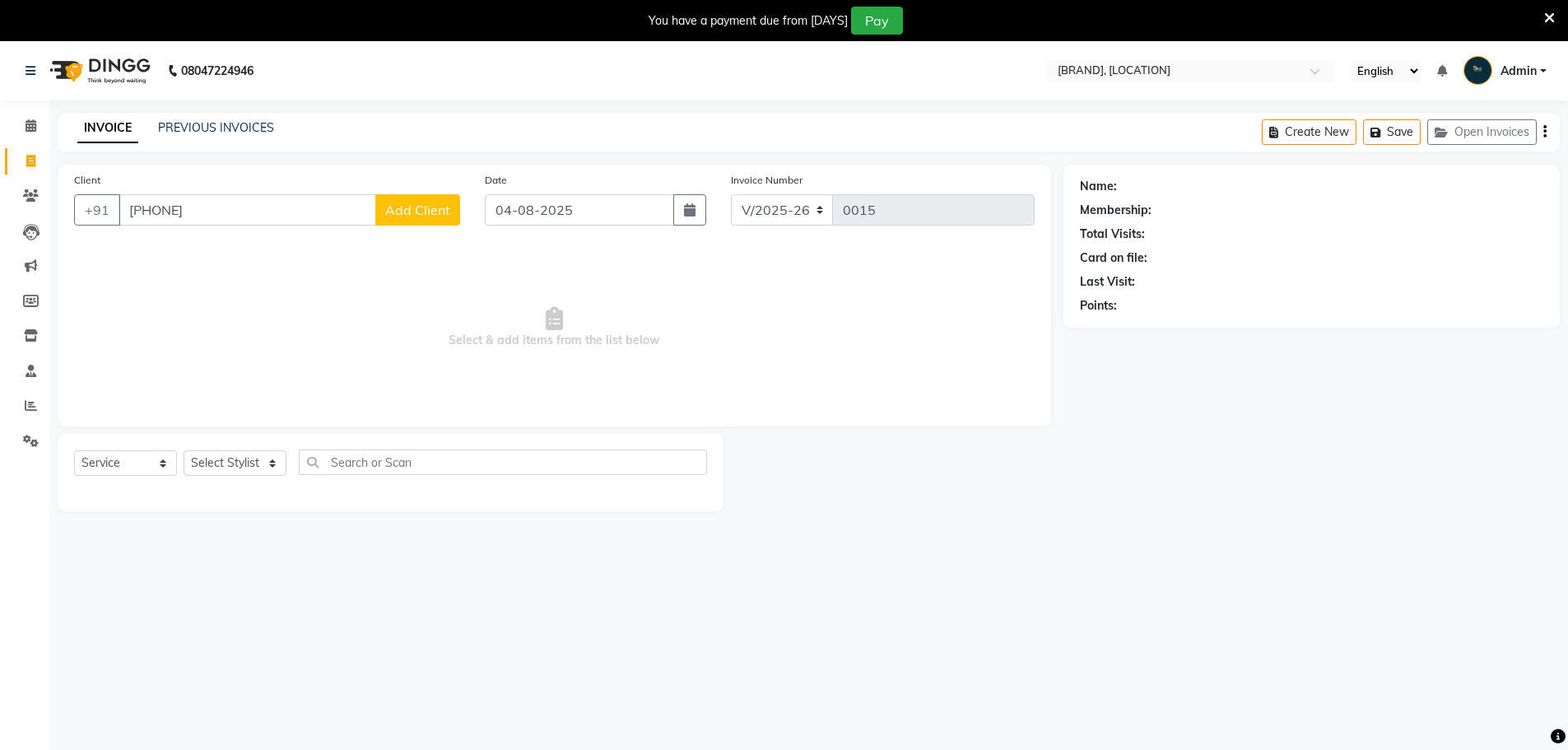click on "Add Client" 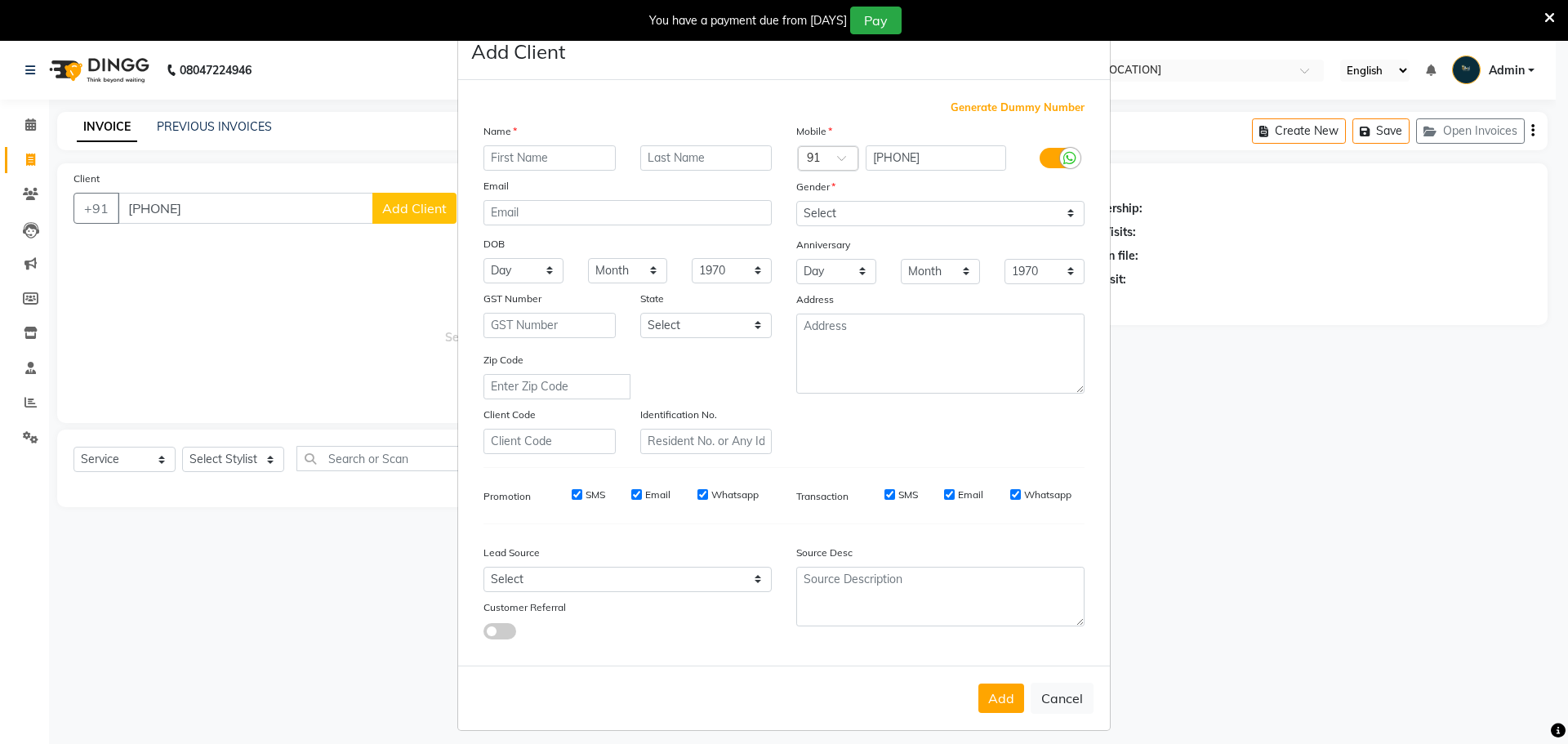 click at bounding box center (550, 158) 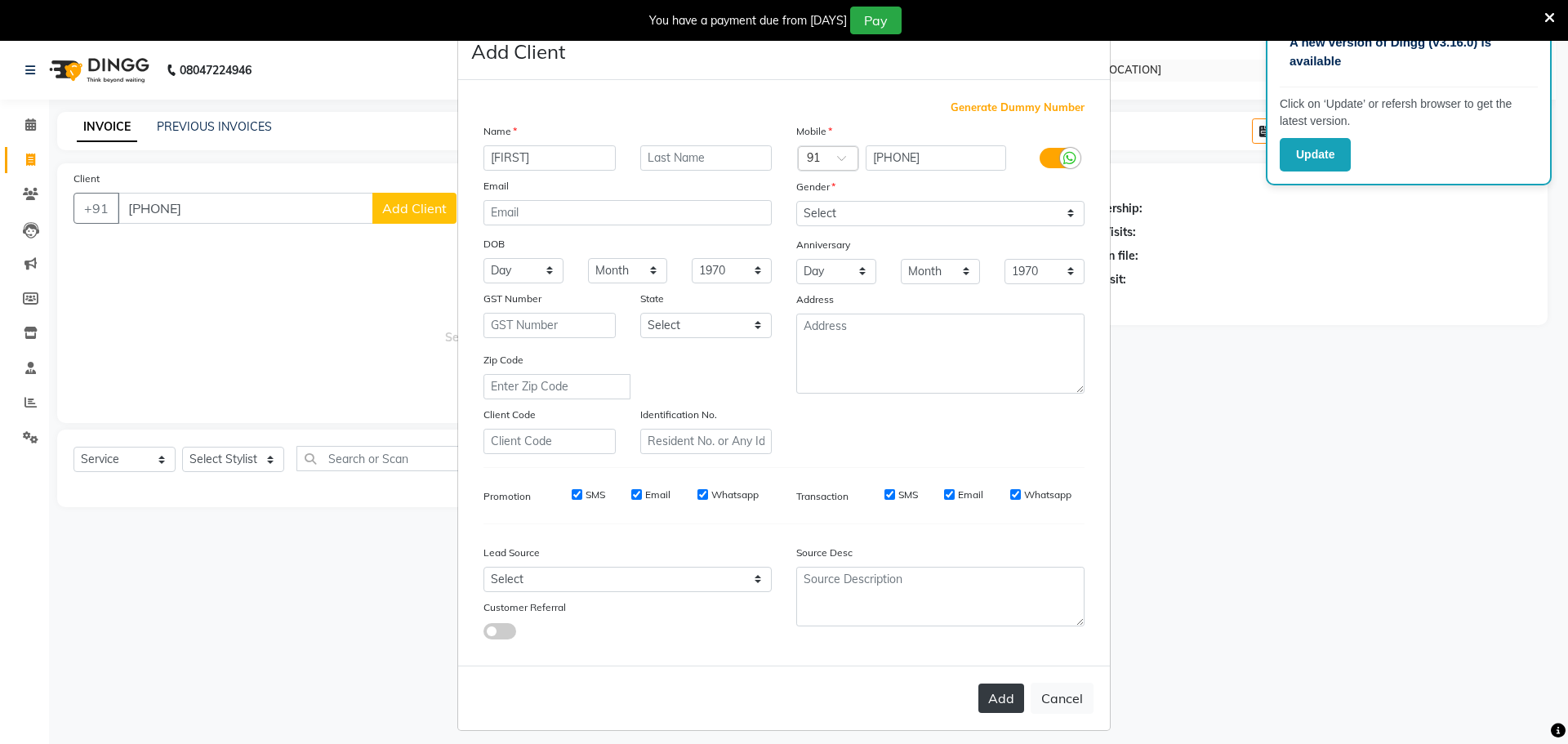 type on "[FIRST]" 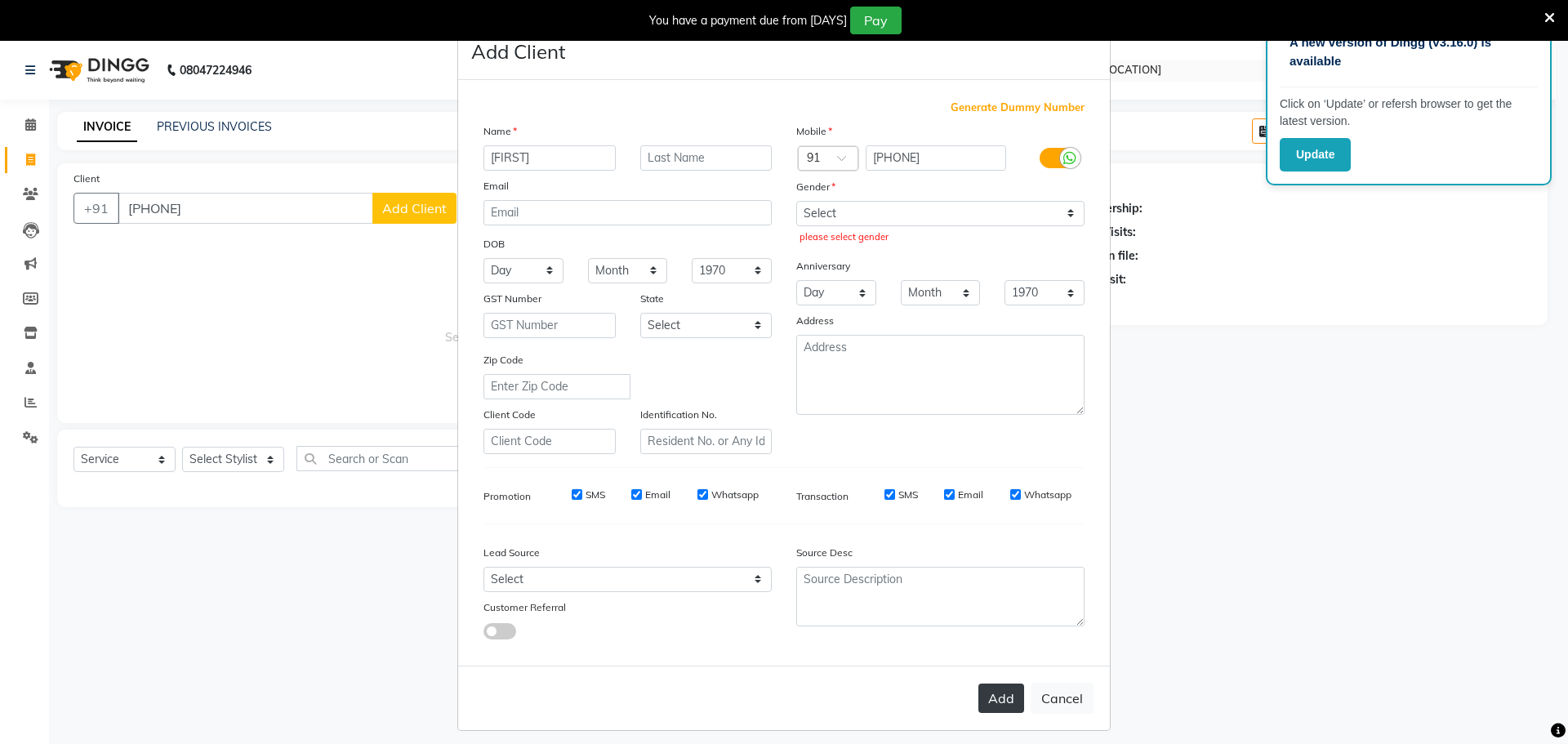 click on "Add" at bounding box center [1001, 698] 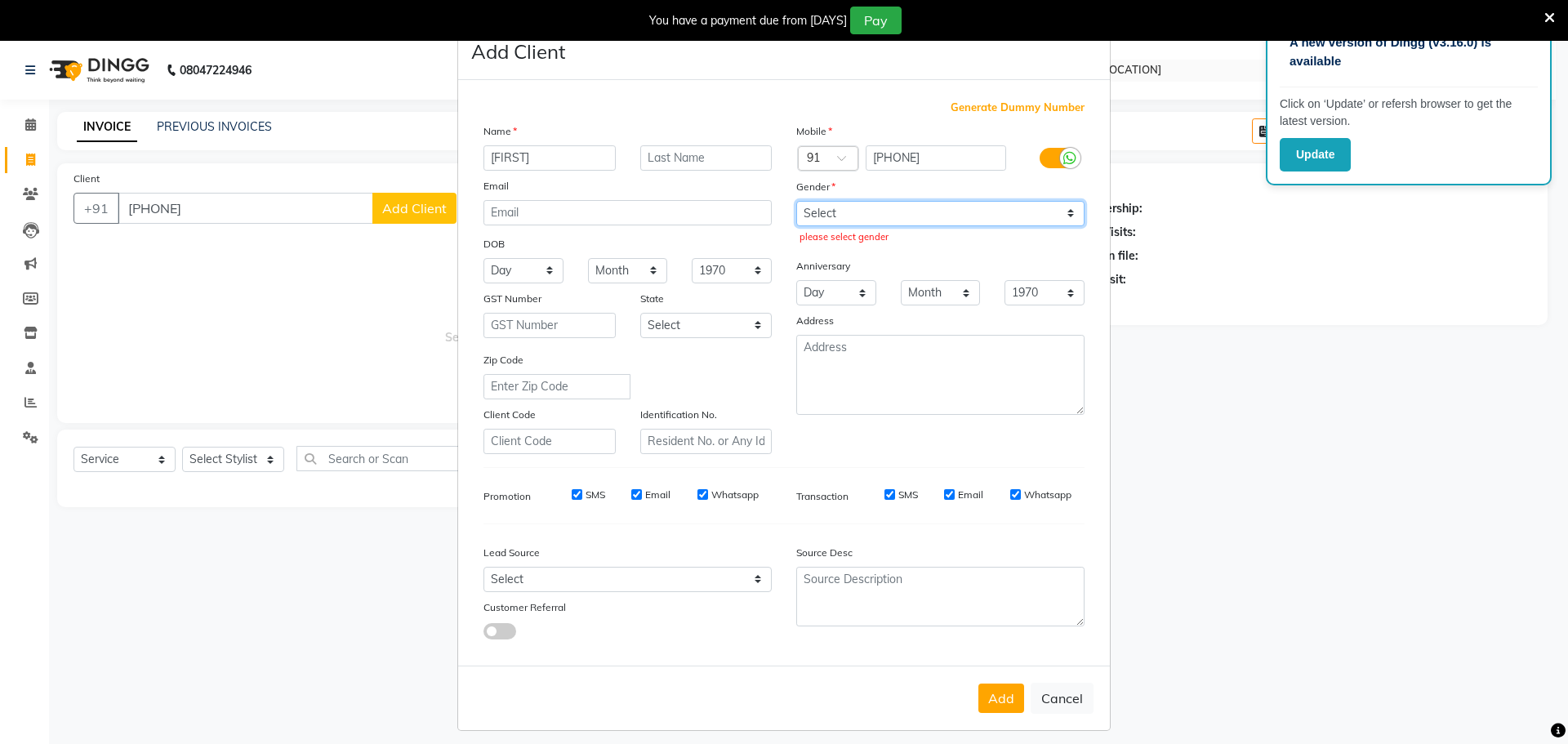 click on "Select Male Female Other Prefer Not To Say" at bounding box center [940, 213] 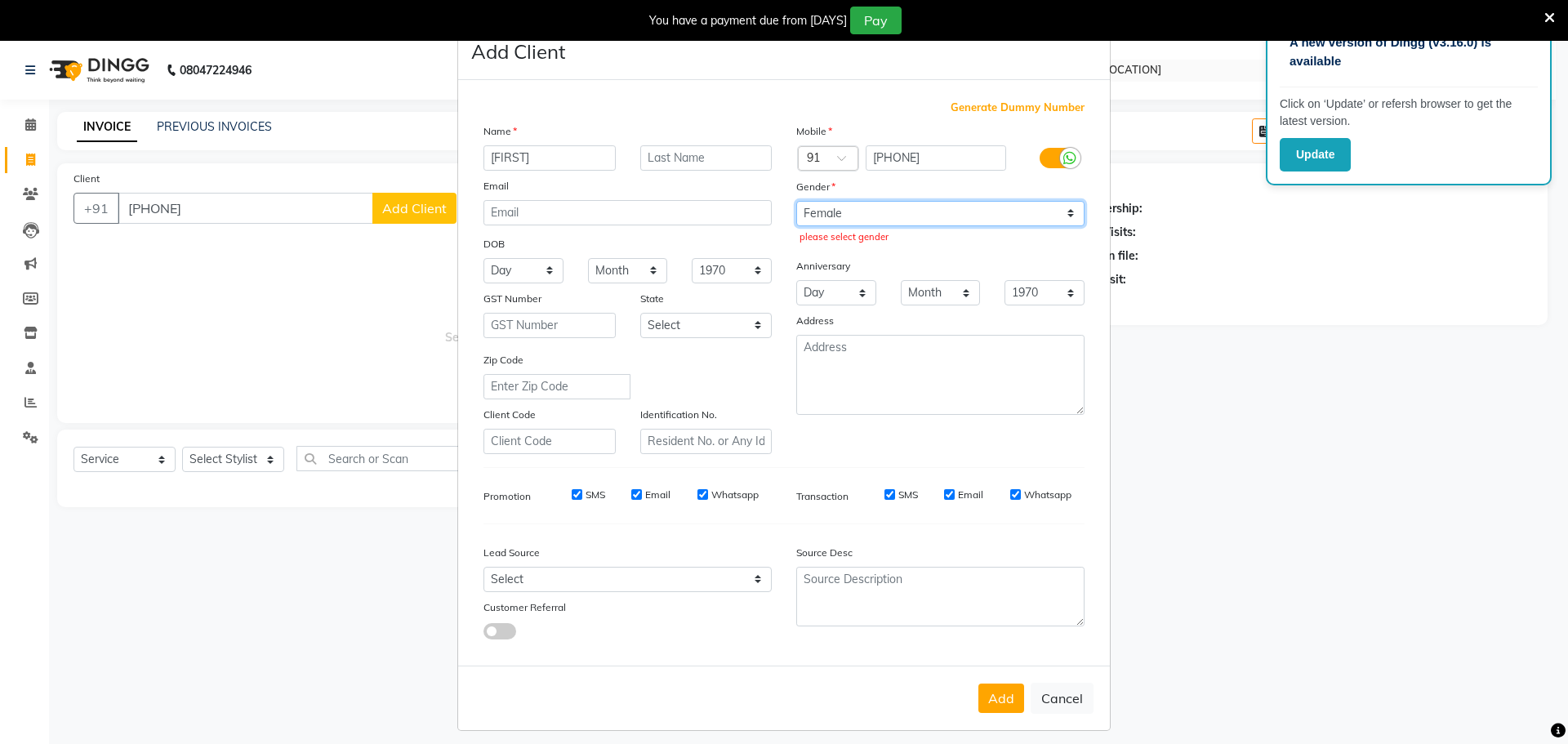 click on "Select Male Female Other Prefer Not To Say" at bounding box center (940, 213) 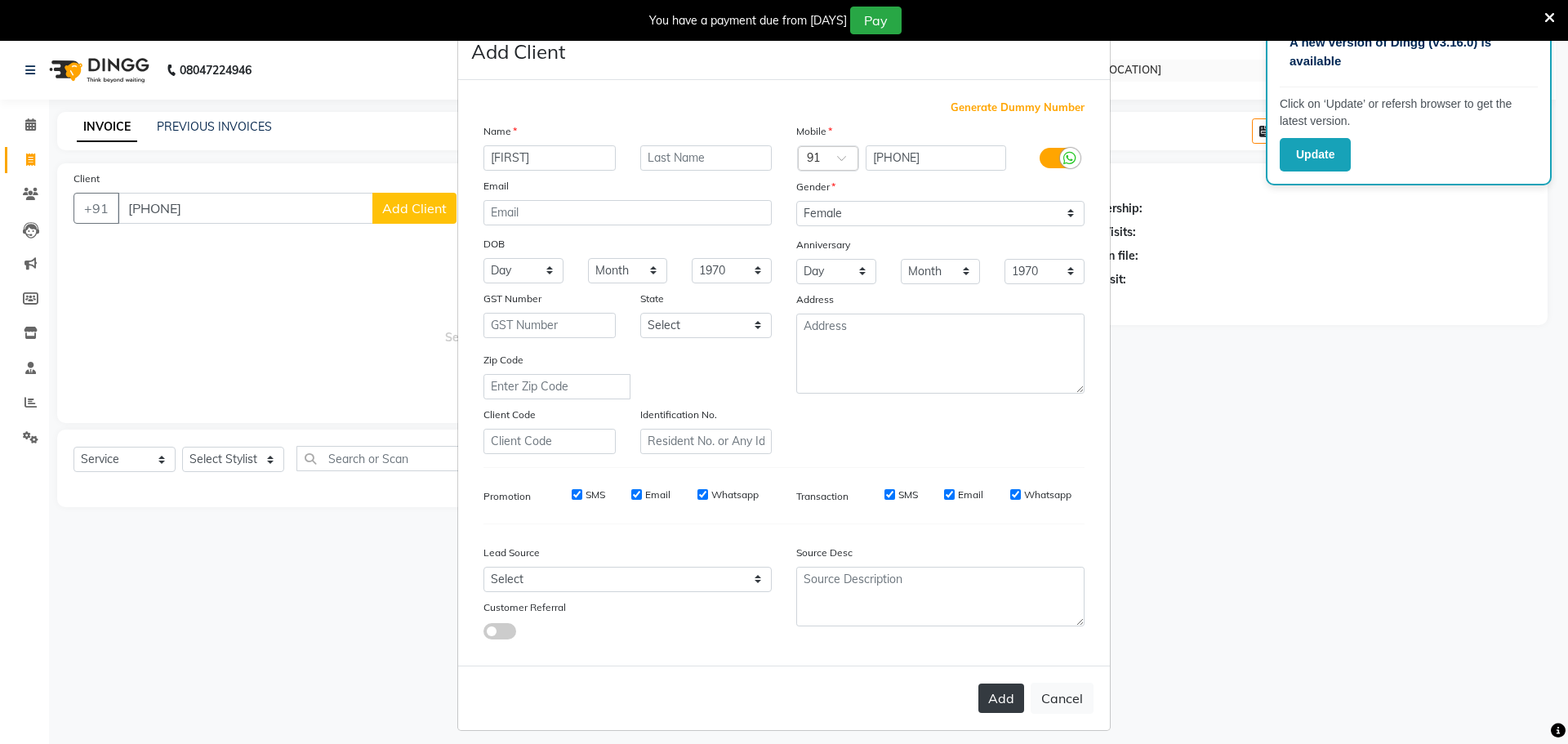 click on "Add" at bounding box center [1001, 698] 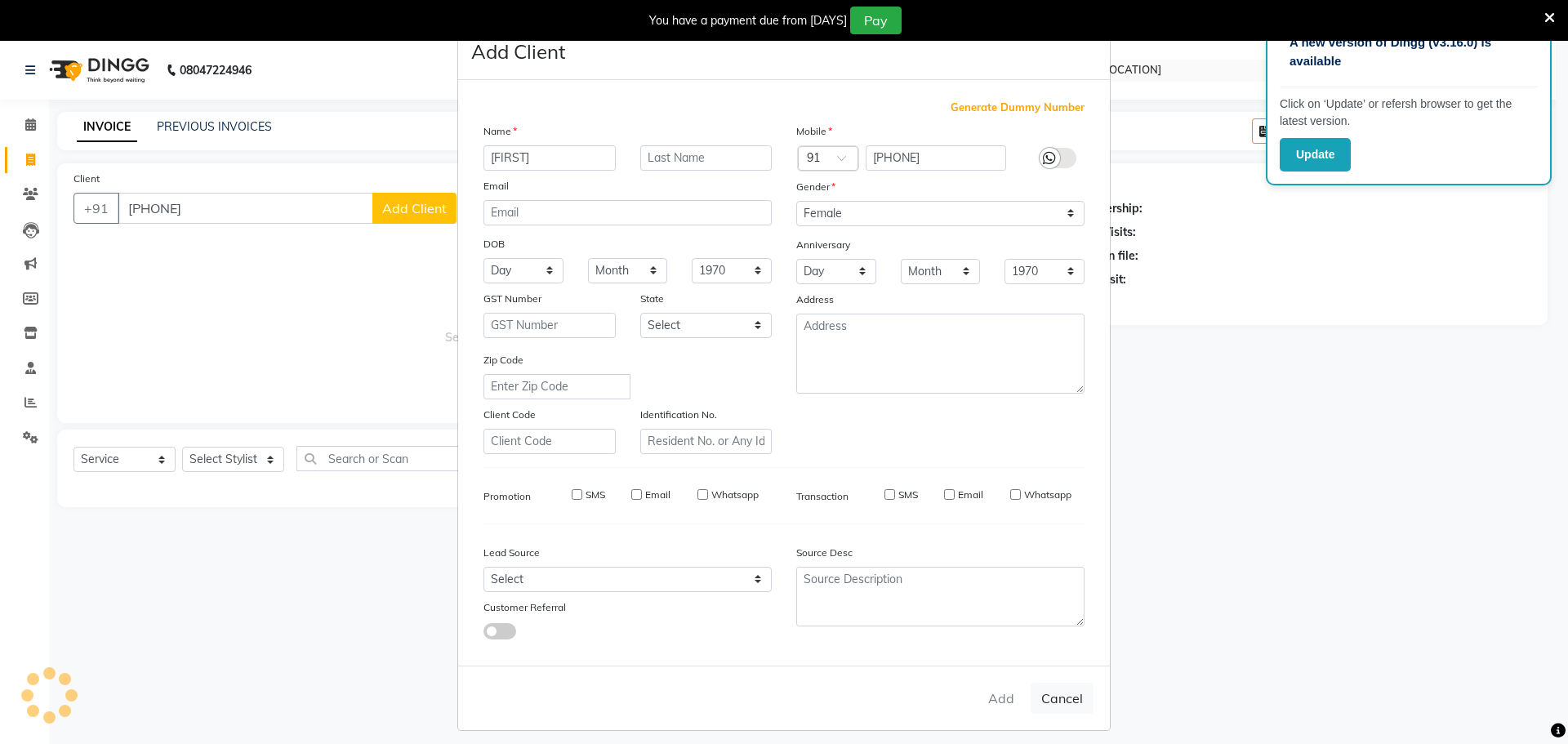 type 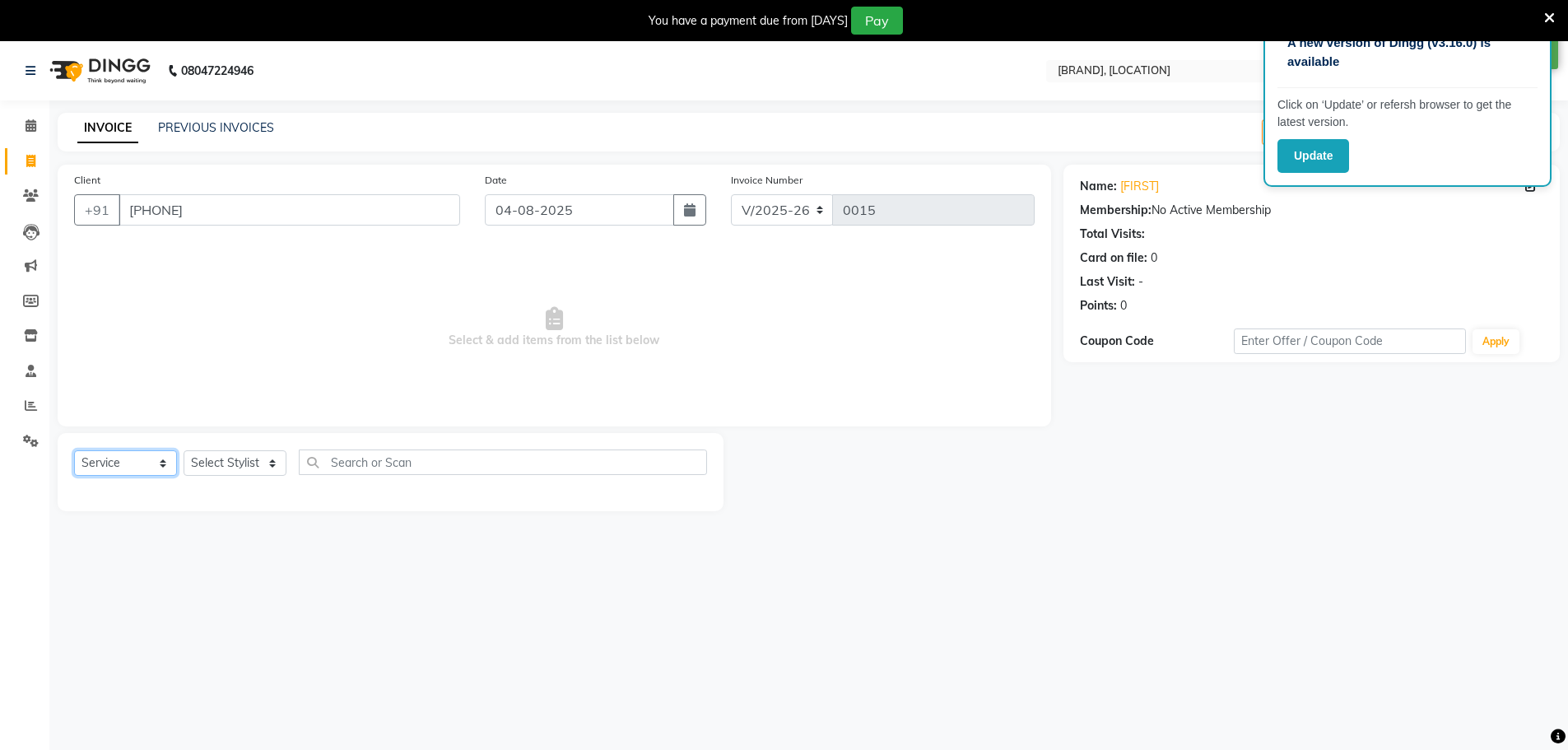 click on "Select  Service  Product  Membership  Package Voucher Prepaid Gift Card" 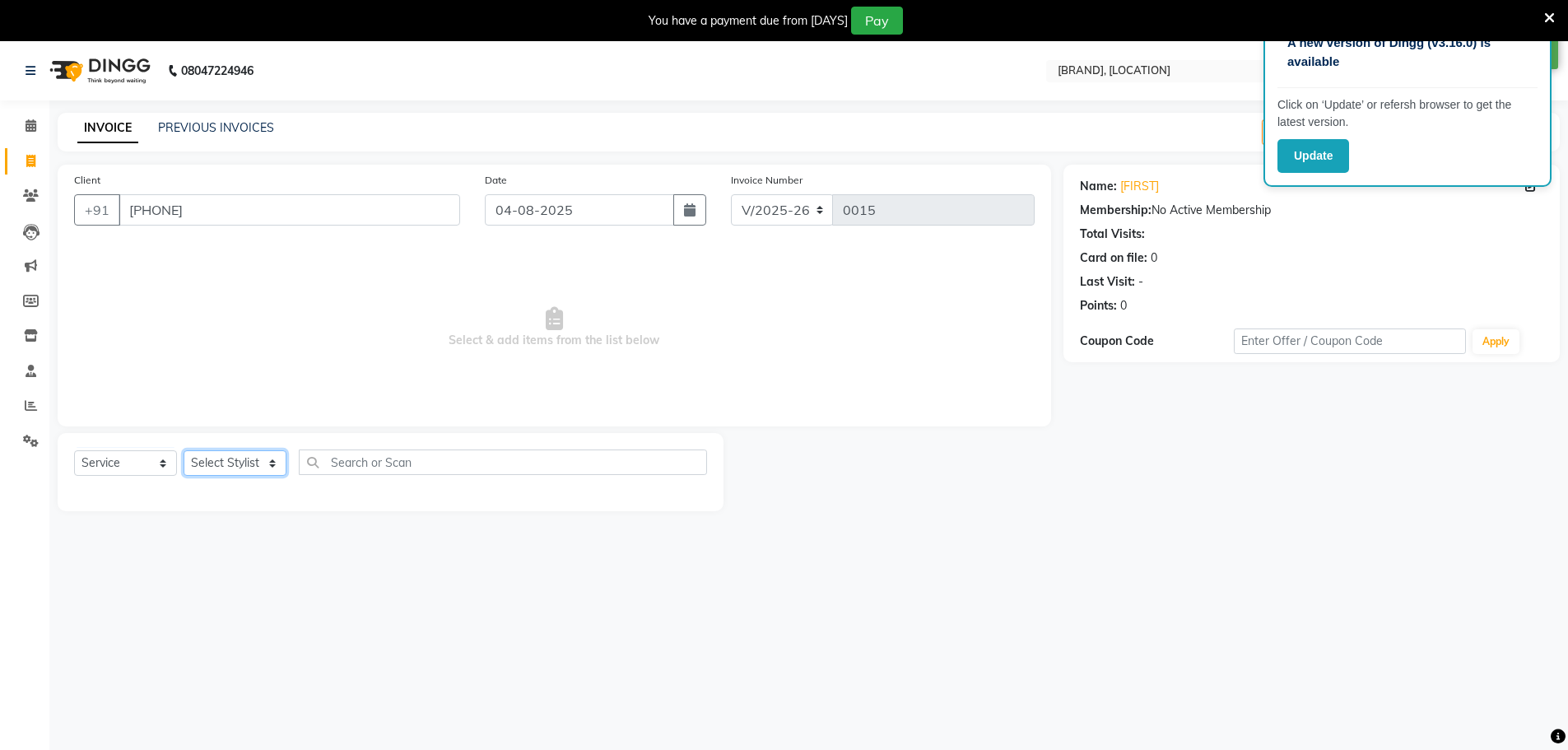 click on "Select Stylist [PERSON] [PERSON] [PERSON] [PERSON] [PERSON] [PERSON]" 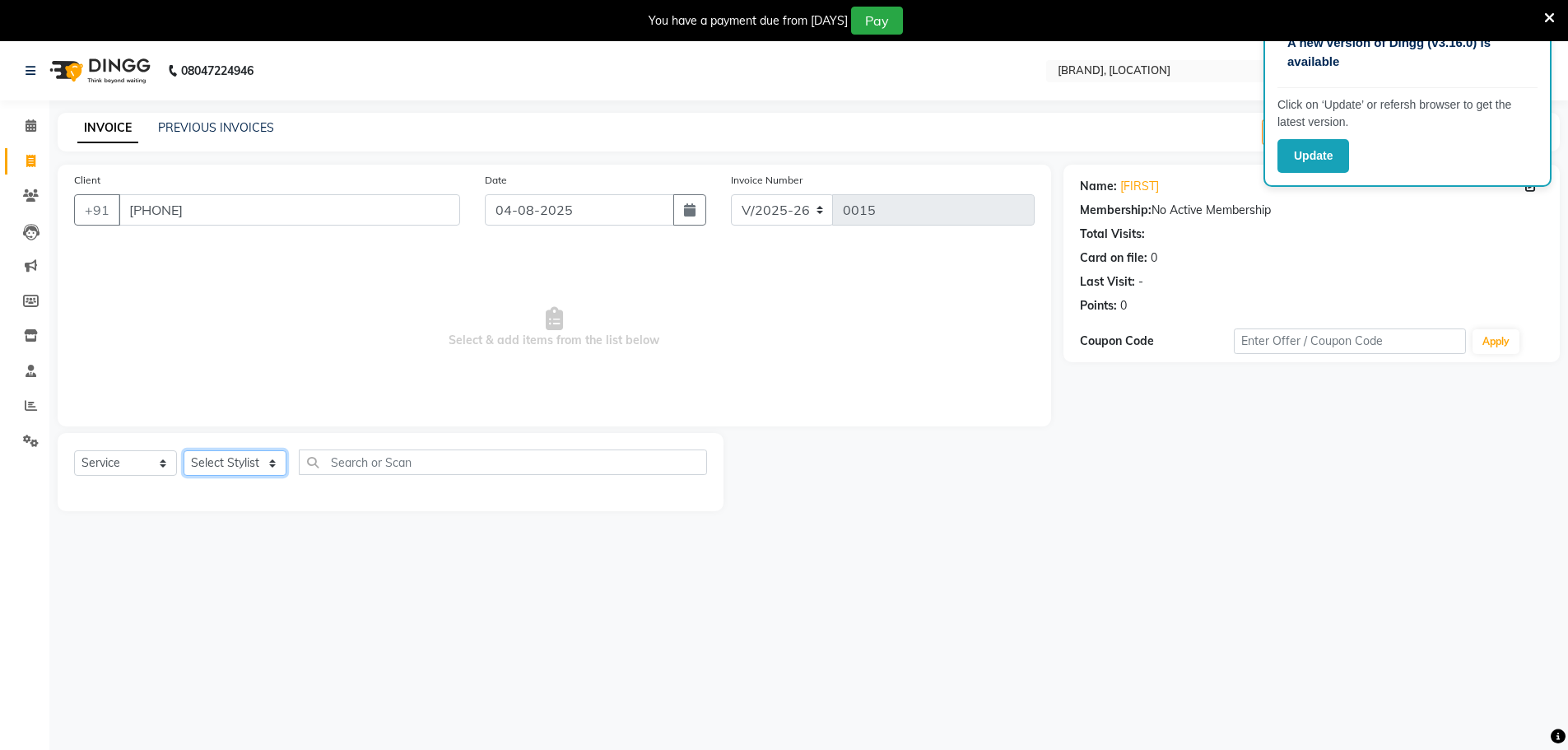 click on "Select Stylist [PERSON] [PERSON] [PERSON] [PERSON] [PERSON] [PERSON]" 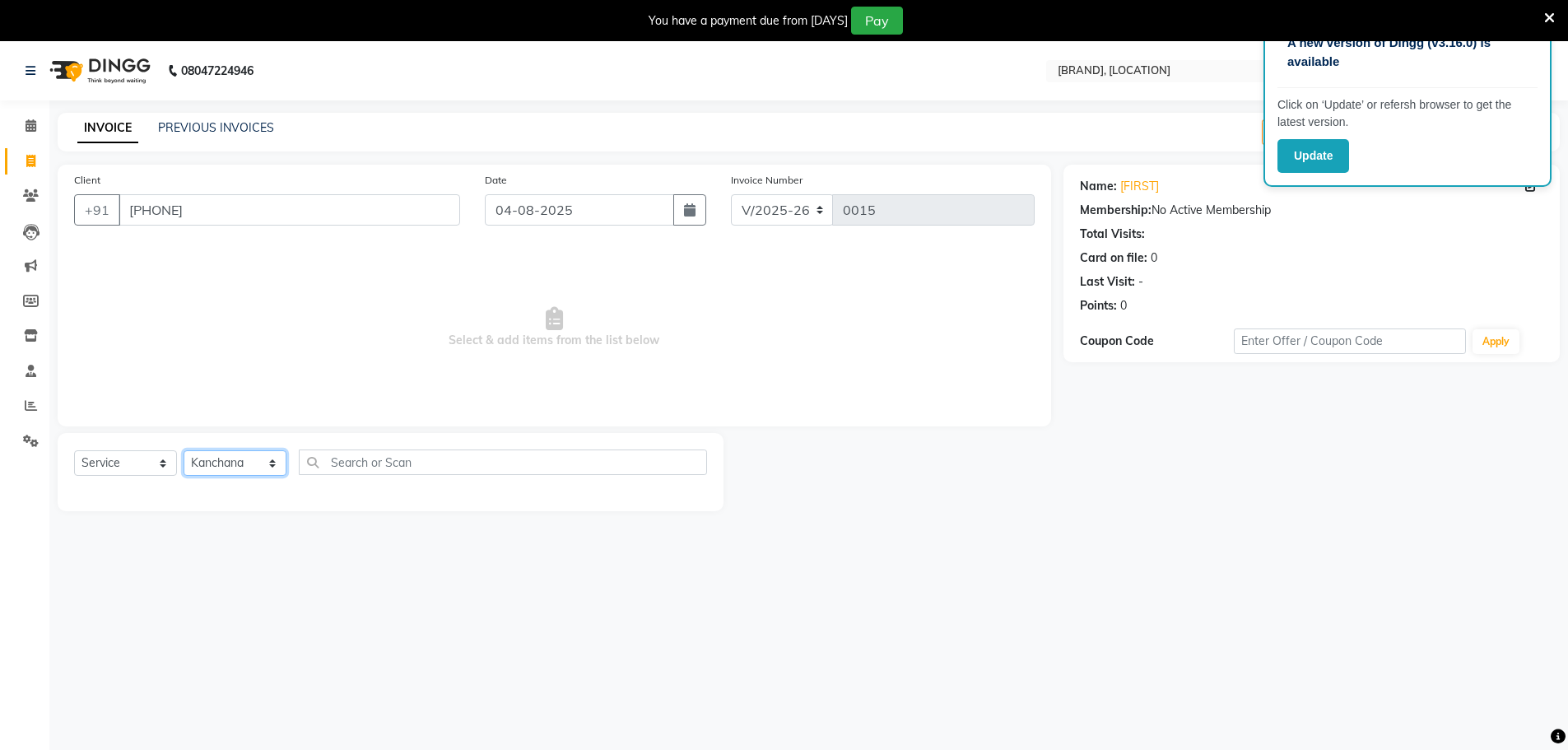click on "Select Stylist [PERSON] [PERSON] [PERSON] [PERSON] [PERSON] [PERSON]" 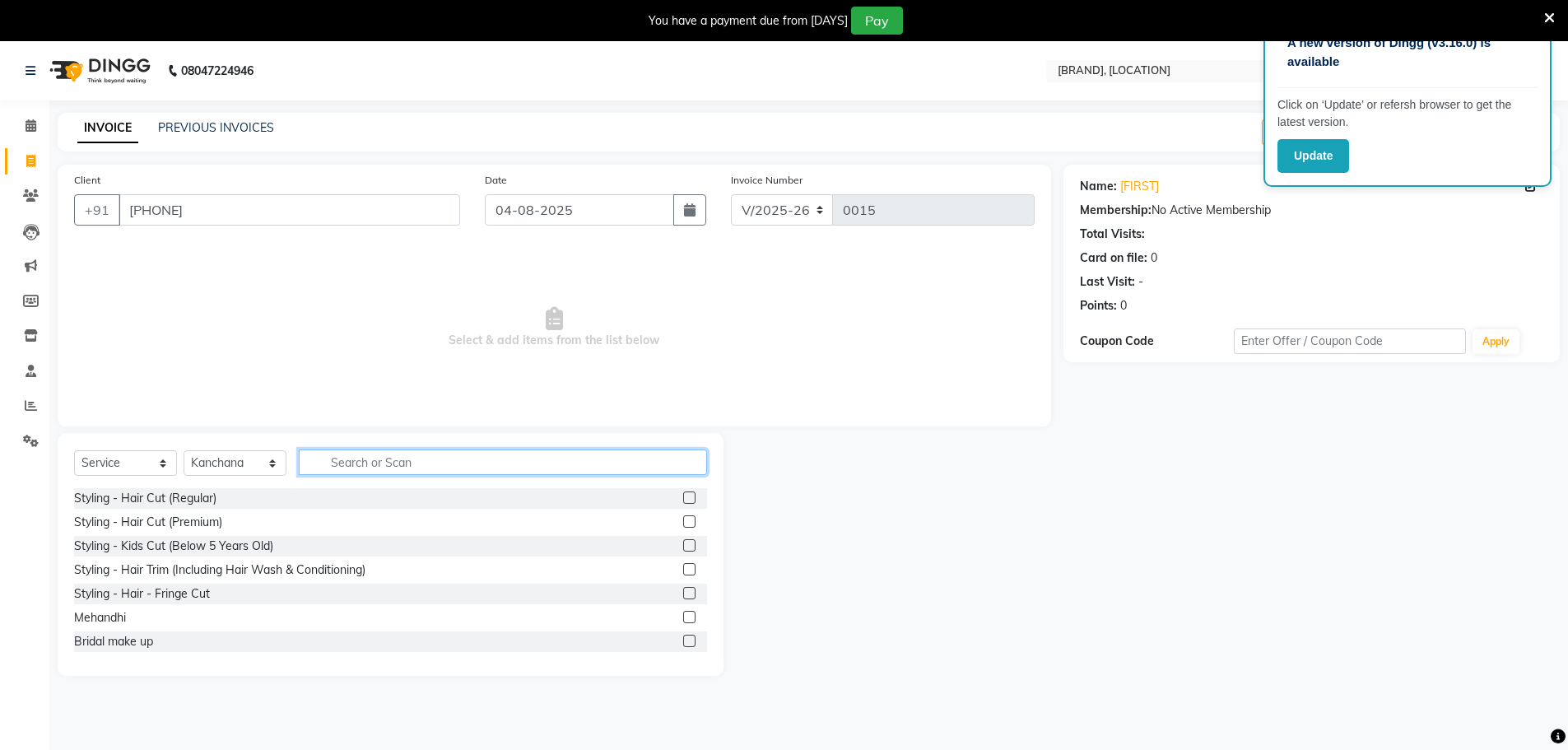 click 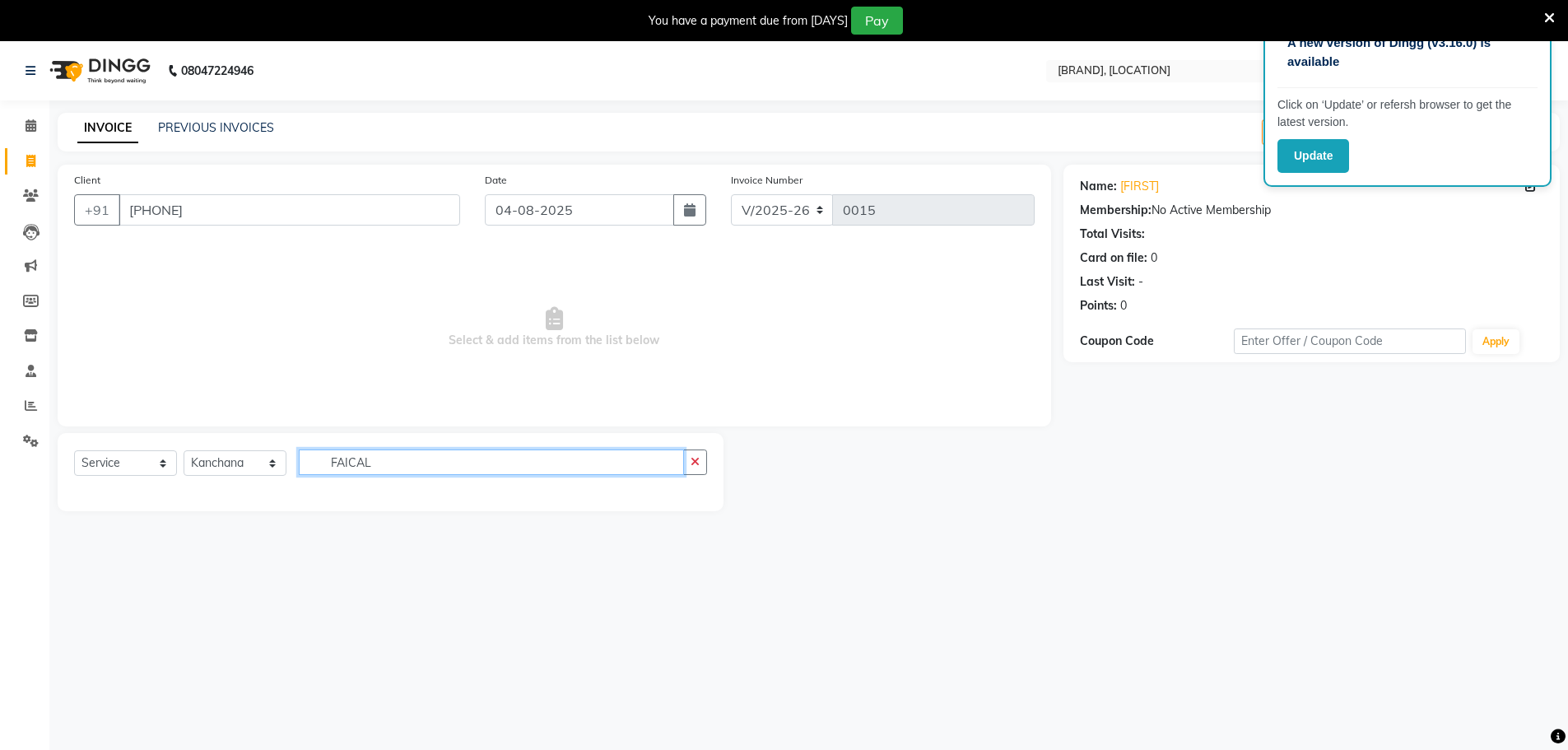 click on "FAICAL" 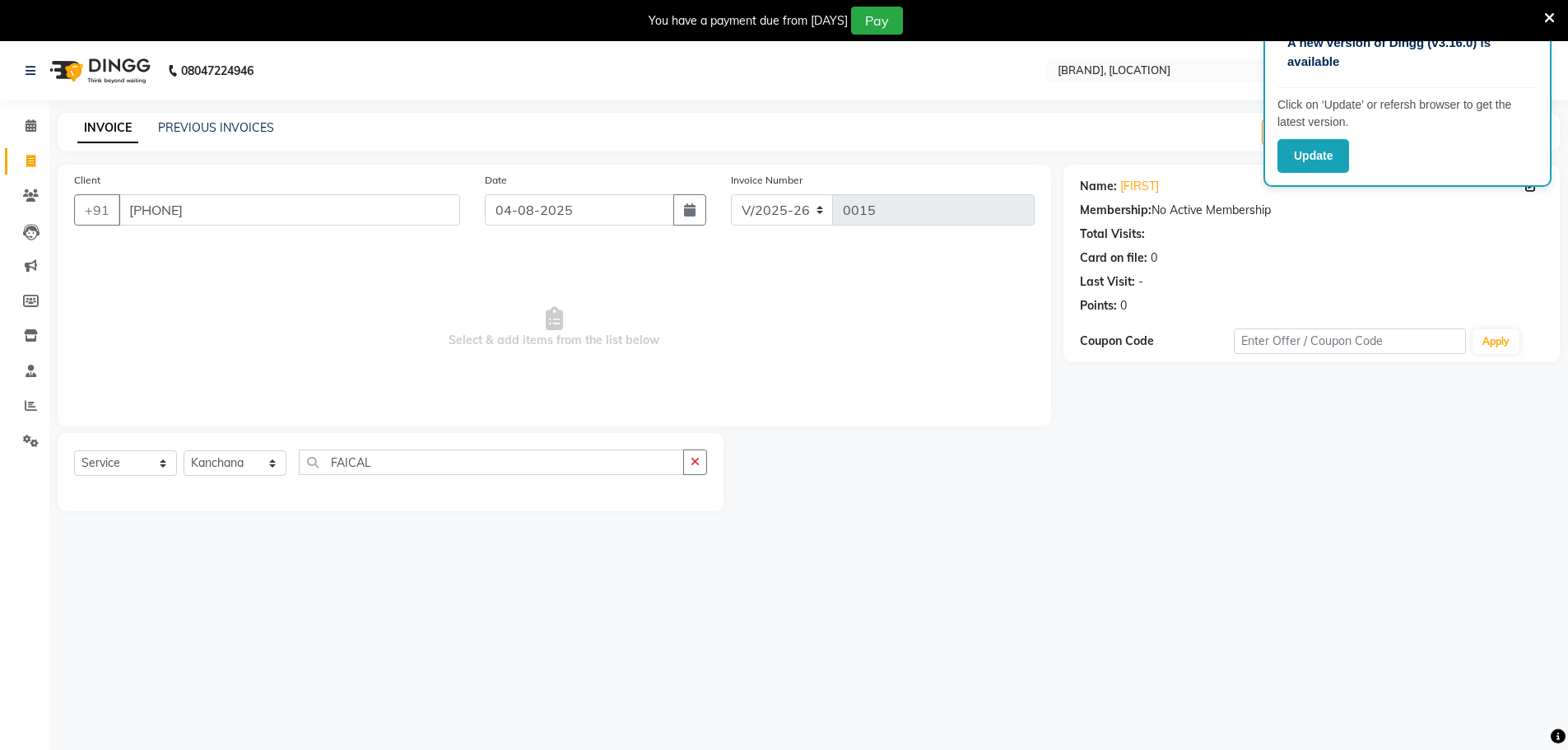 click on "Select Service Product Membership Package Voucher Prepaid Gift Card Select Stylist [PERSON] [PERSON] [PERSON] [PERSON] [PERSON] [PERSON]" 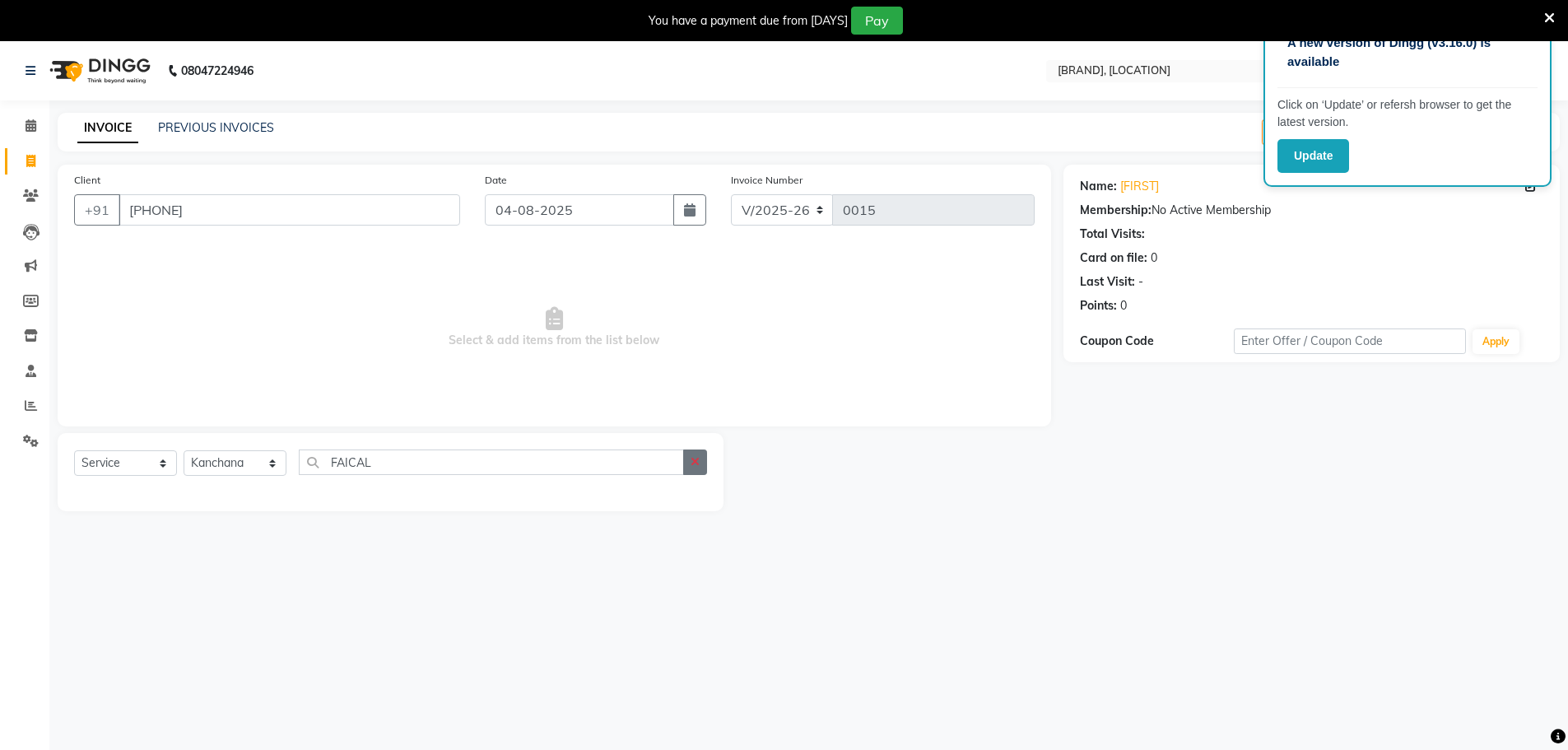 click 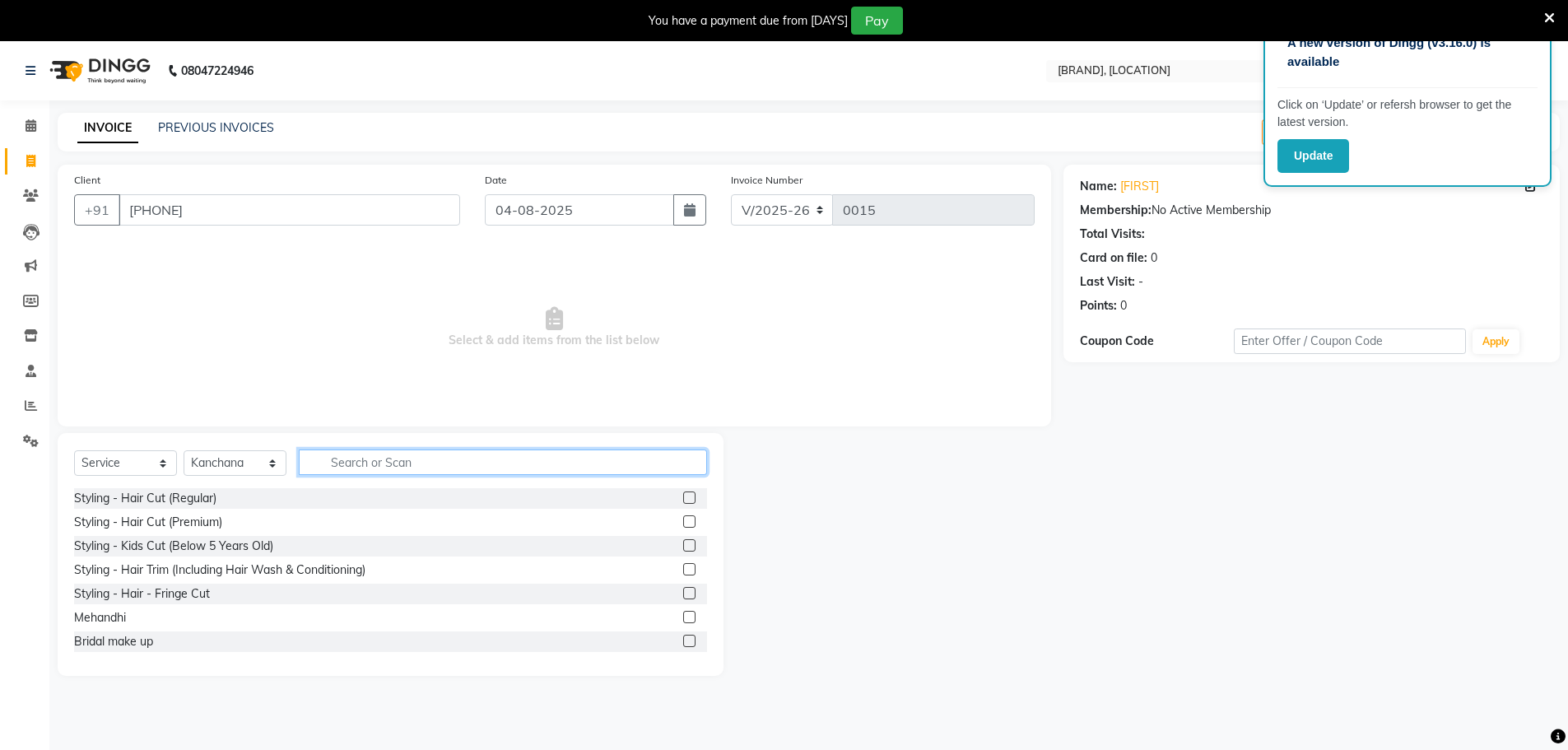 click 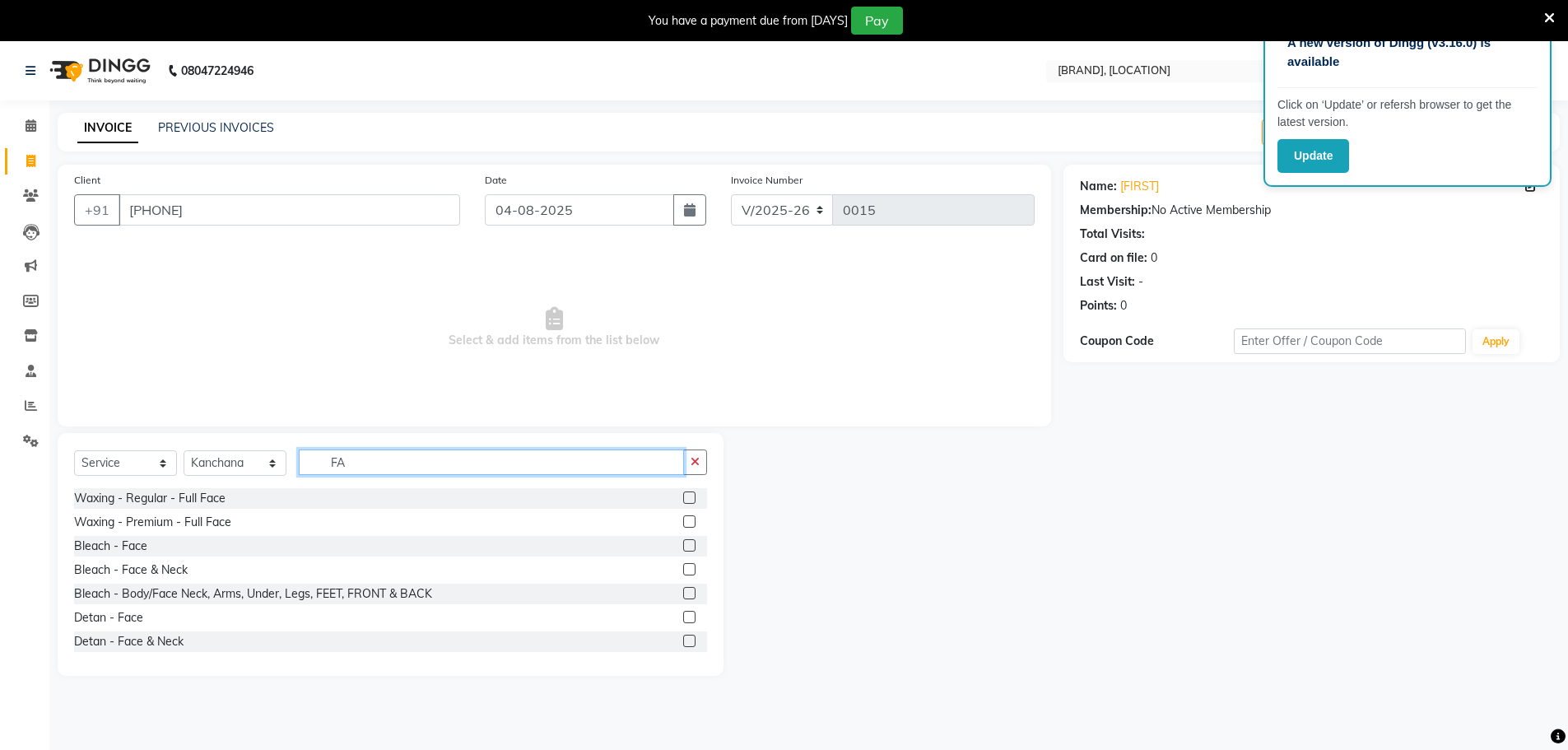 type on "F" 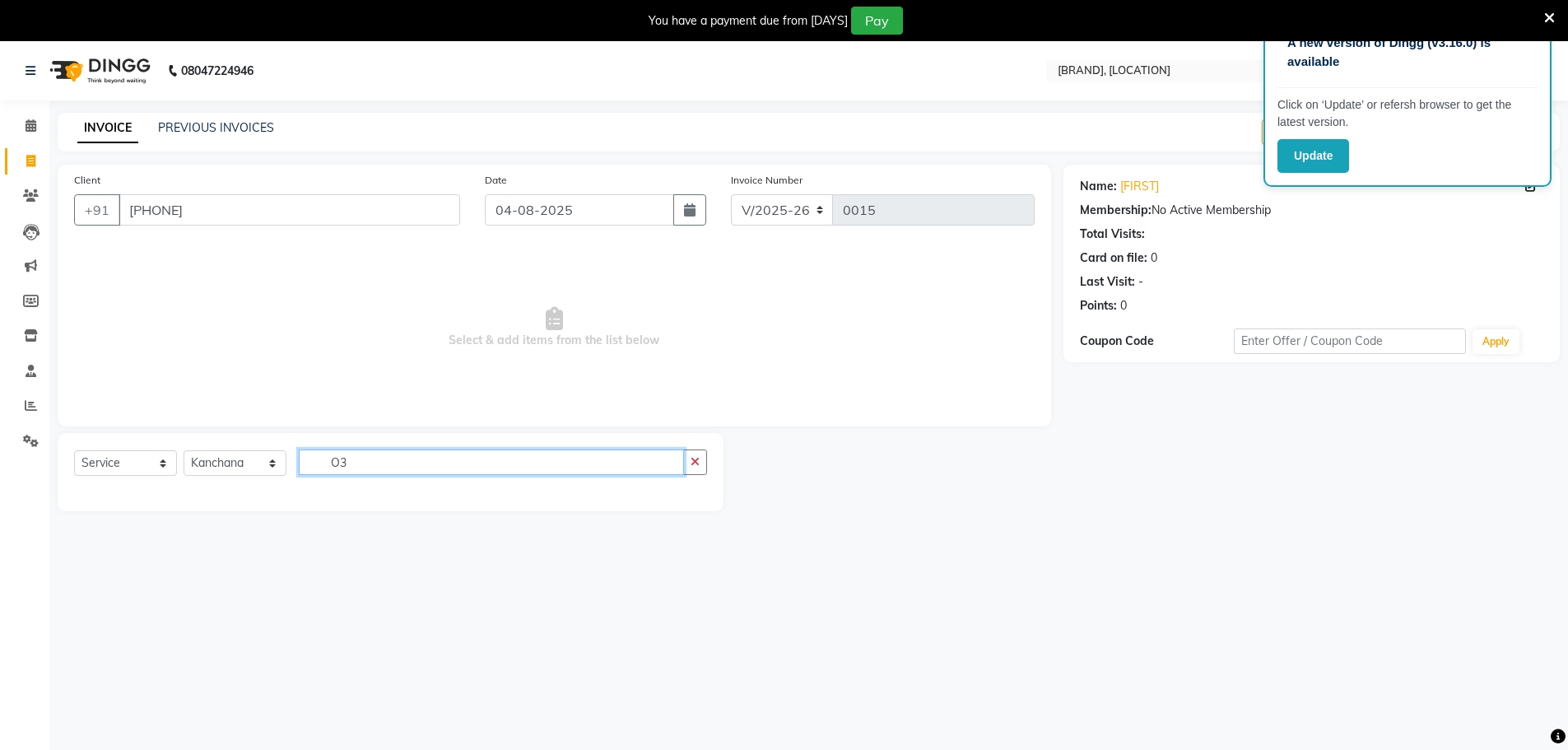 type on "O" 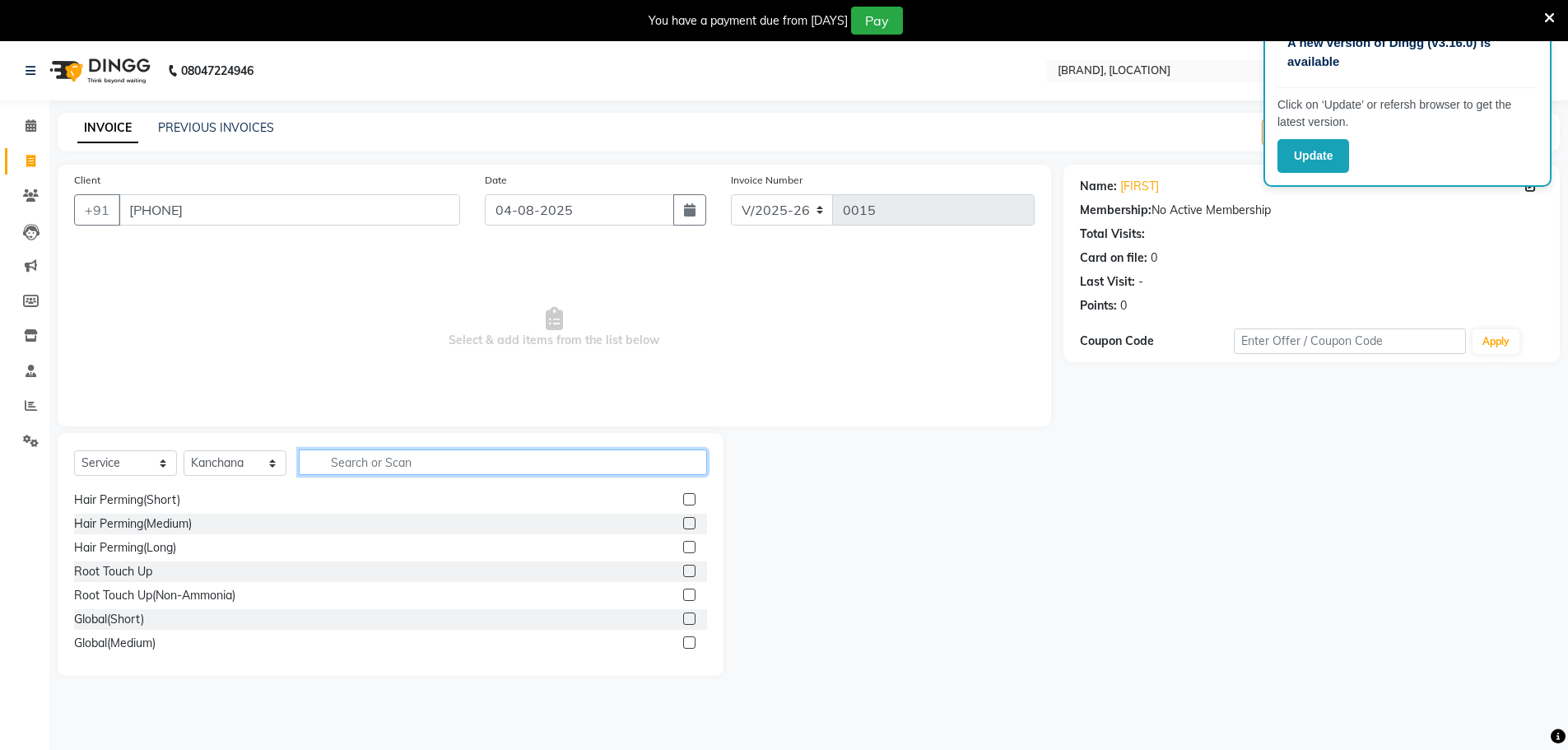 scroll, scrollTop: 1029, scrollLeft: 0, axis: vertical 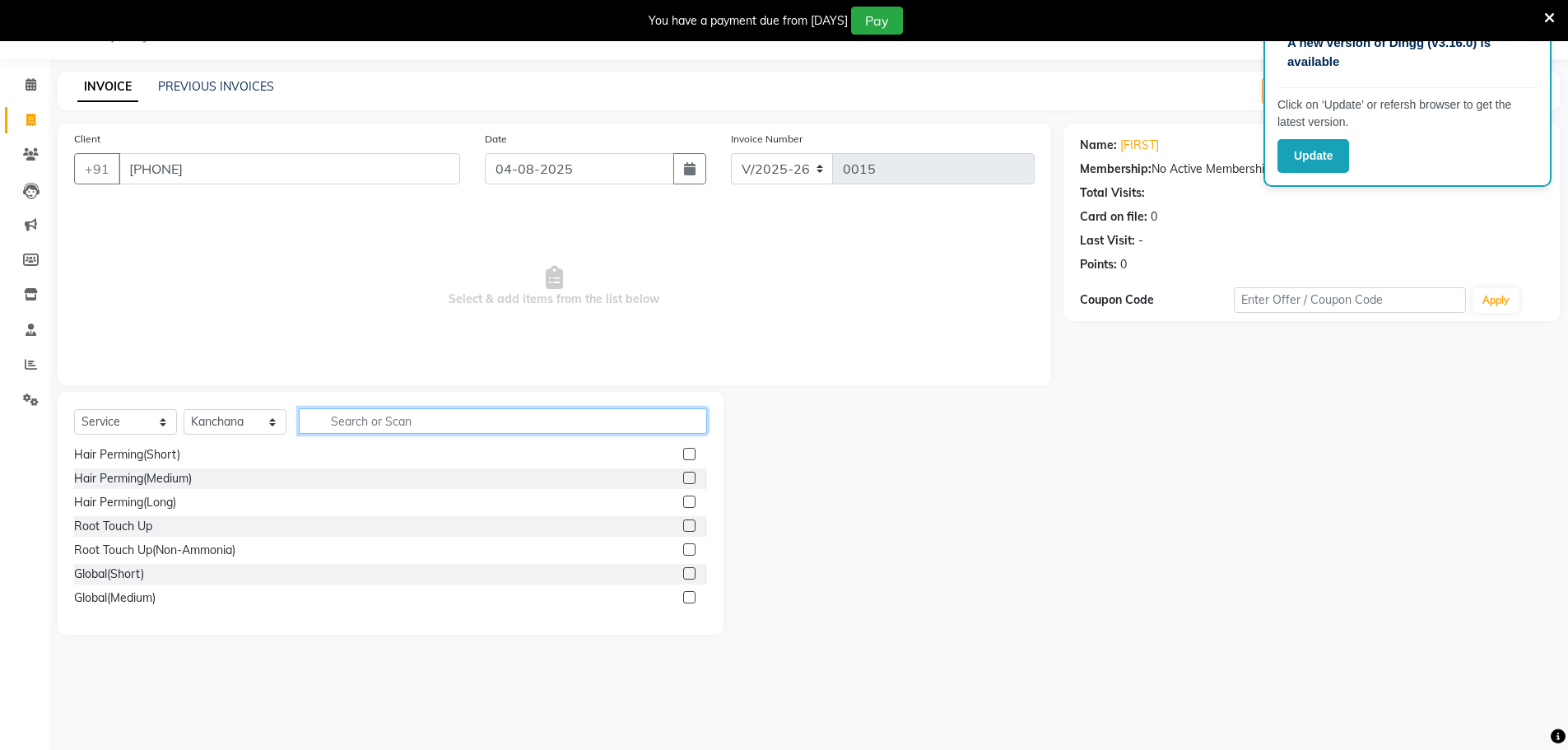 click 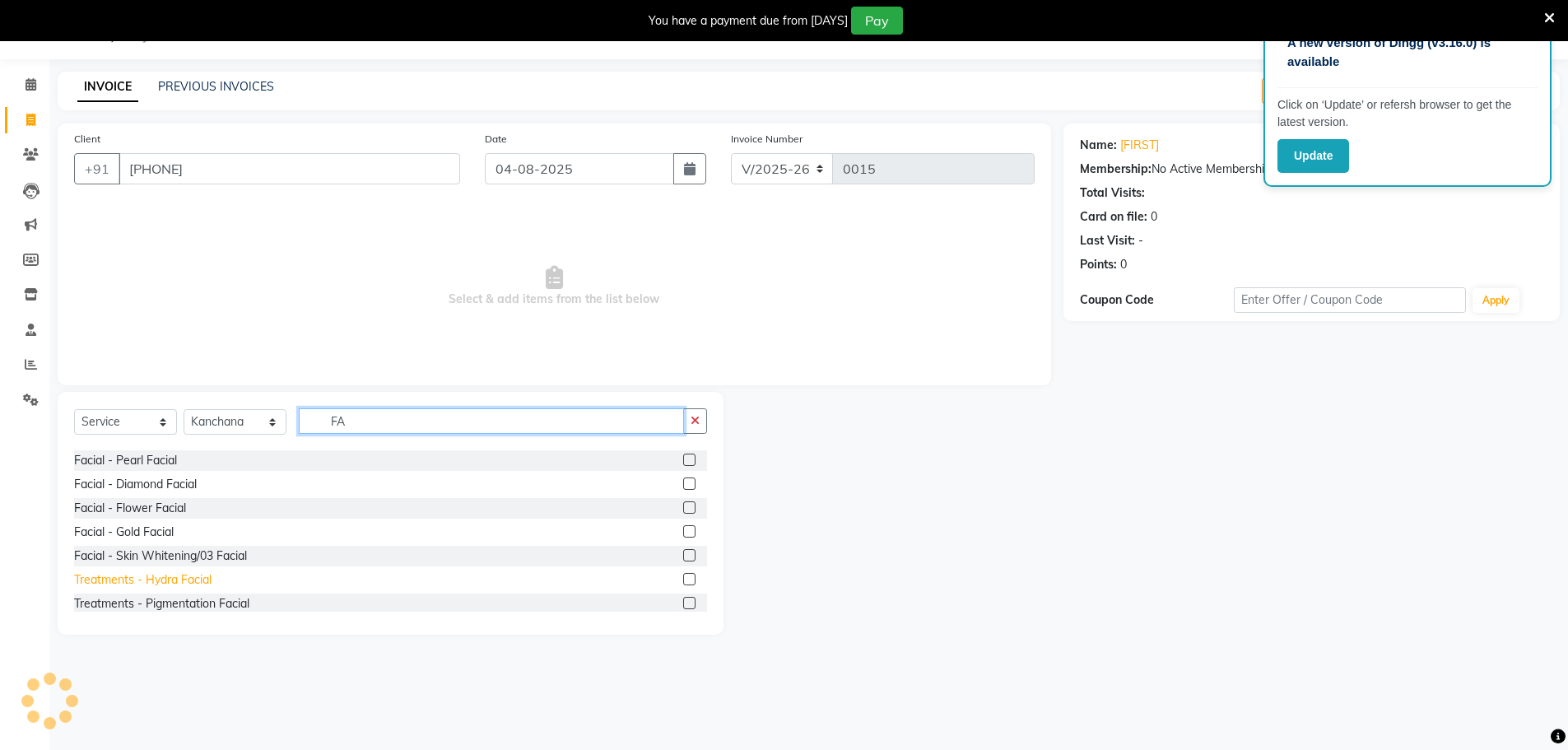 scroll, scrollTop: 350, scrollLeft: 0, axis: vertical 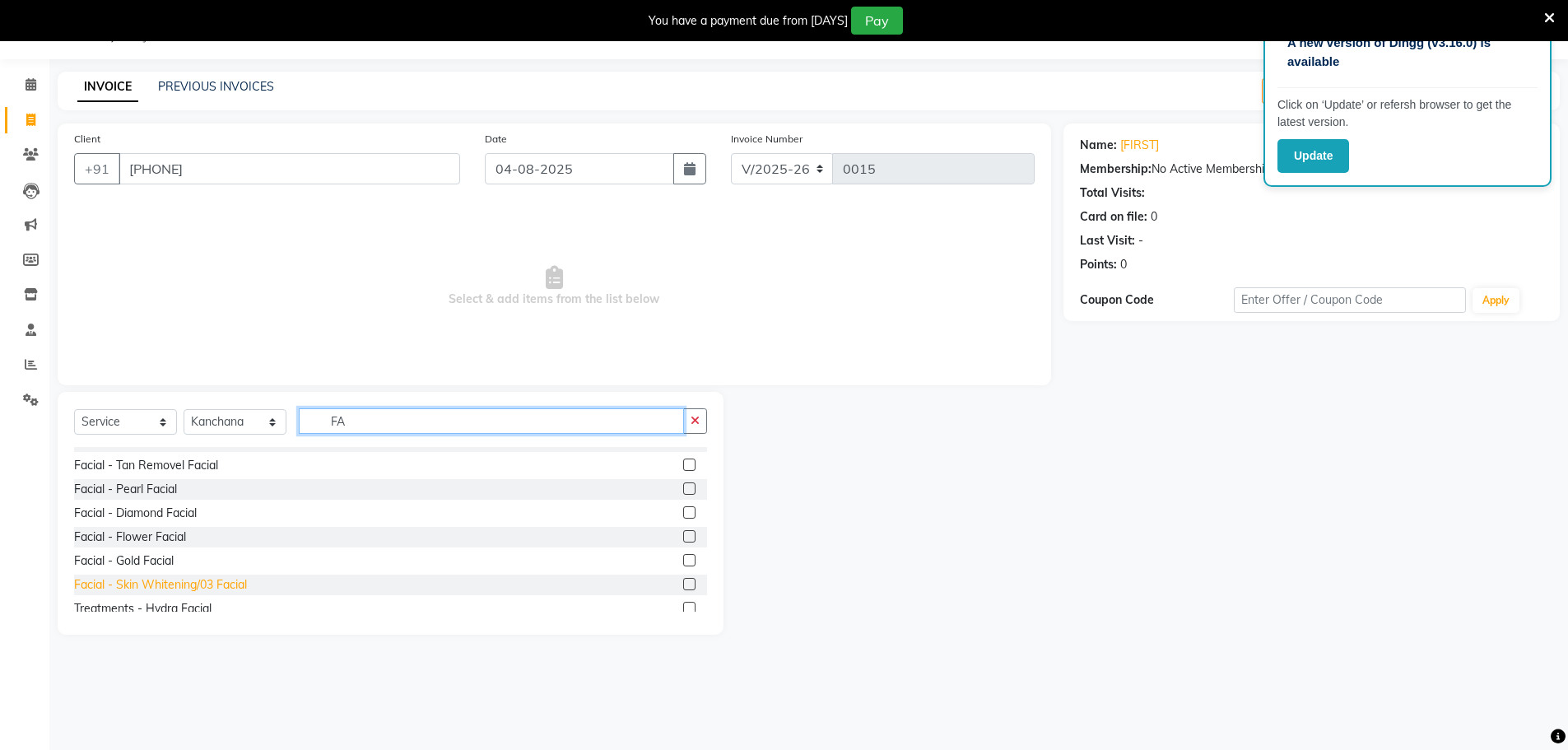 type on "FA" 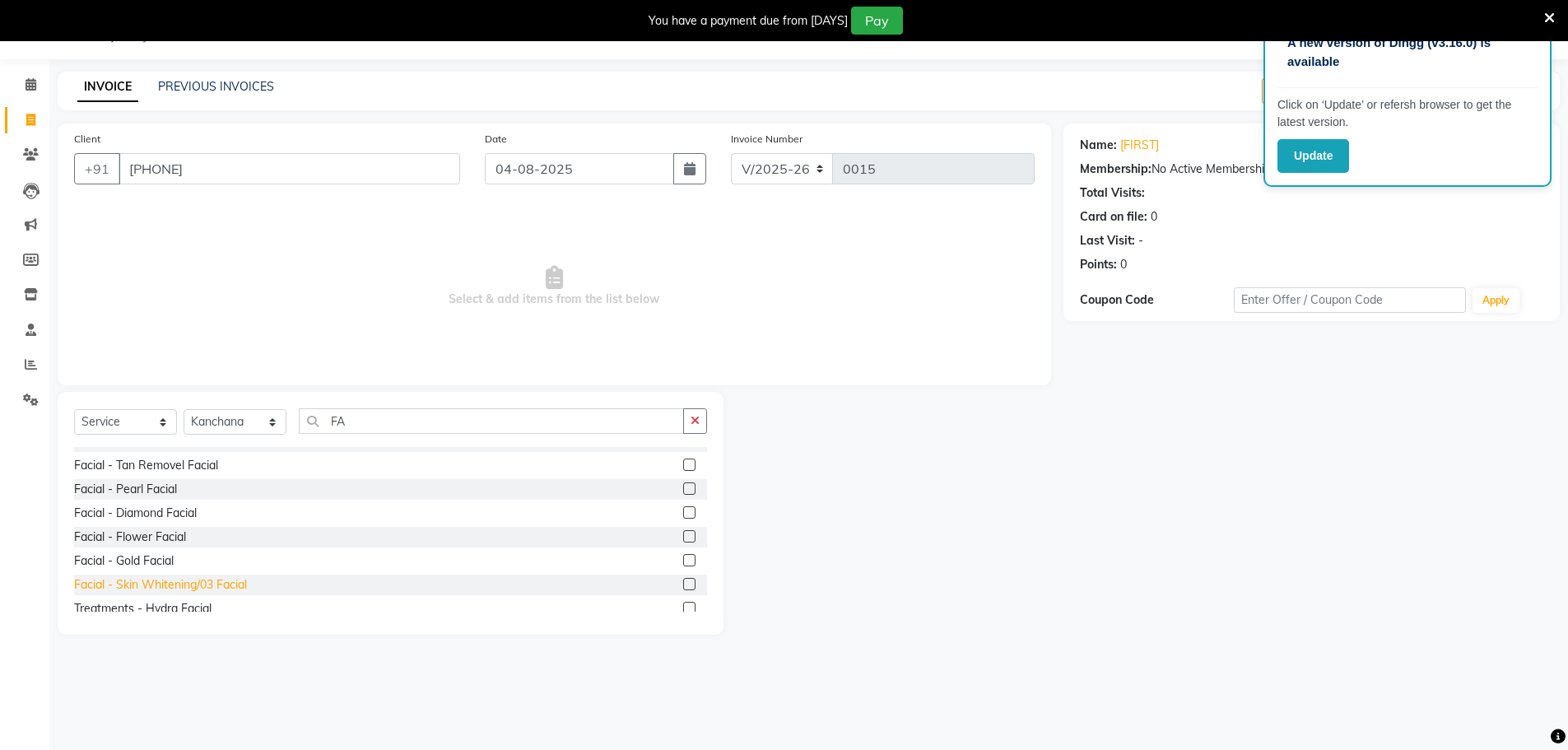 click on "Facial - Skin Whitening/03 Facial" 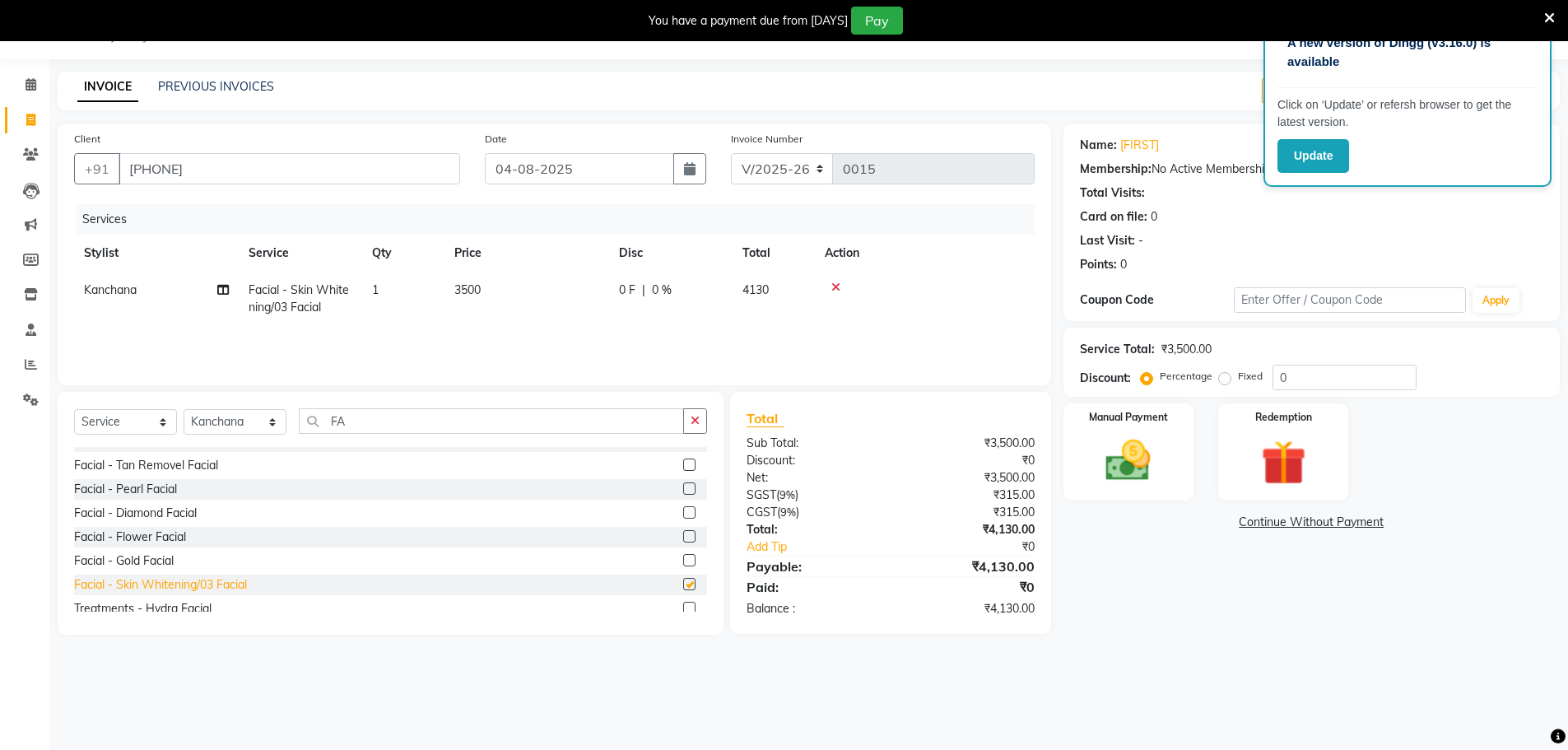 checkbox on "false" 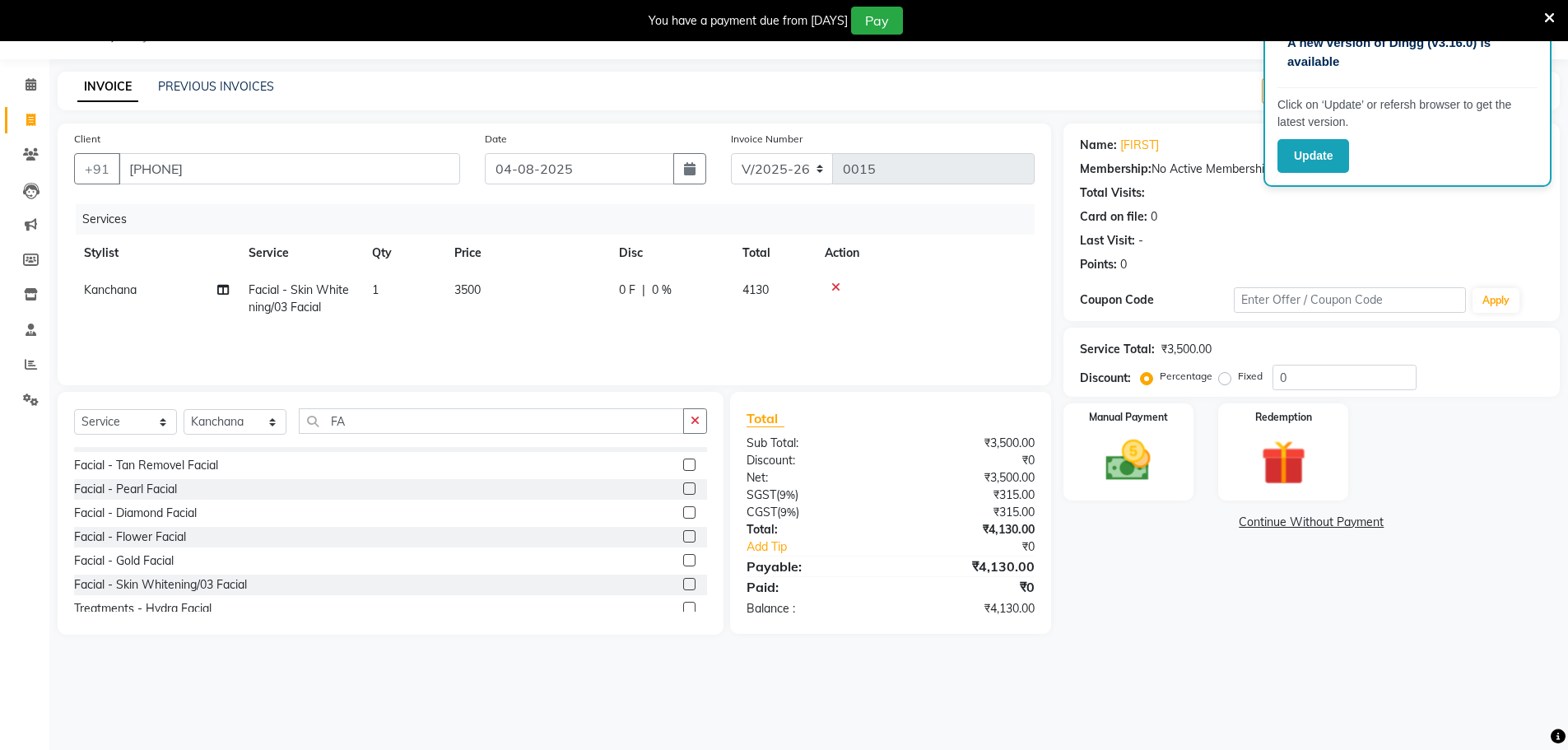 click on "4130" 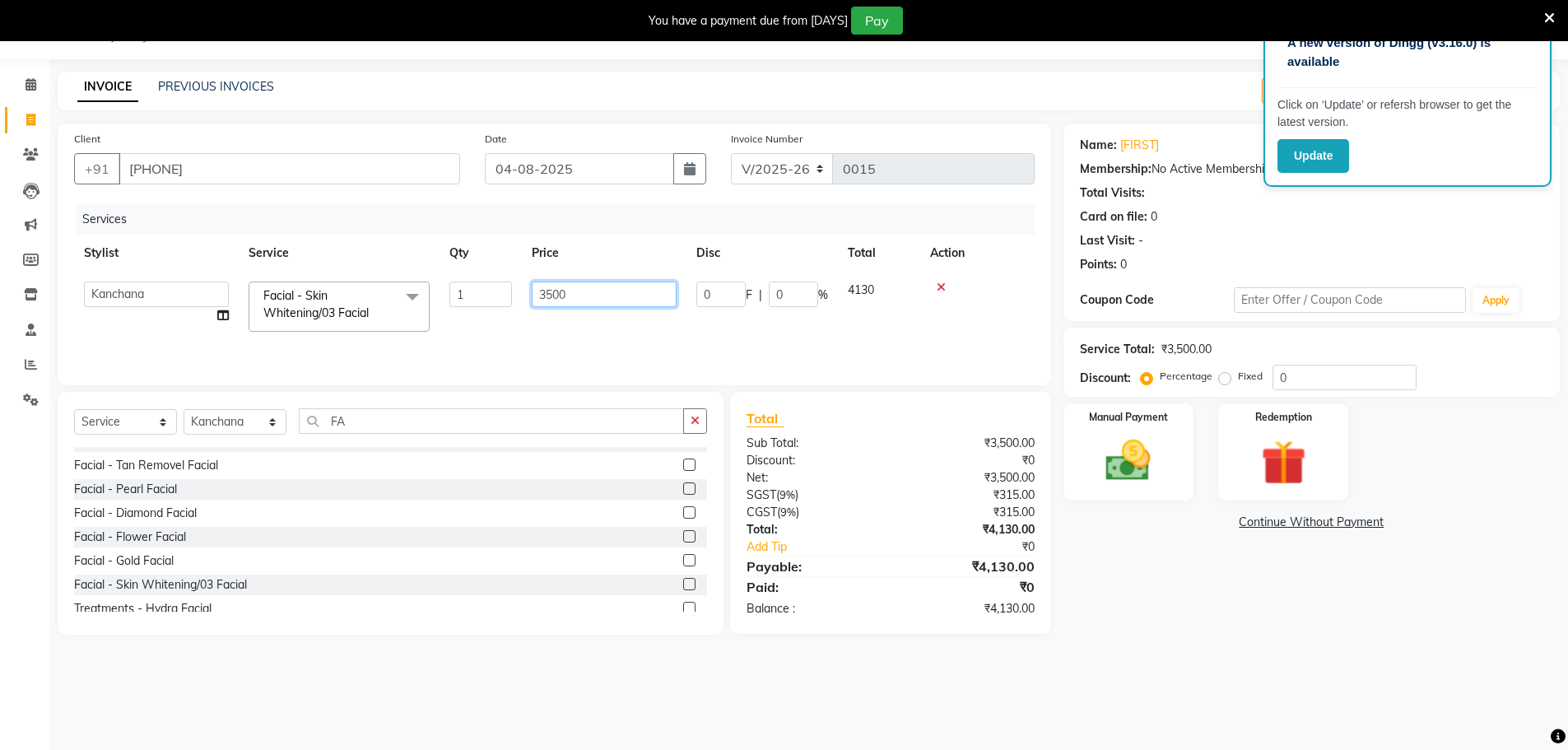 click on "3500" 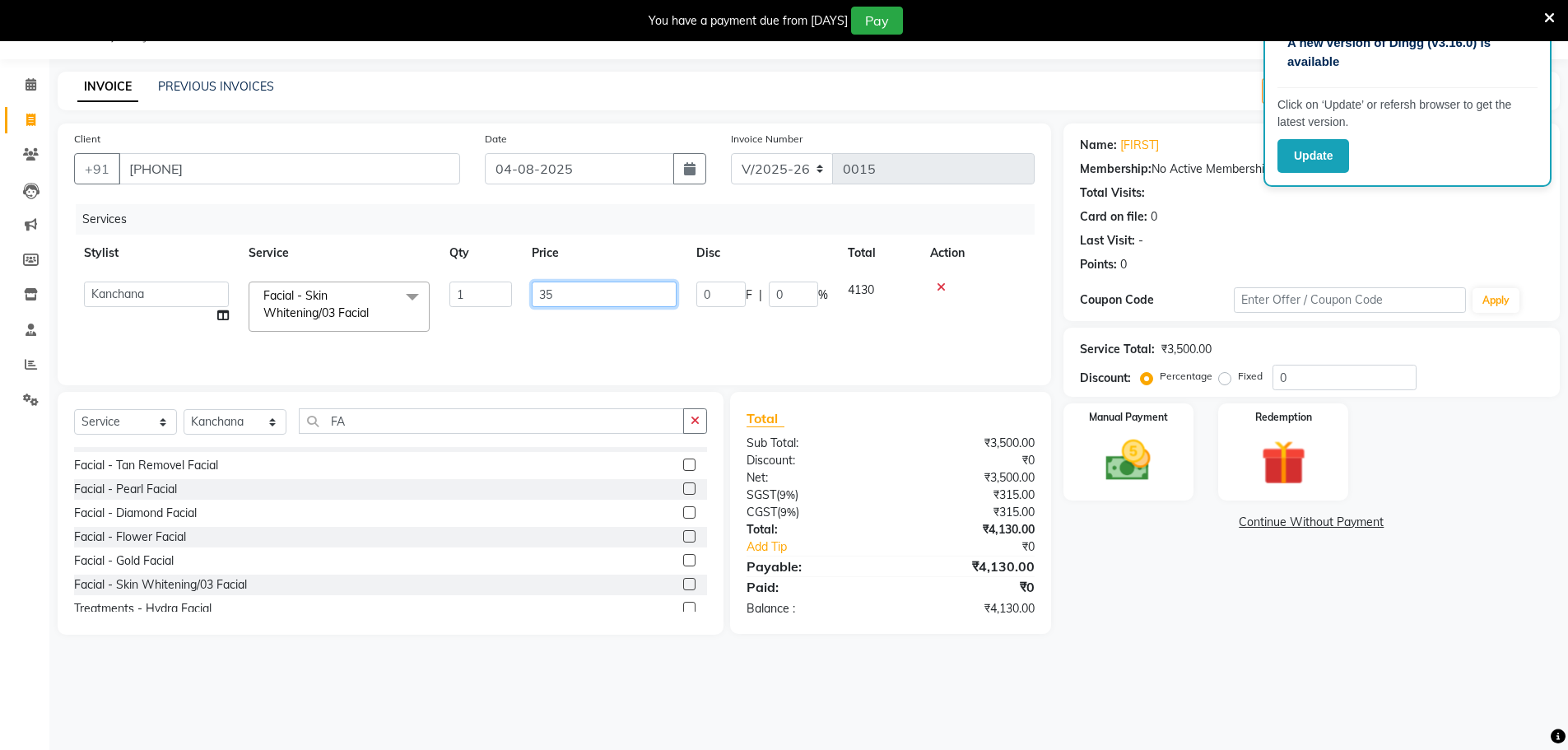 type on "3" 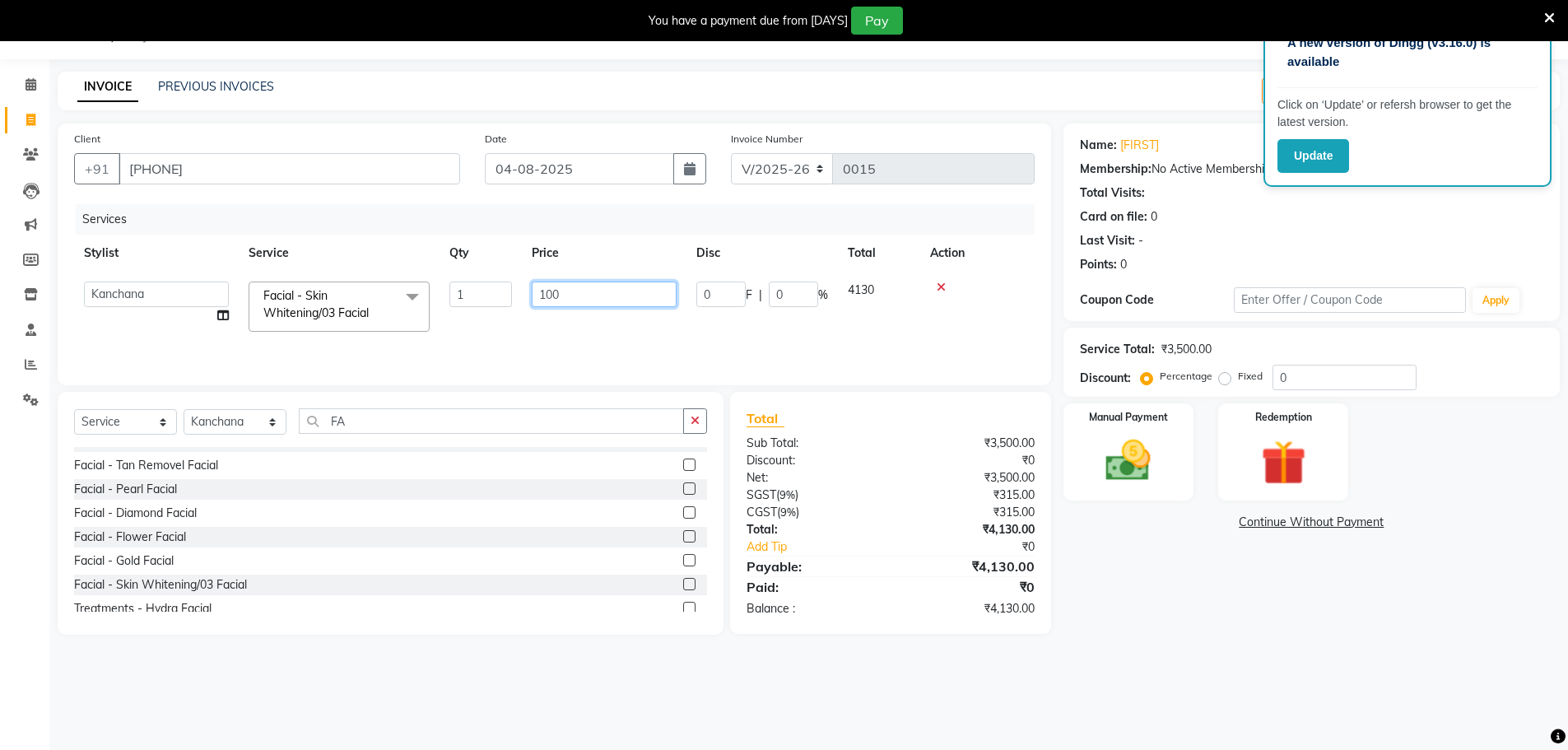 type on "1000" 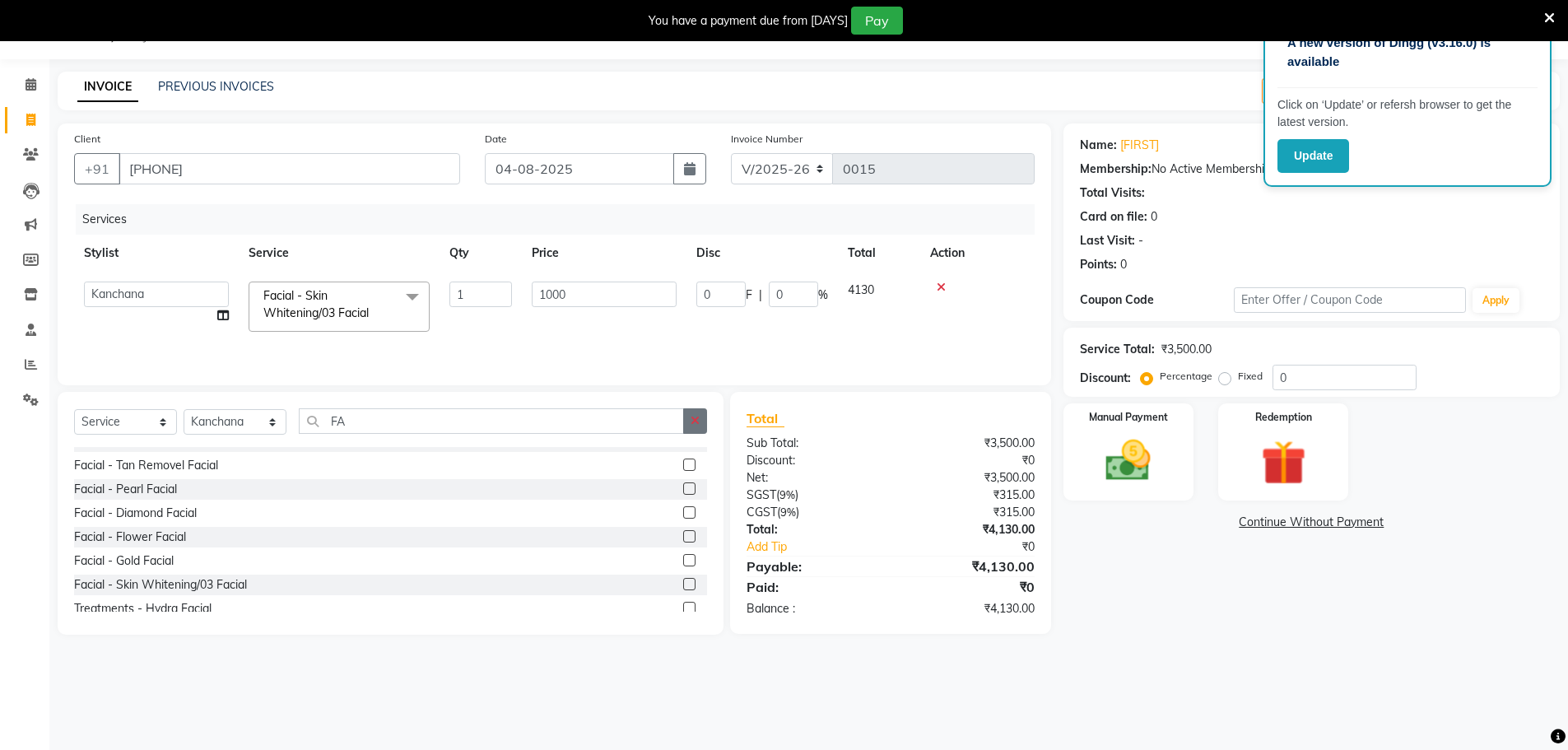 click 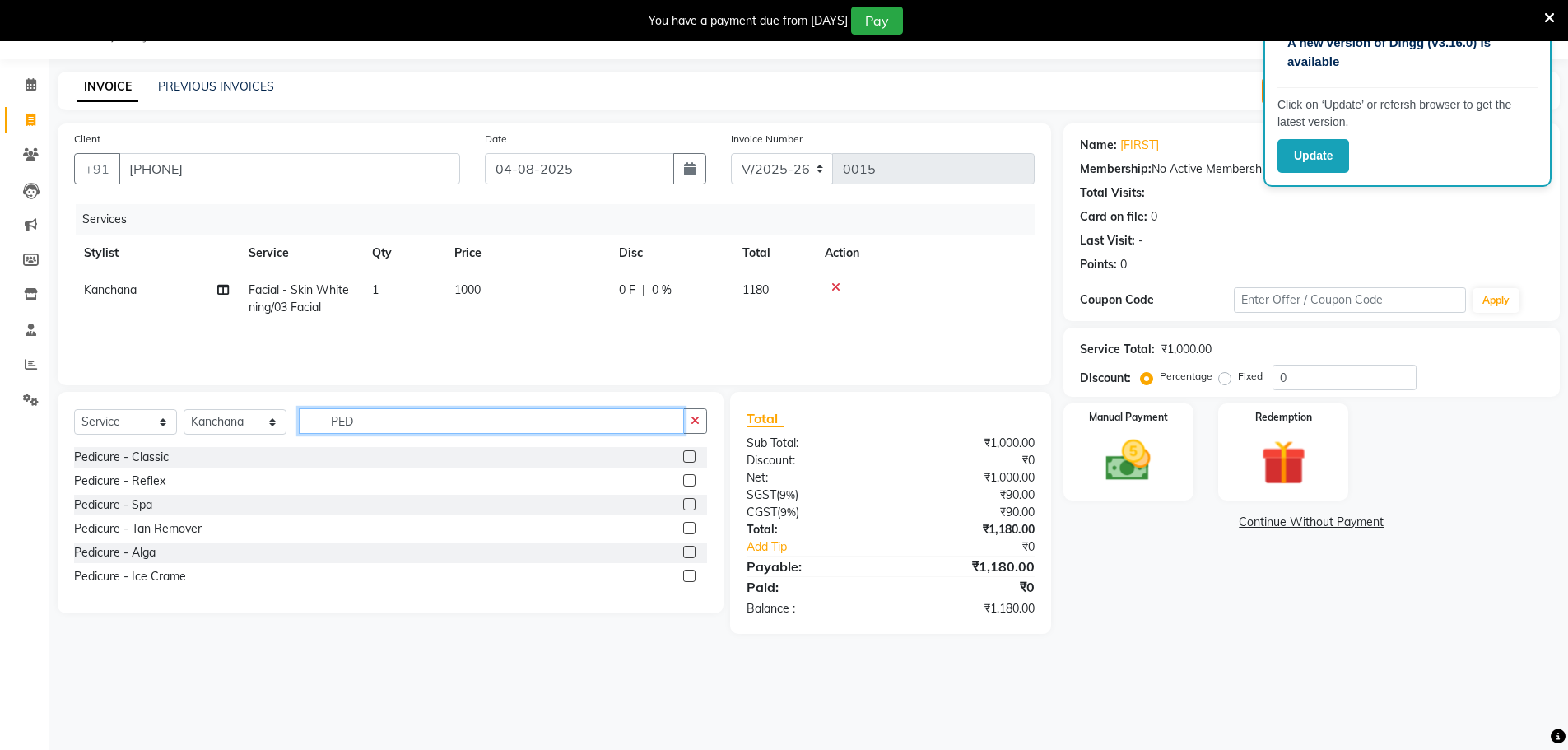 scroll, scrollTop: 0, scrollLeft: 0, axis: both 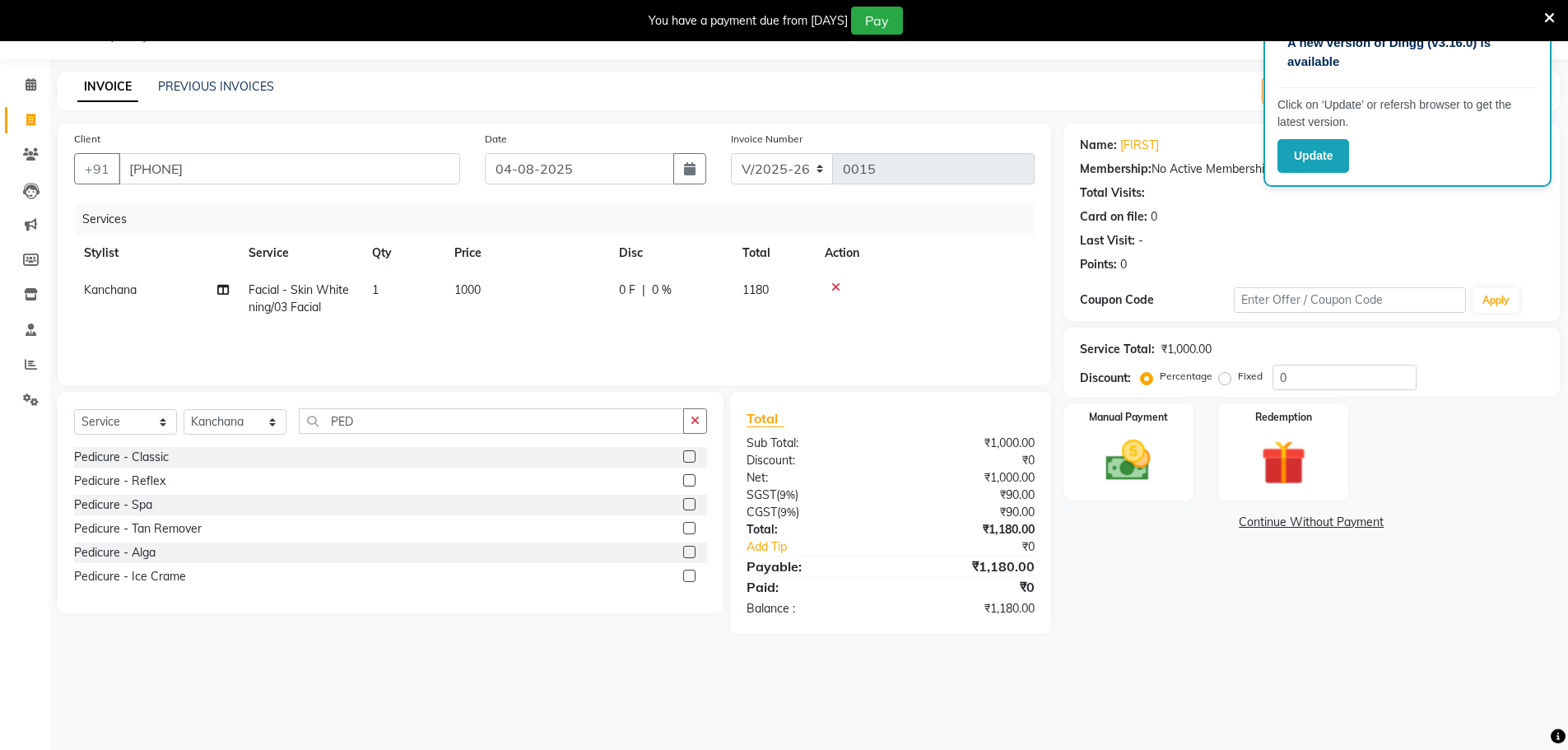 click 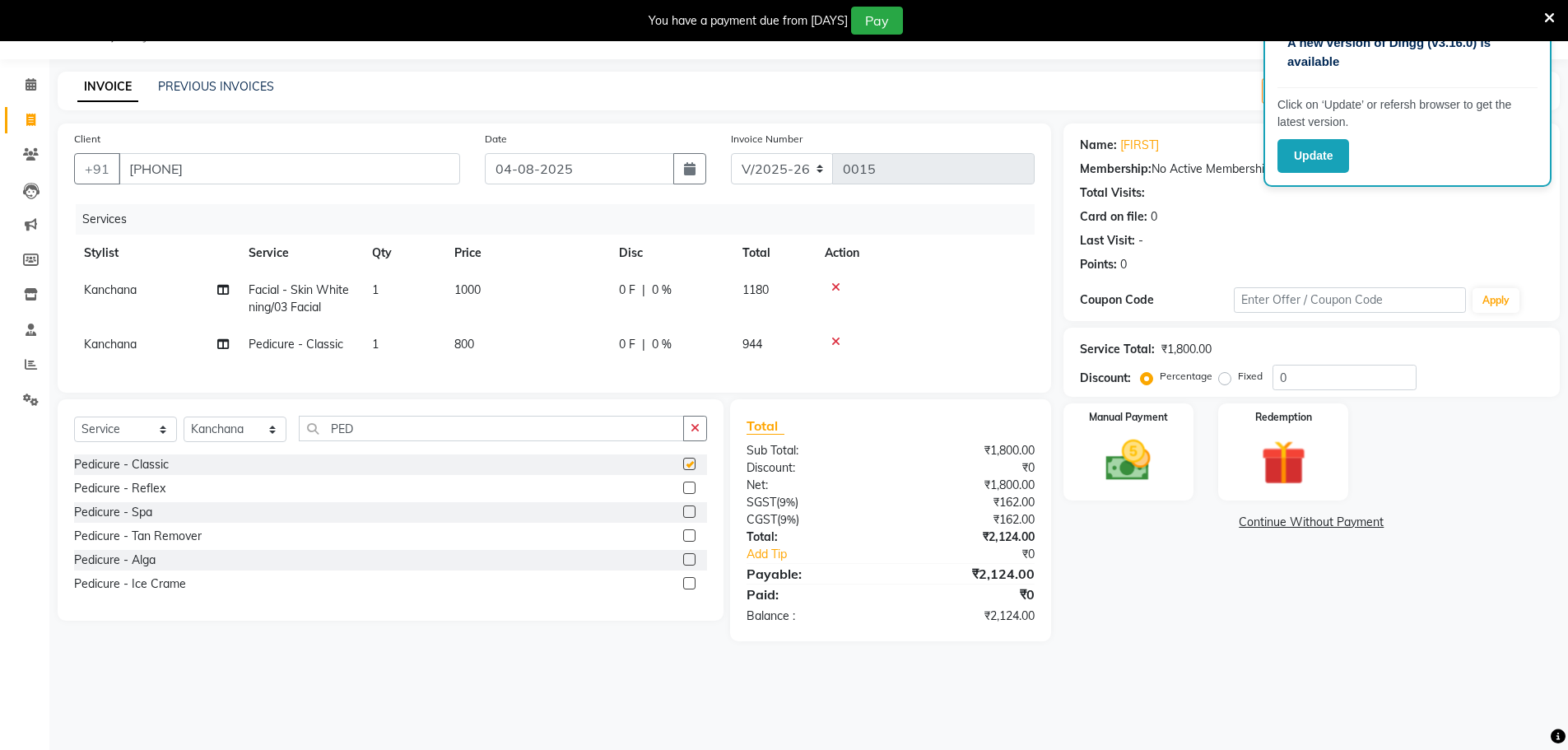 checkbox on "false" 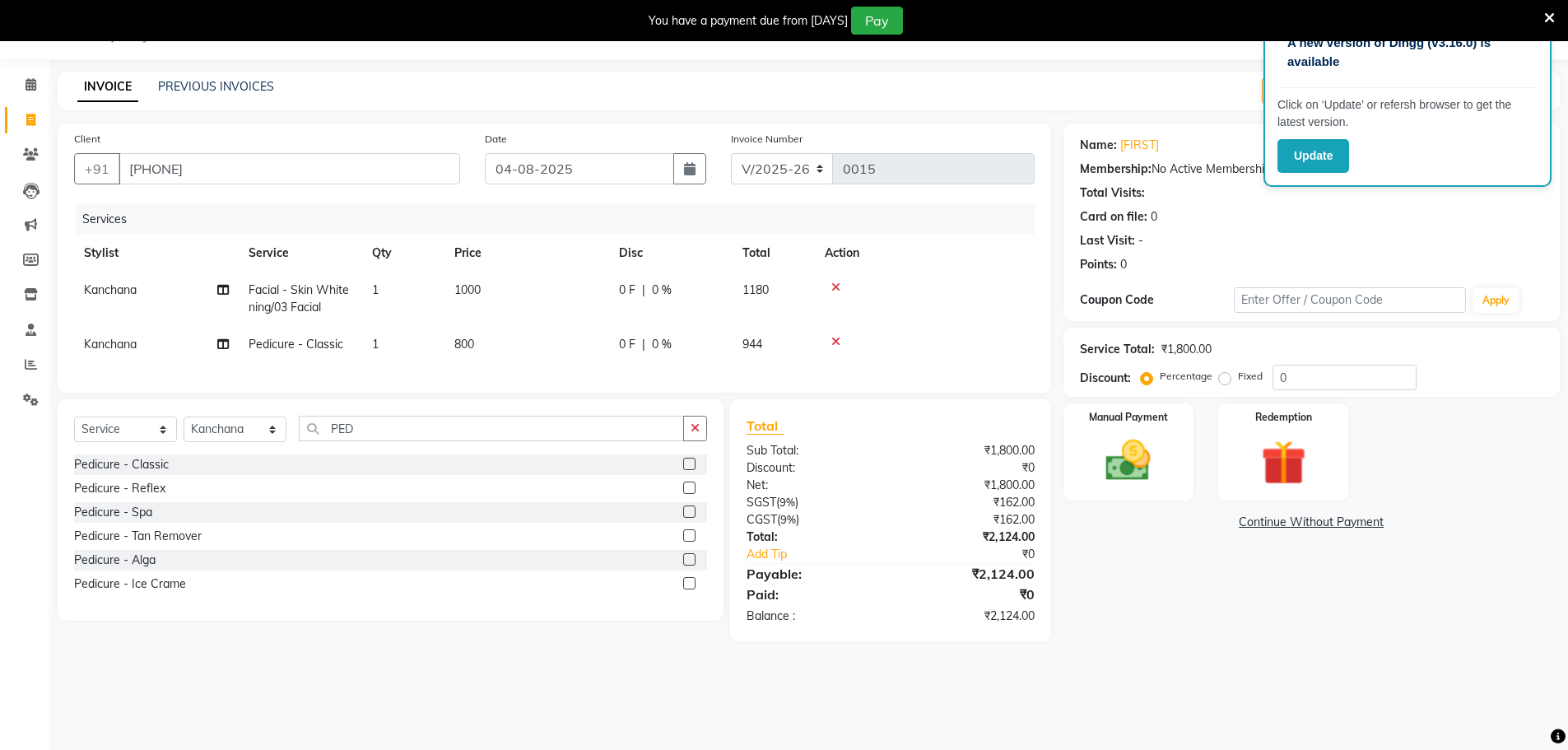 click on "800" 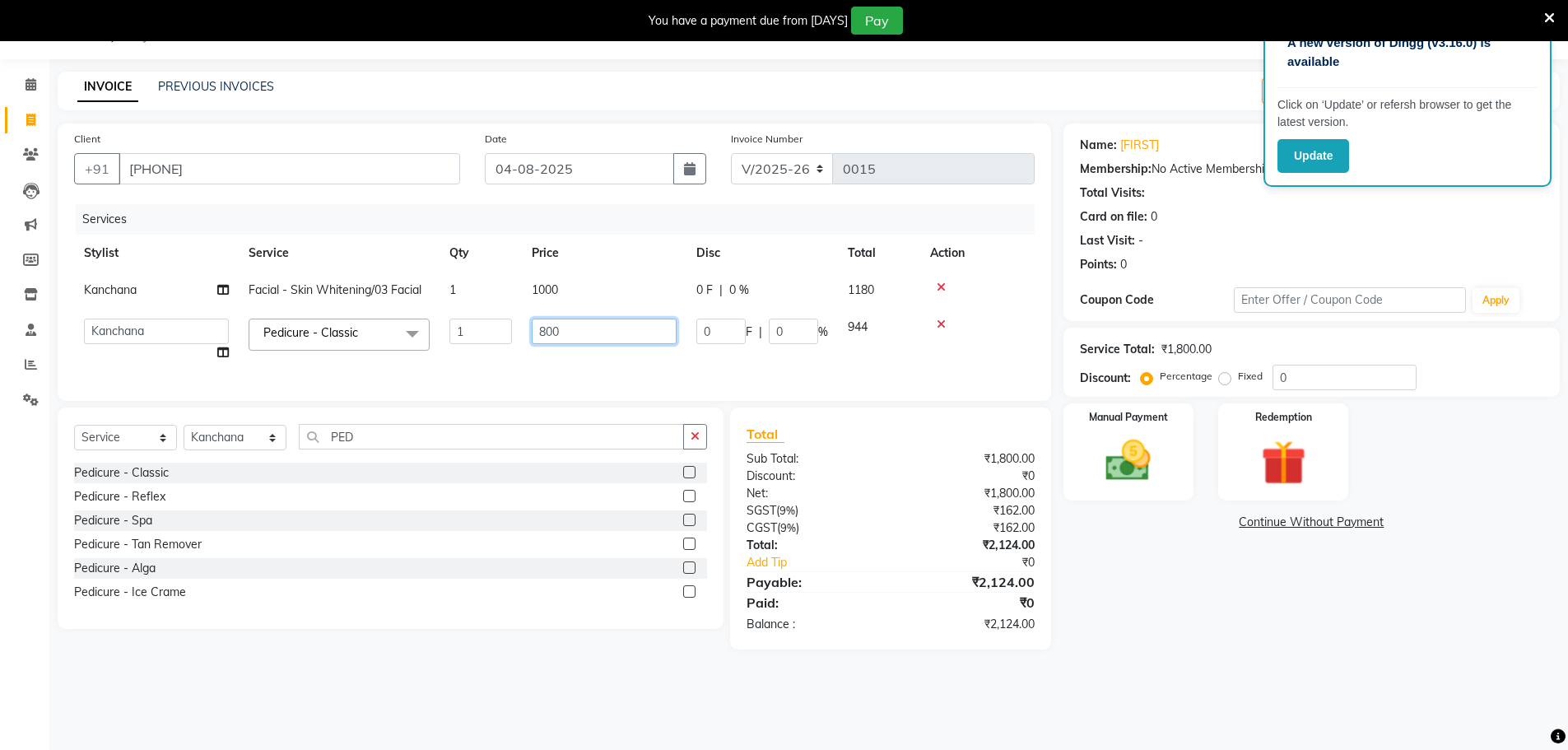 click on "800" 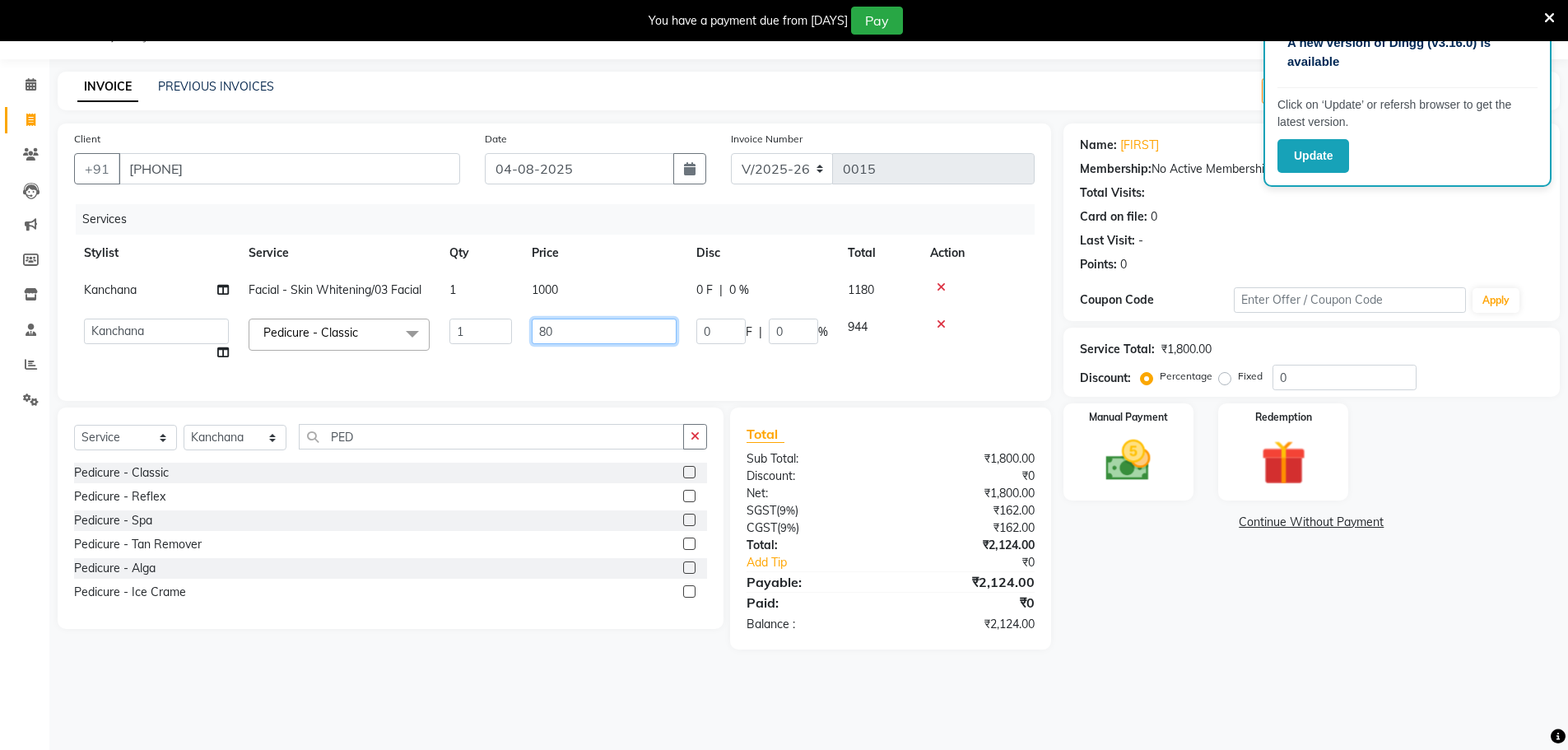 type on "8" 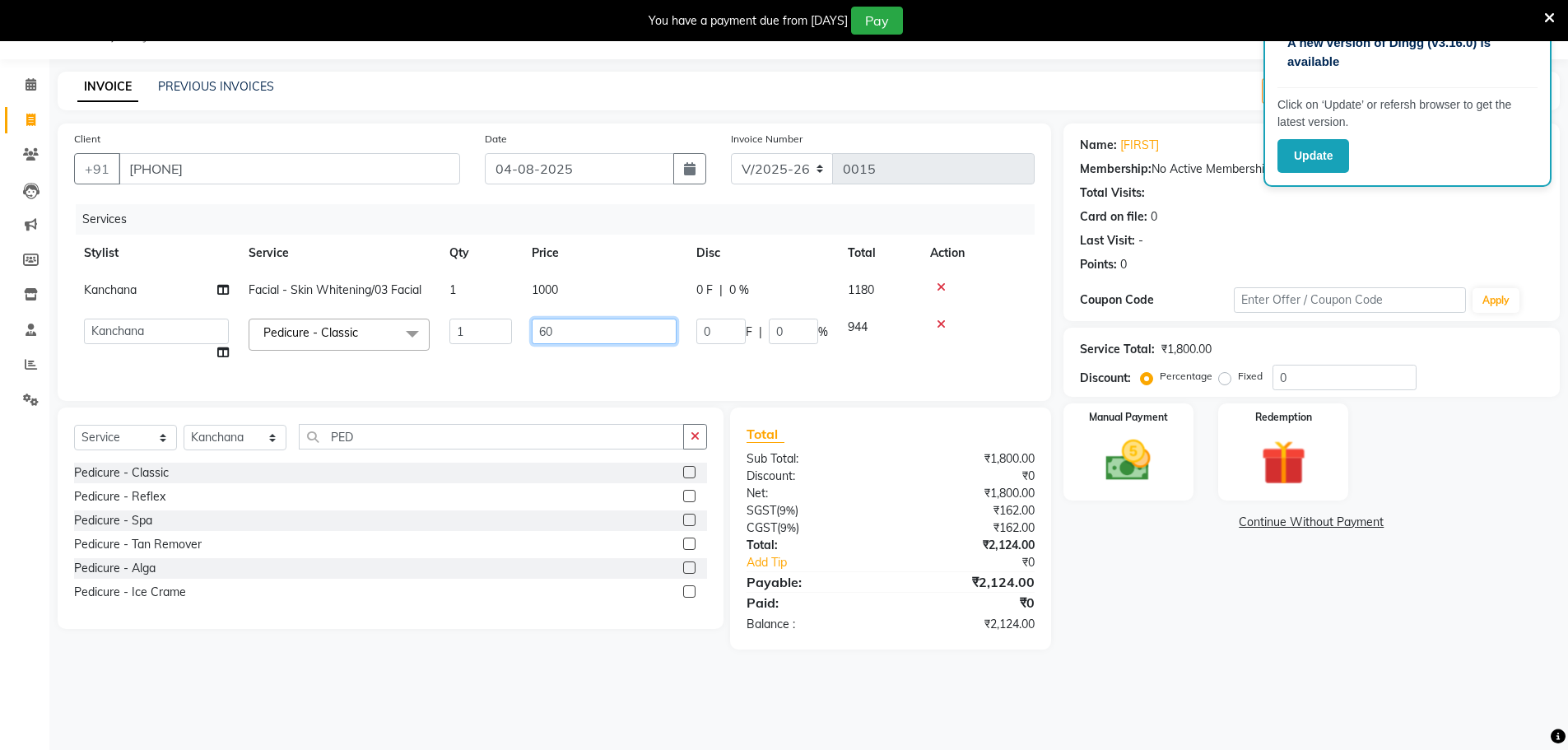 type on "600" 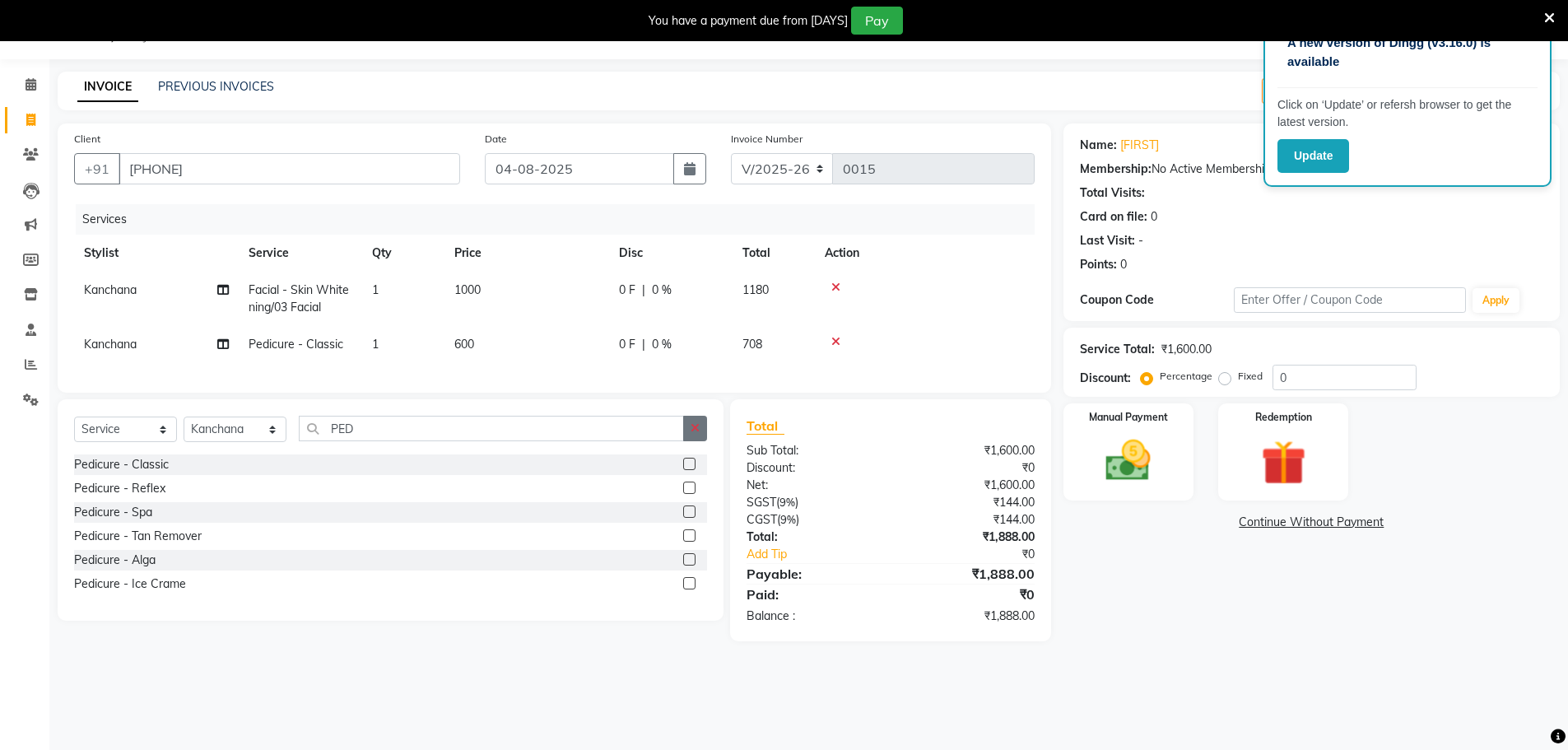 click 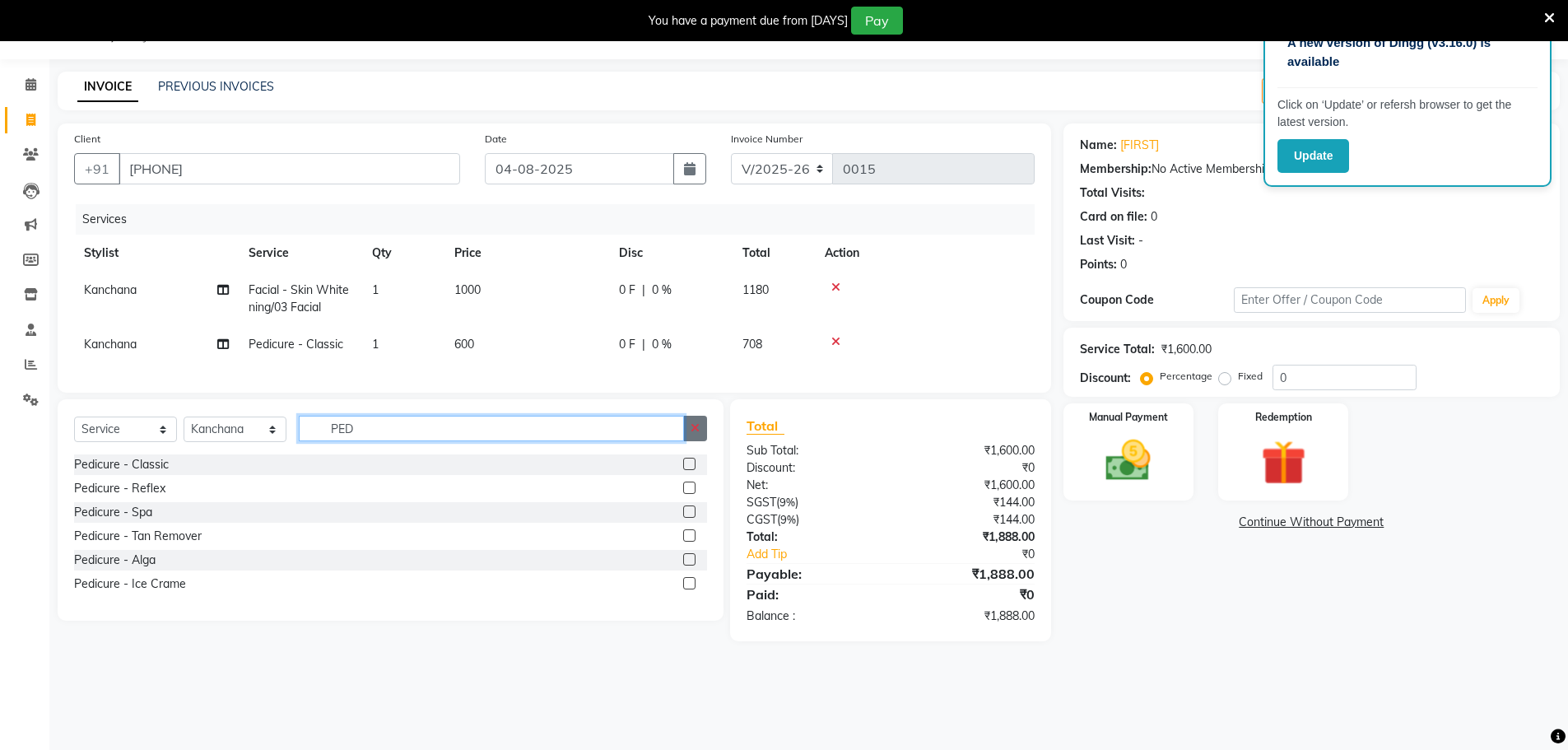 type 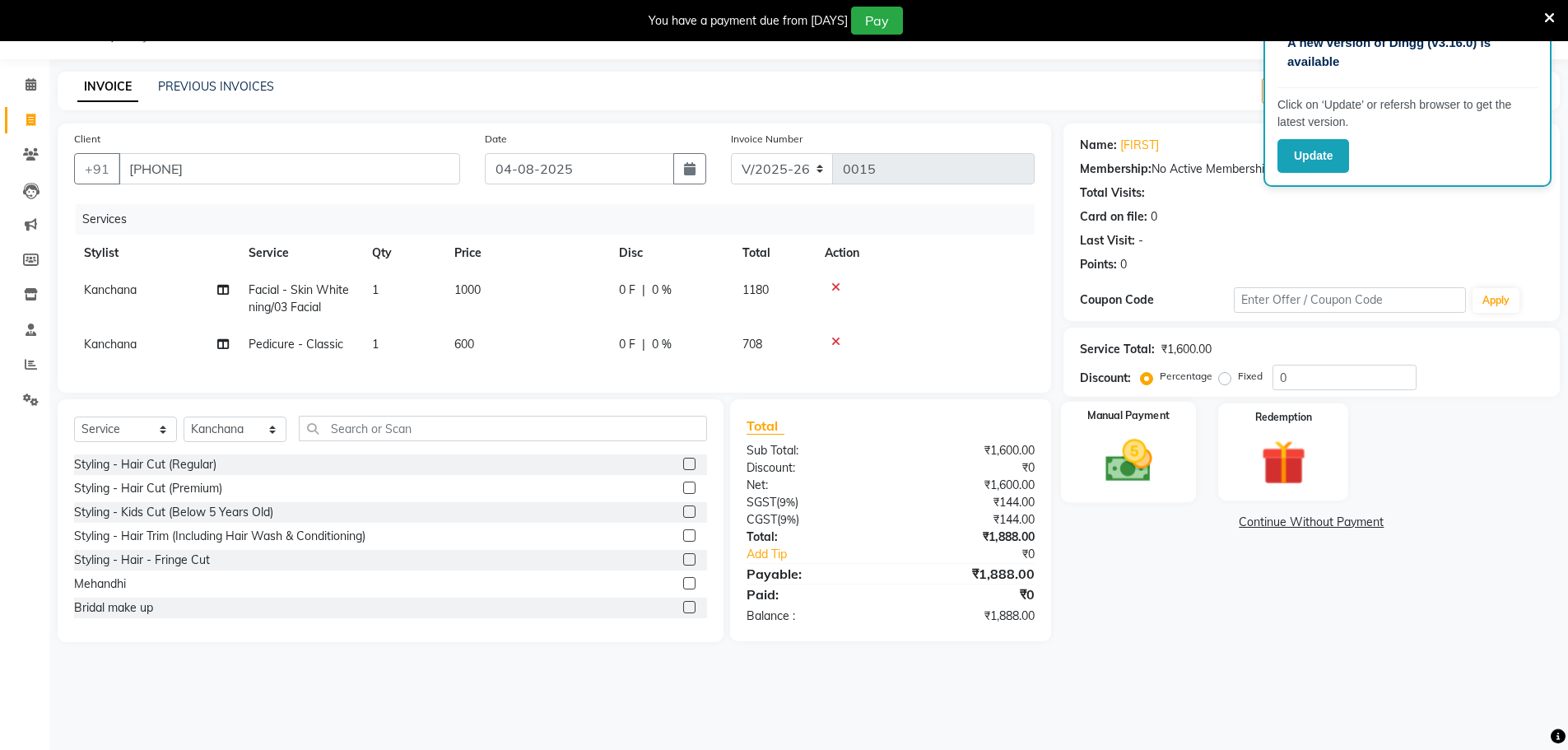 click 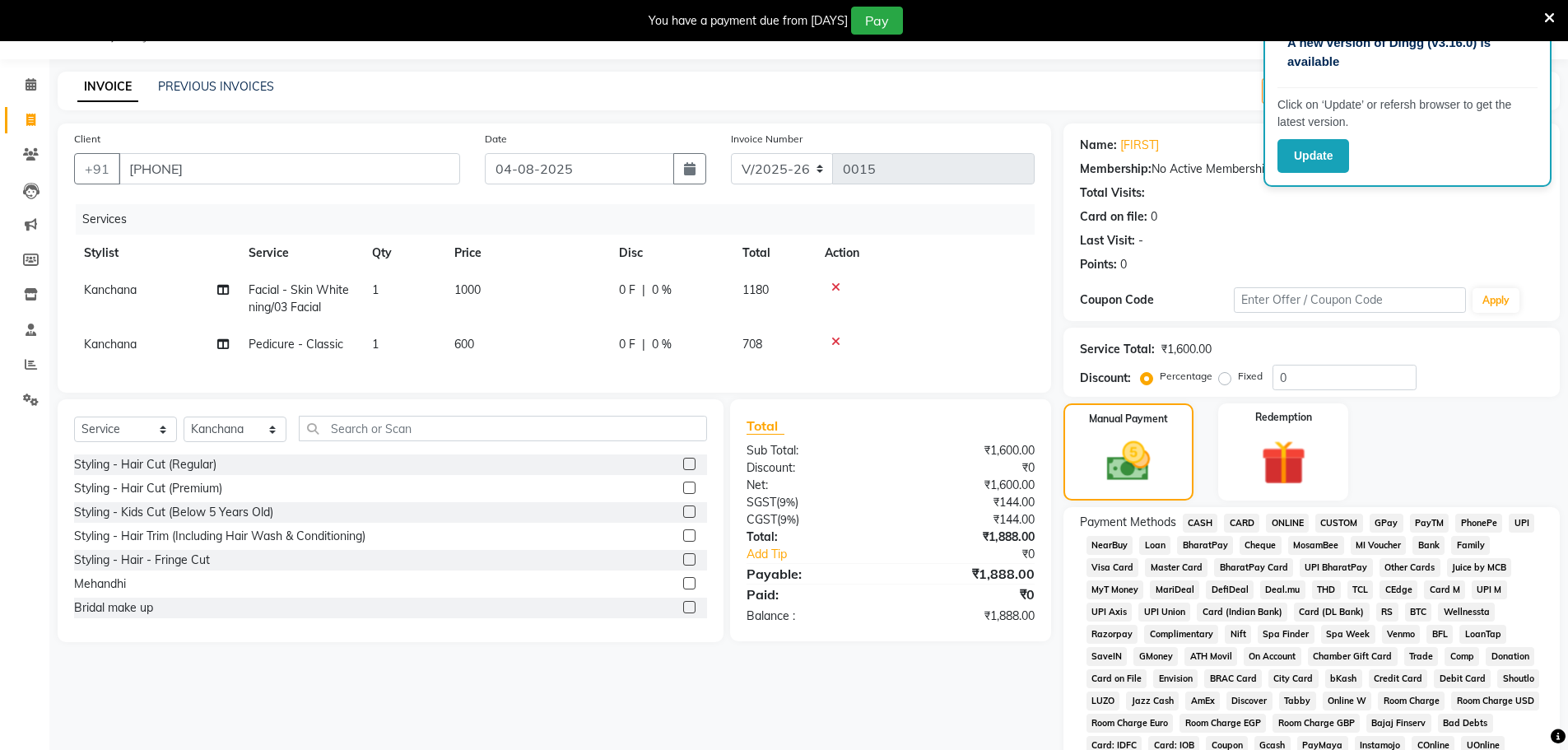 click on "GPay" 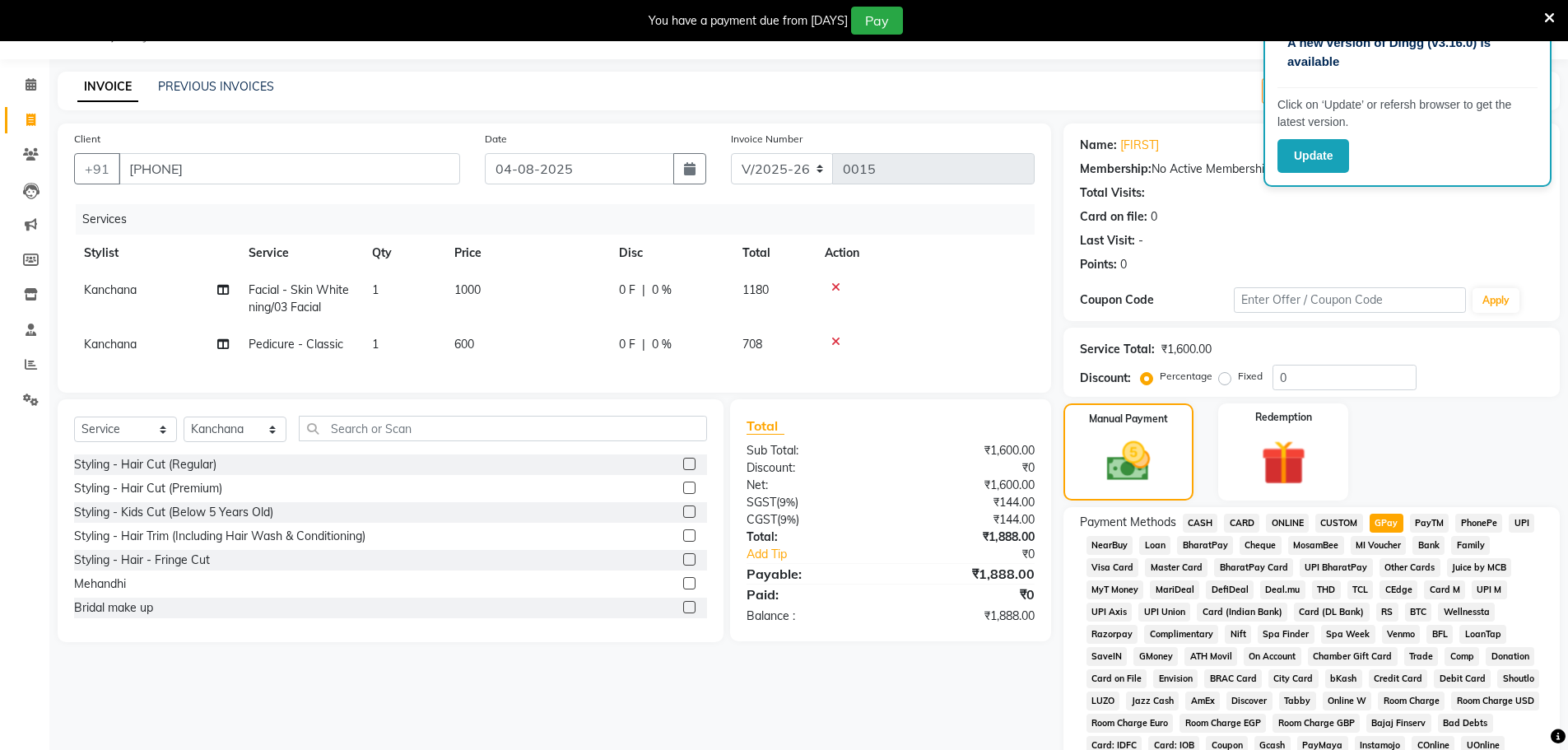 click on "GPay" 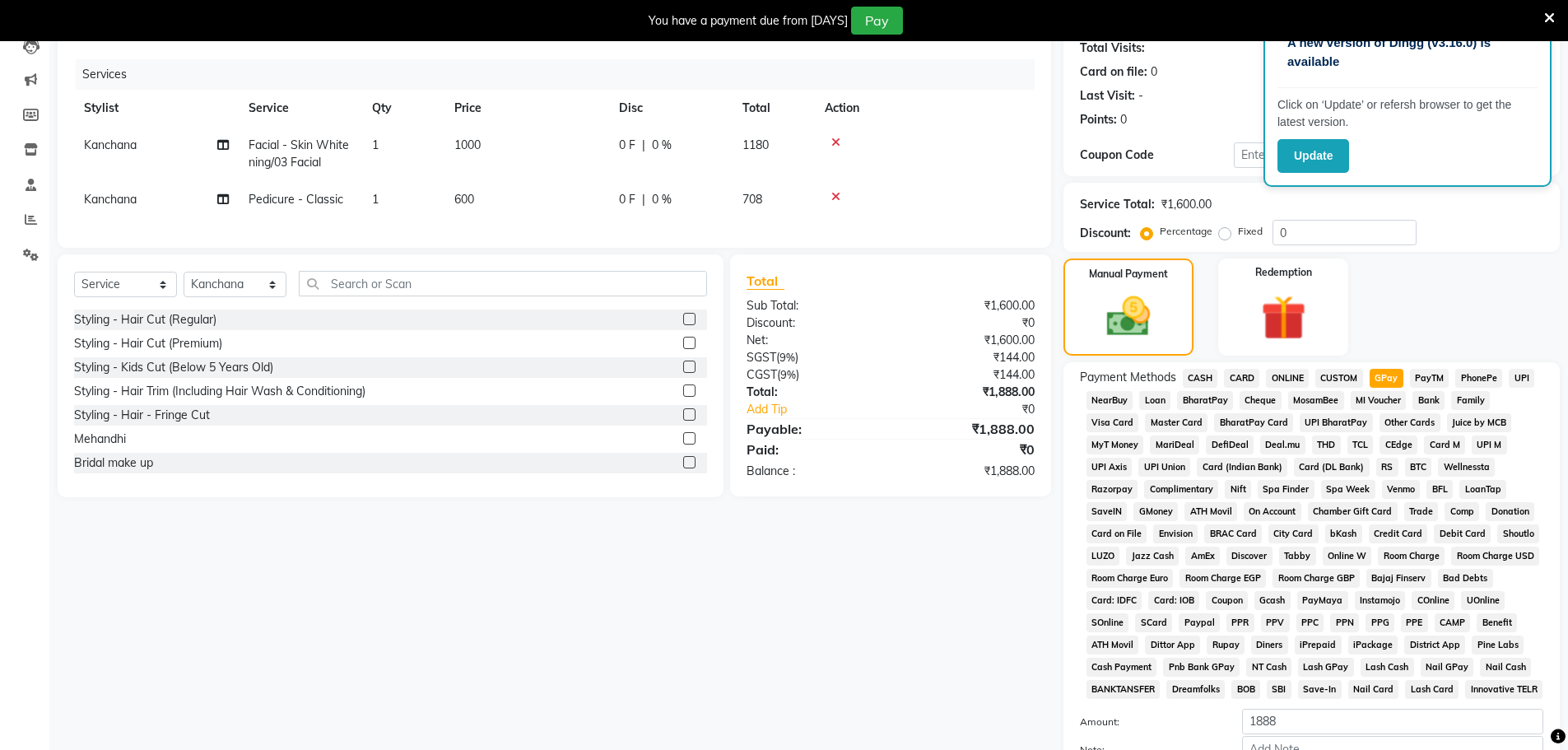scroll, scrollTop: 353, scrollLeft: 0, axis: vertical 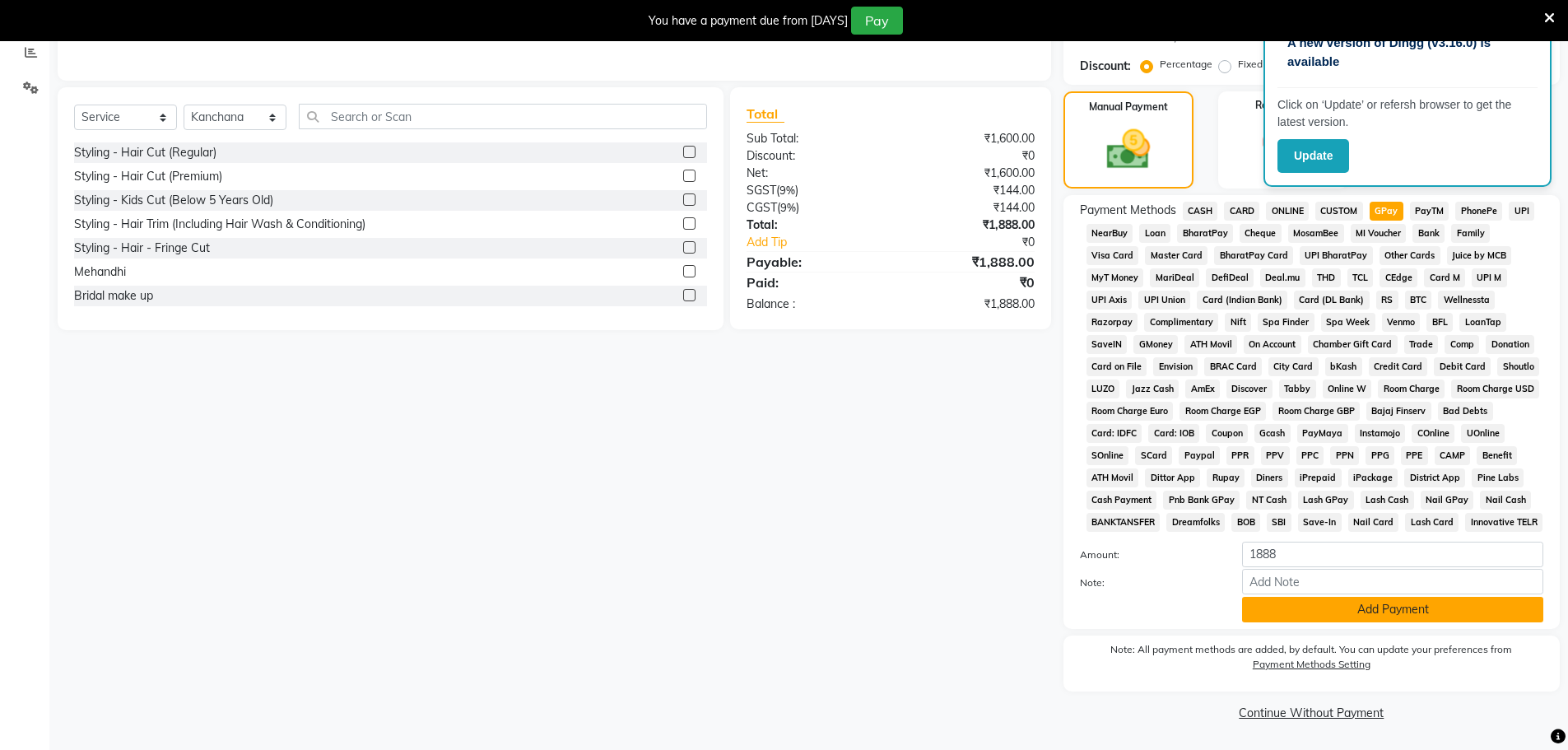 click on "Add Payment" 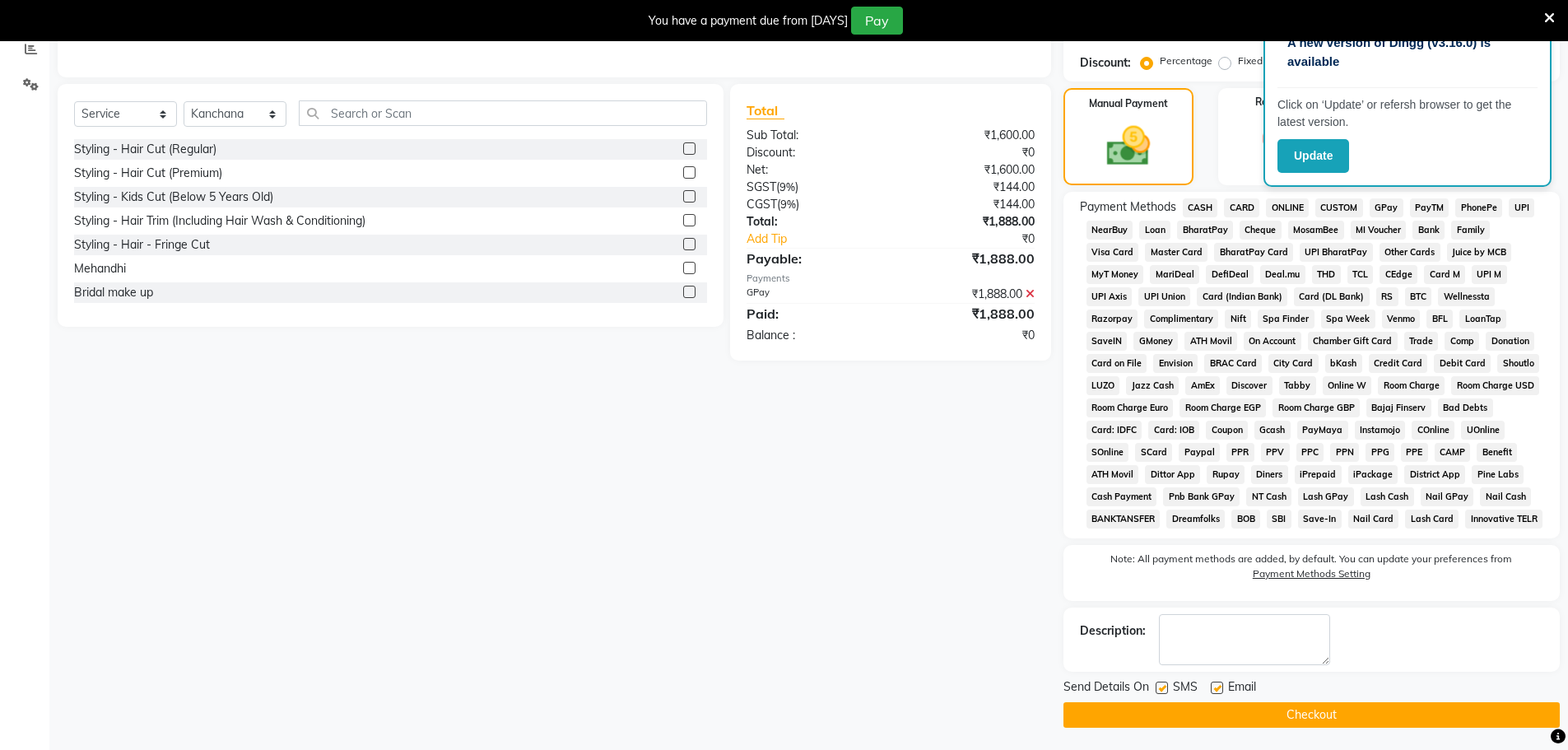 scroll, scrollTop: 359, scrollLeft: 0, axis: vertical 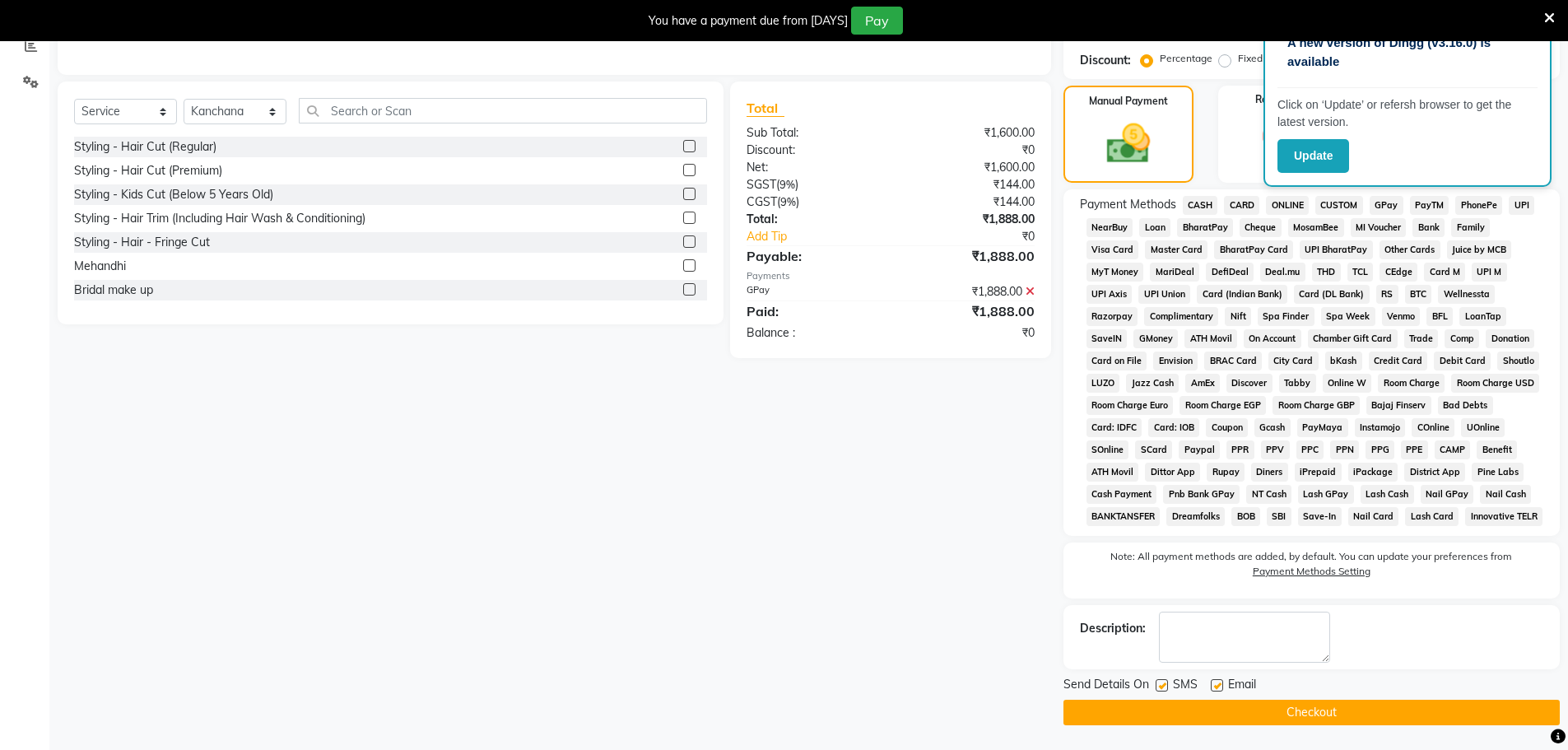 click on "Checkout" 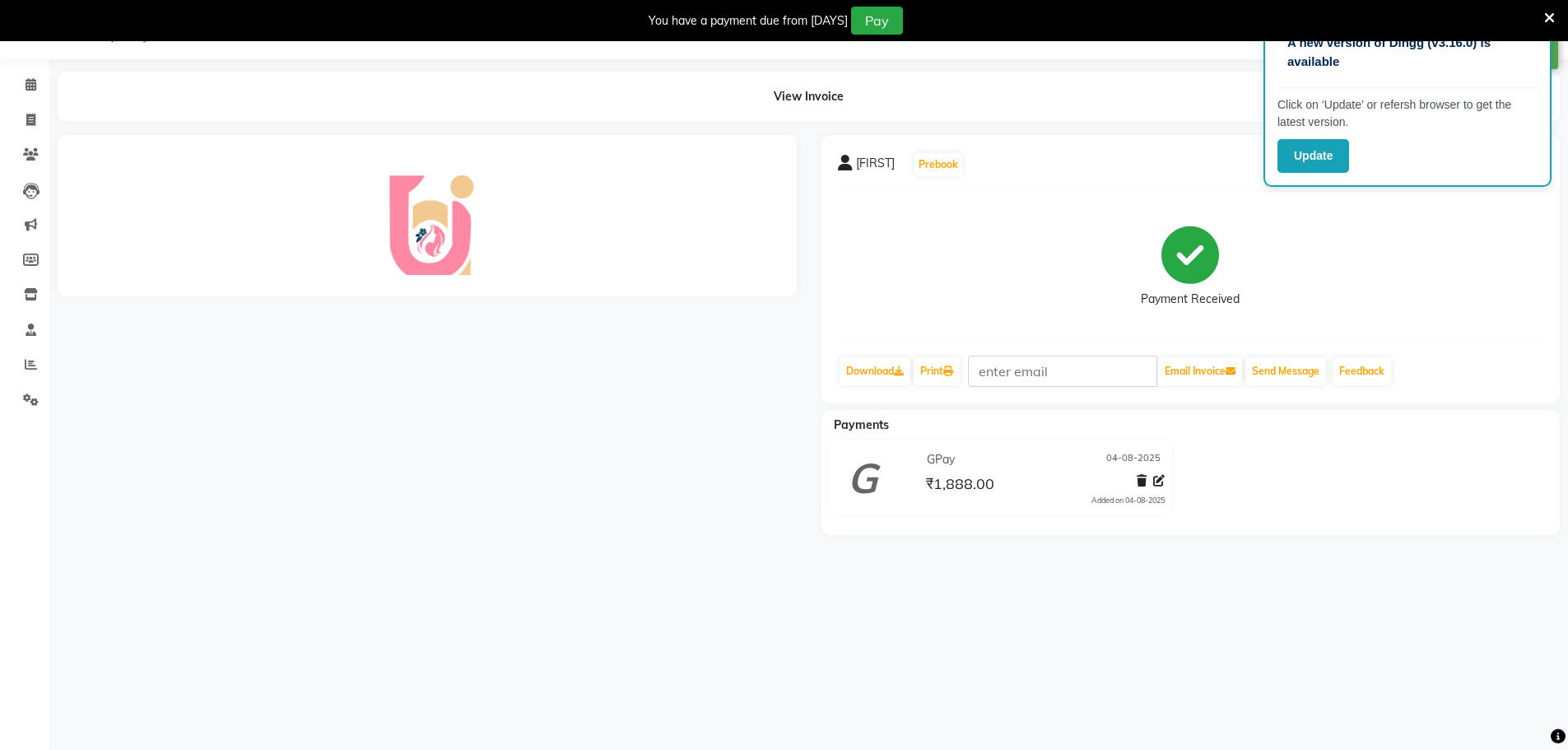 scroll, scrollTop: 0, scrollLeft: 0, axis: both 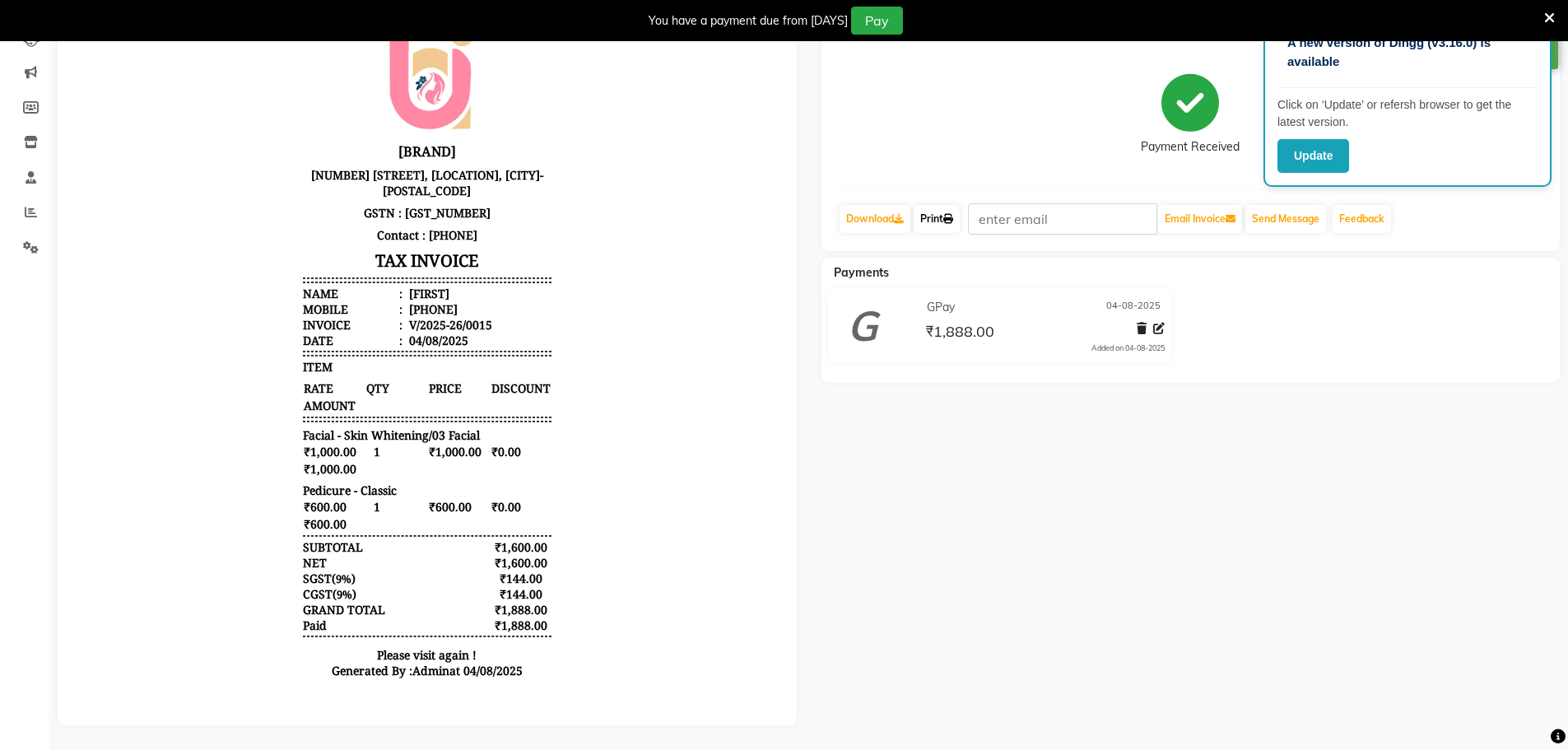 click on "Print" 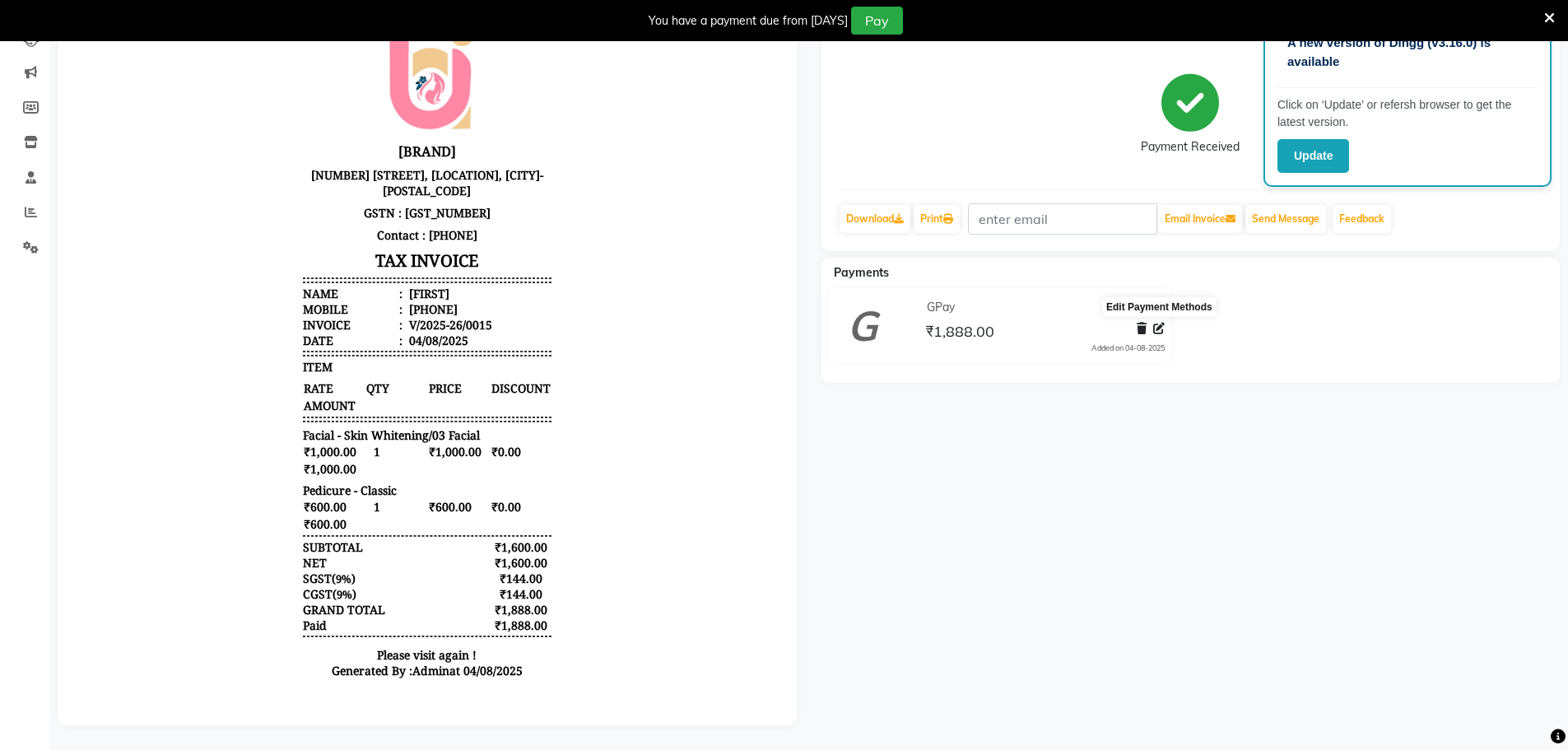 click 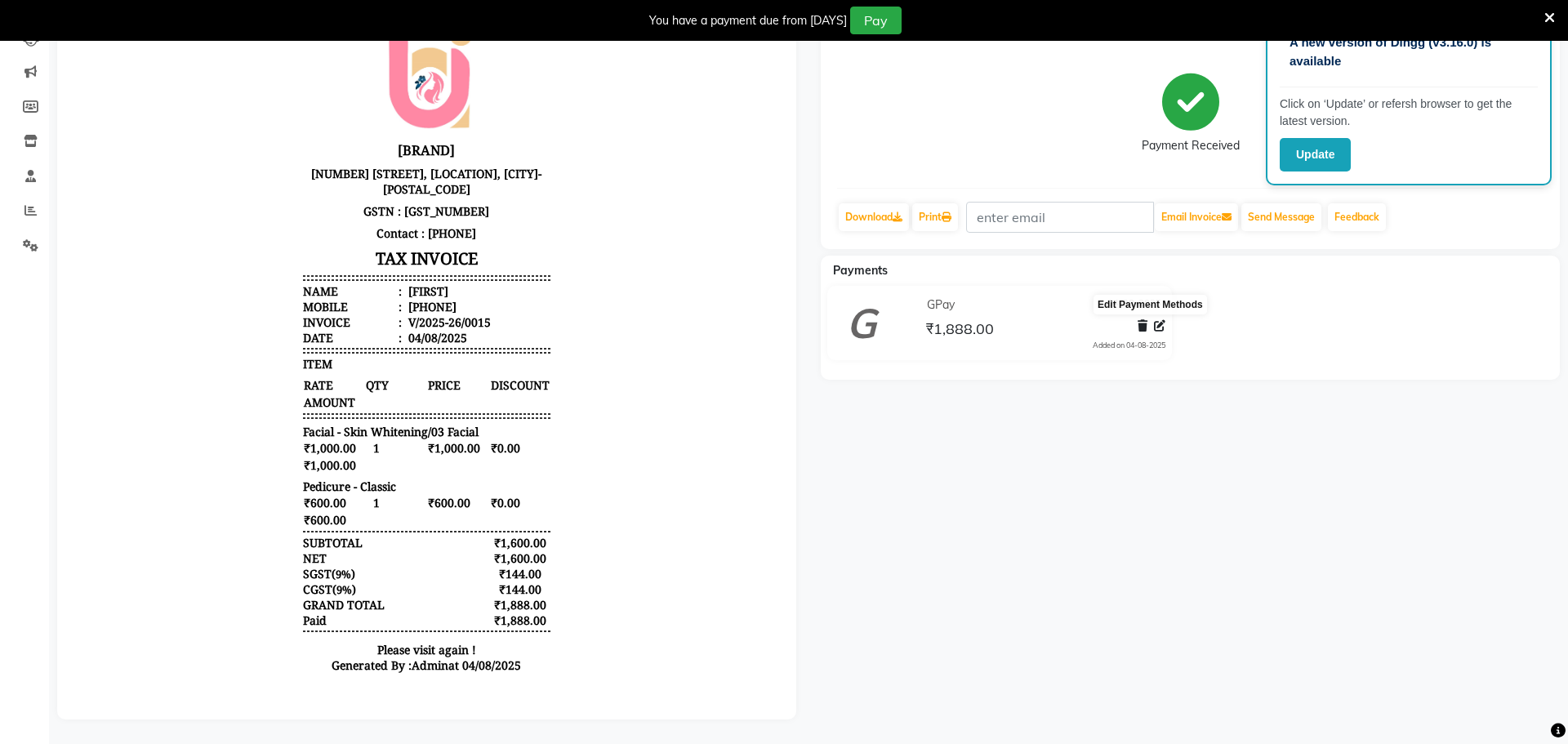 select on "5" 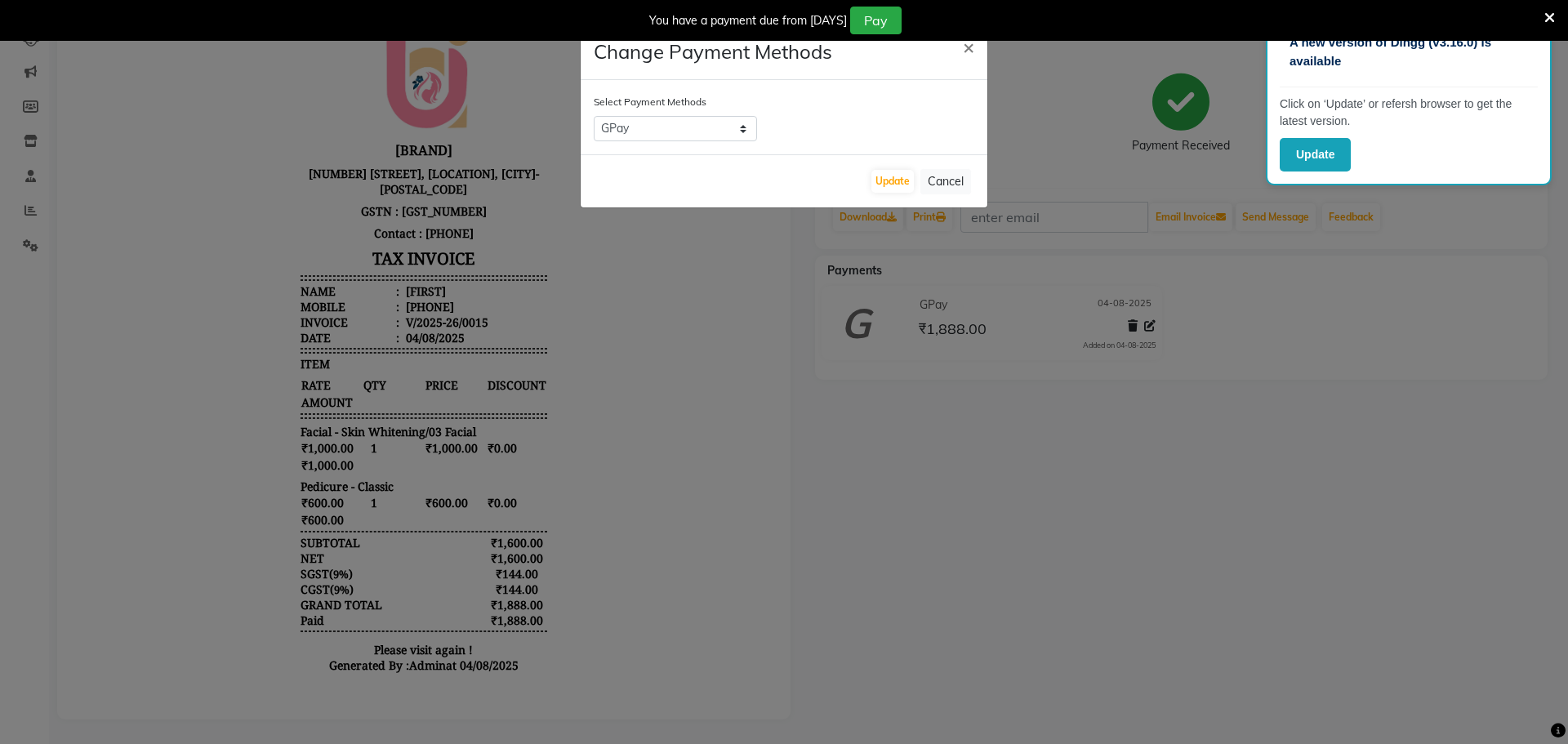 click on "You have a payment due from [DAYS] Pay" at bounding box center (784, 20) 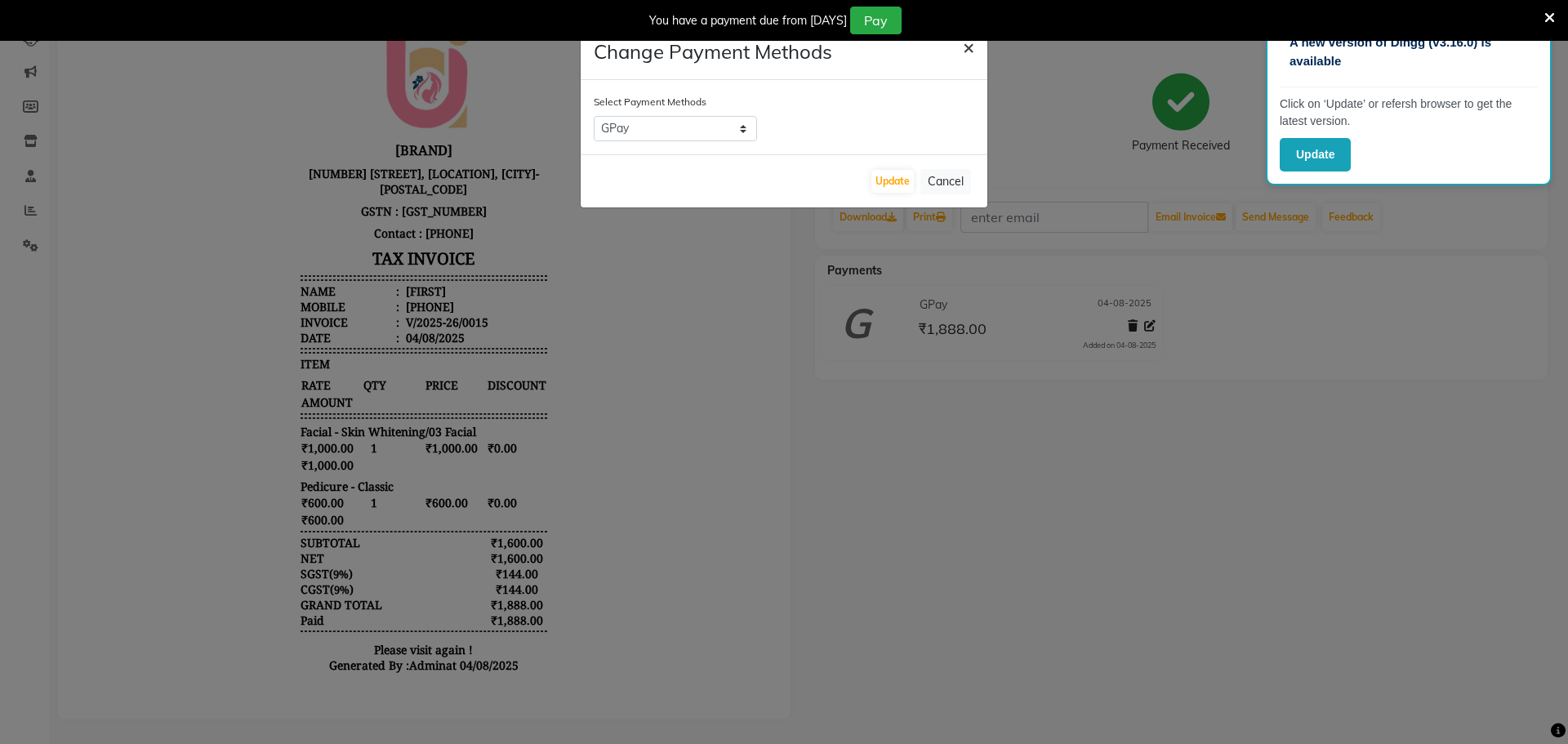 click on "×" 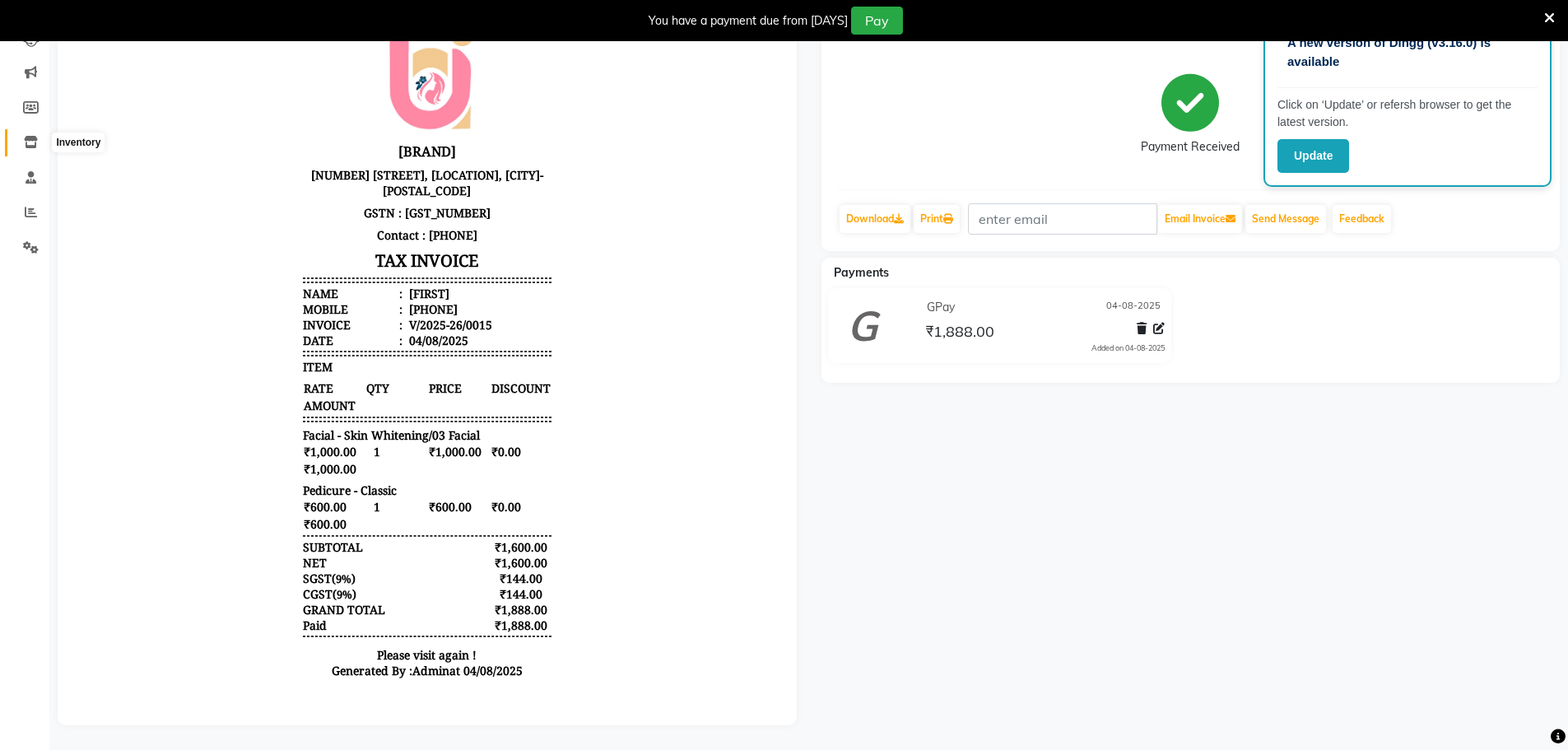 click 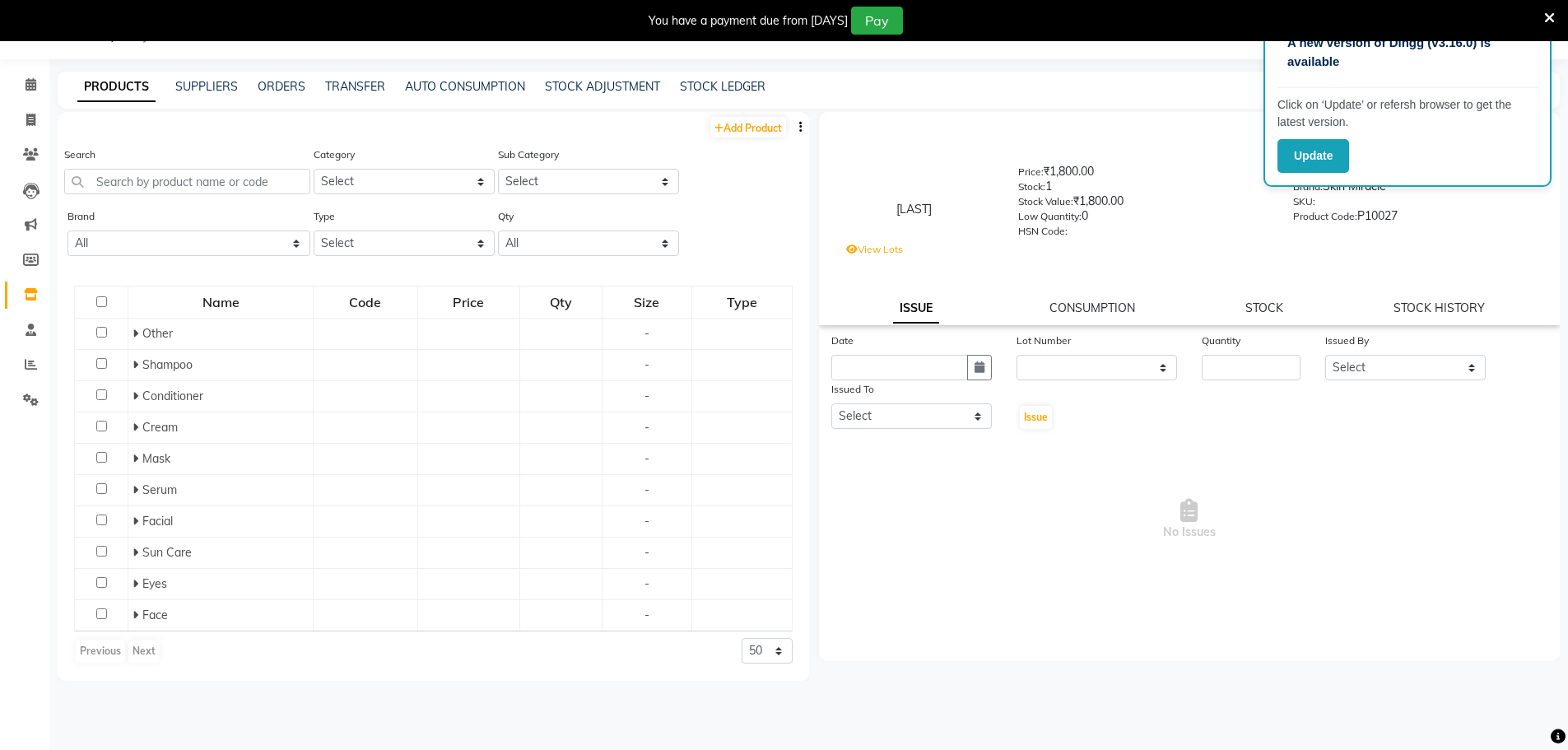 scroll, scrollTop: 52, scrollLeft: 0, axis: vertical 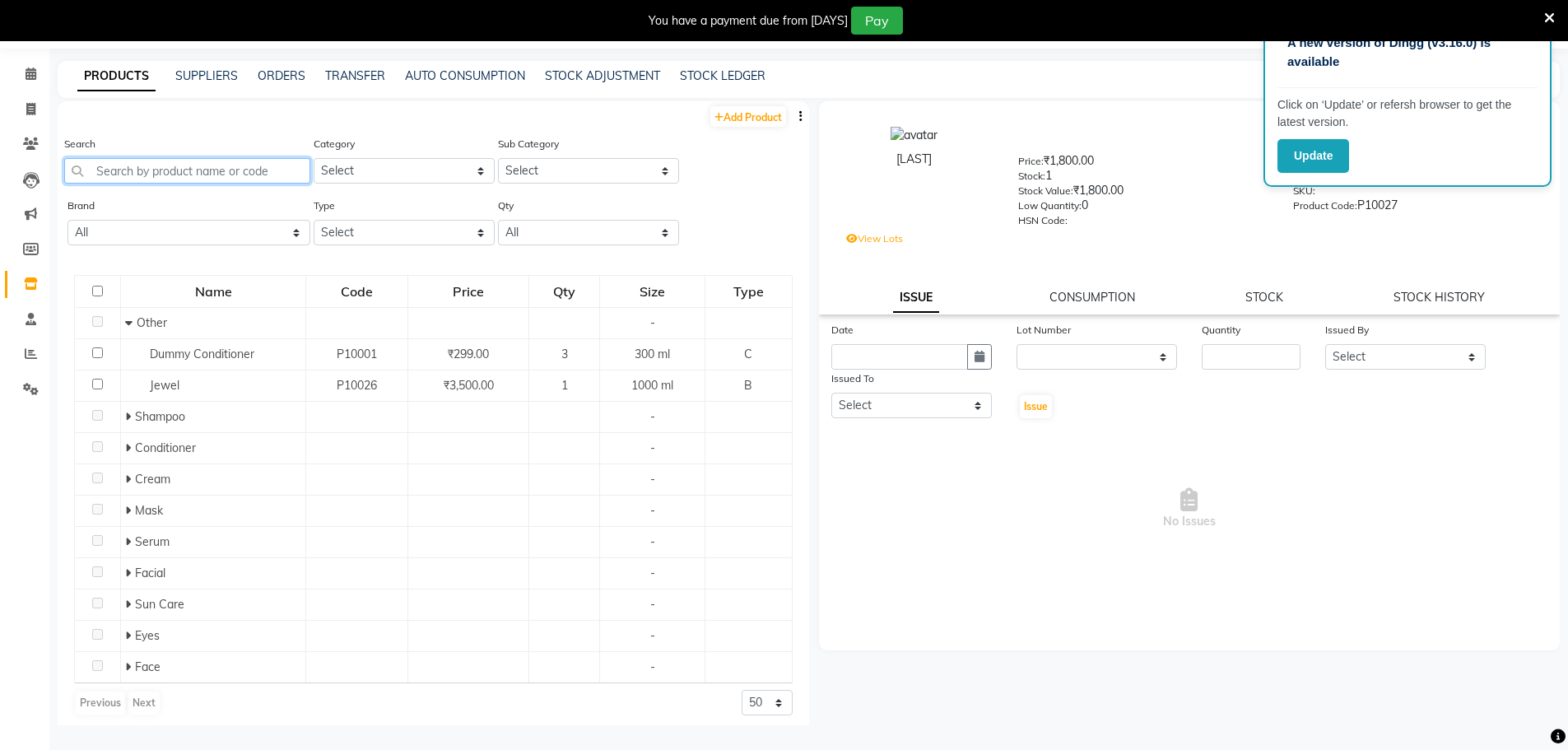 click 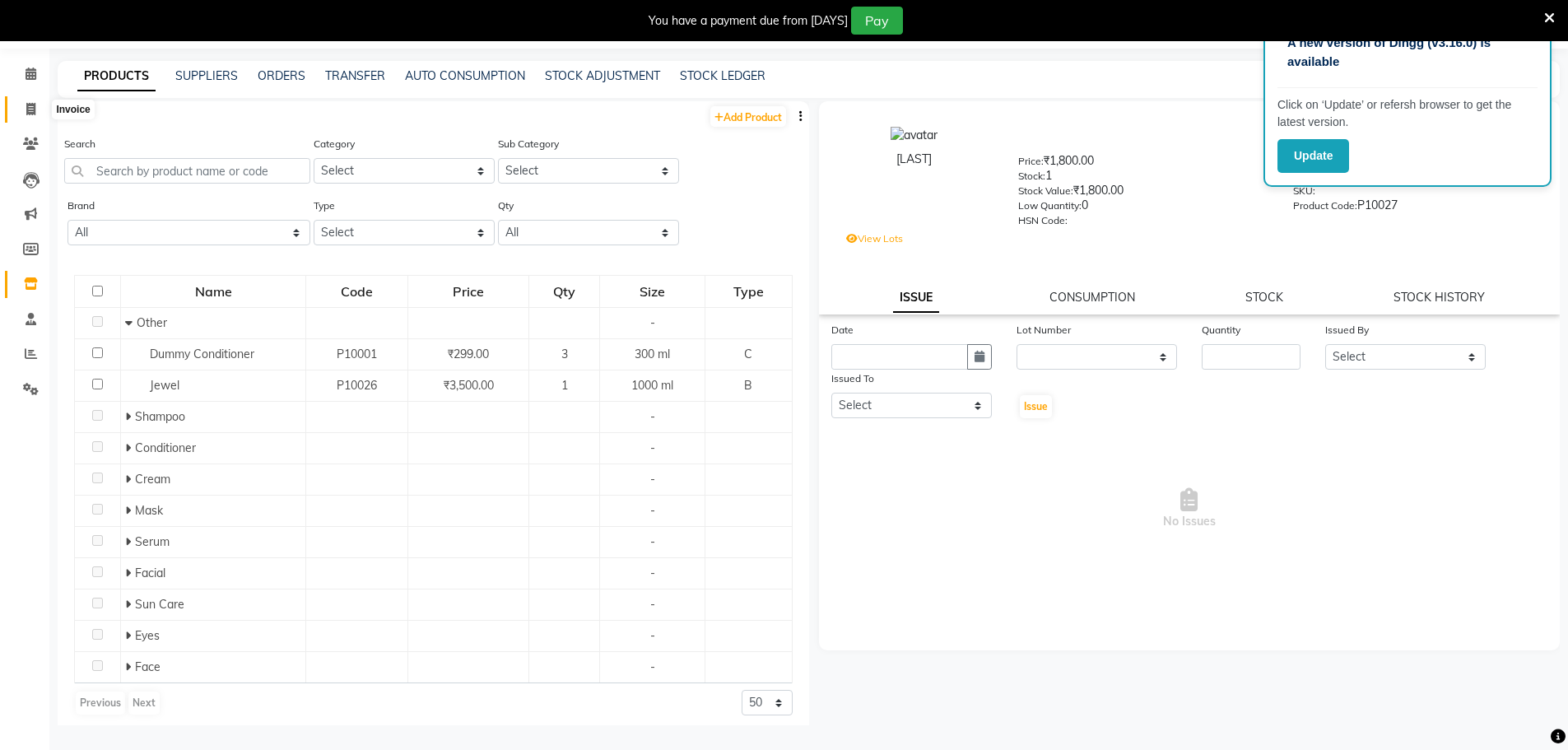 click 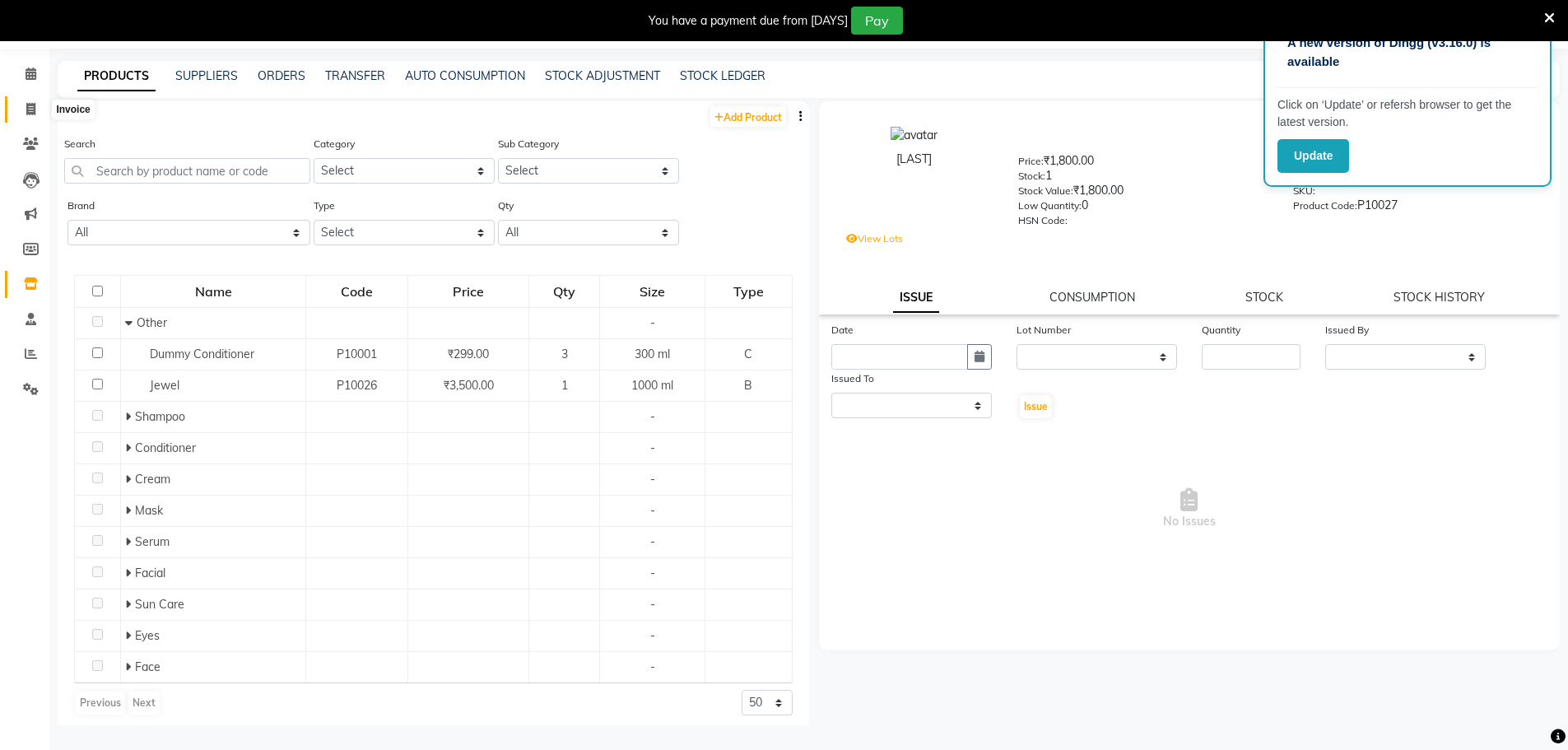 scroll, scrollTop: 41, scrollLeft: 0, axis: vertical 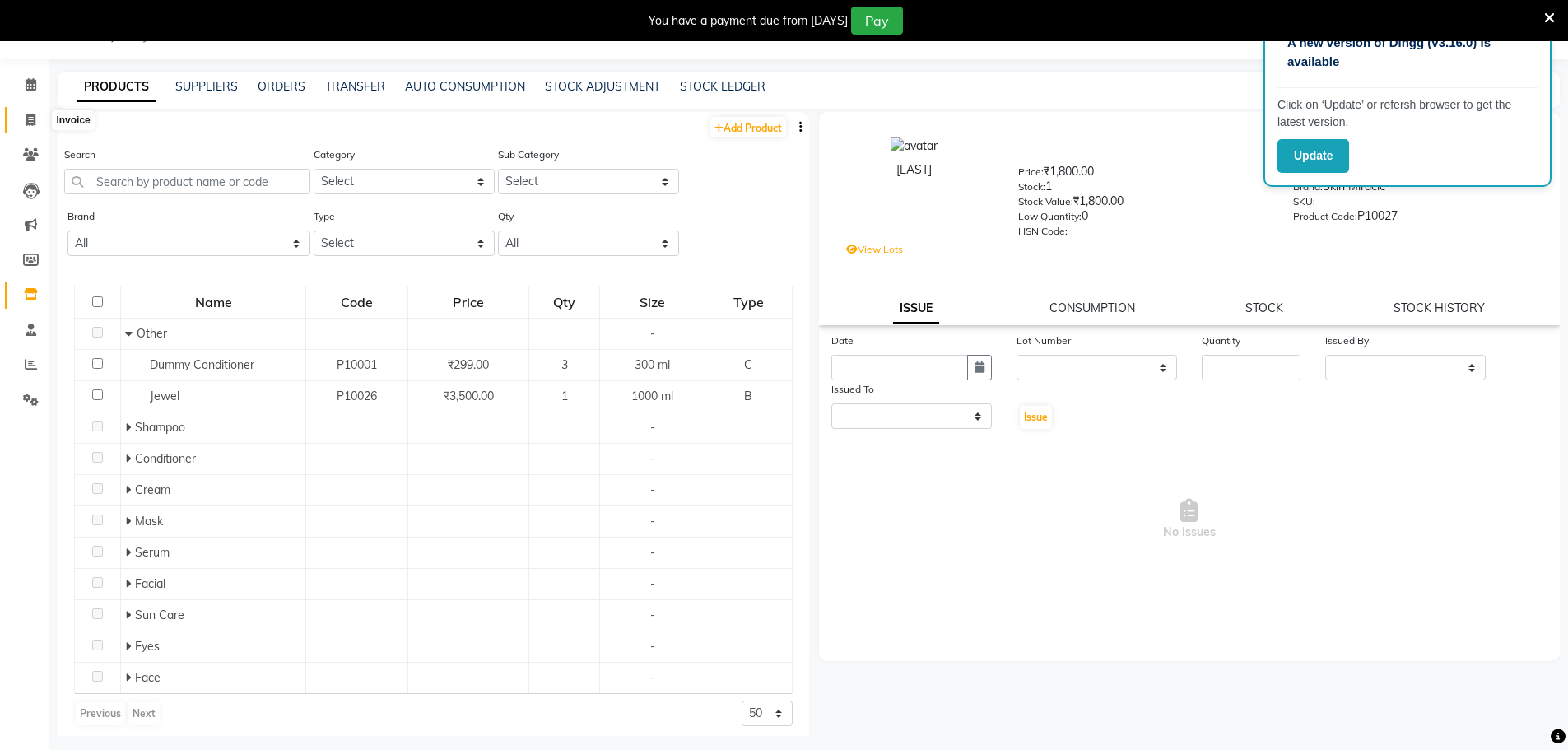 select on "4698" 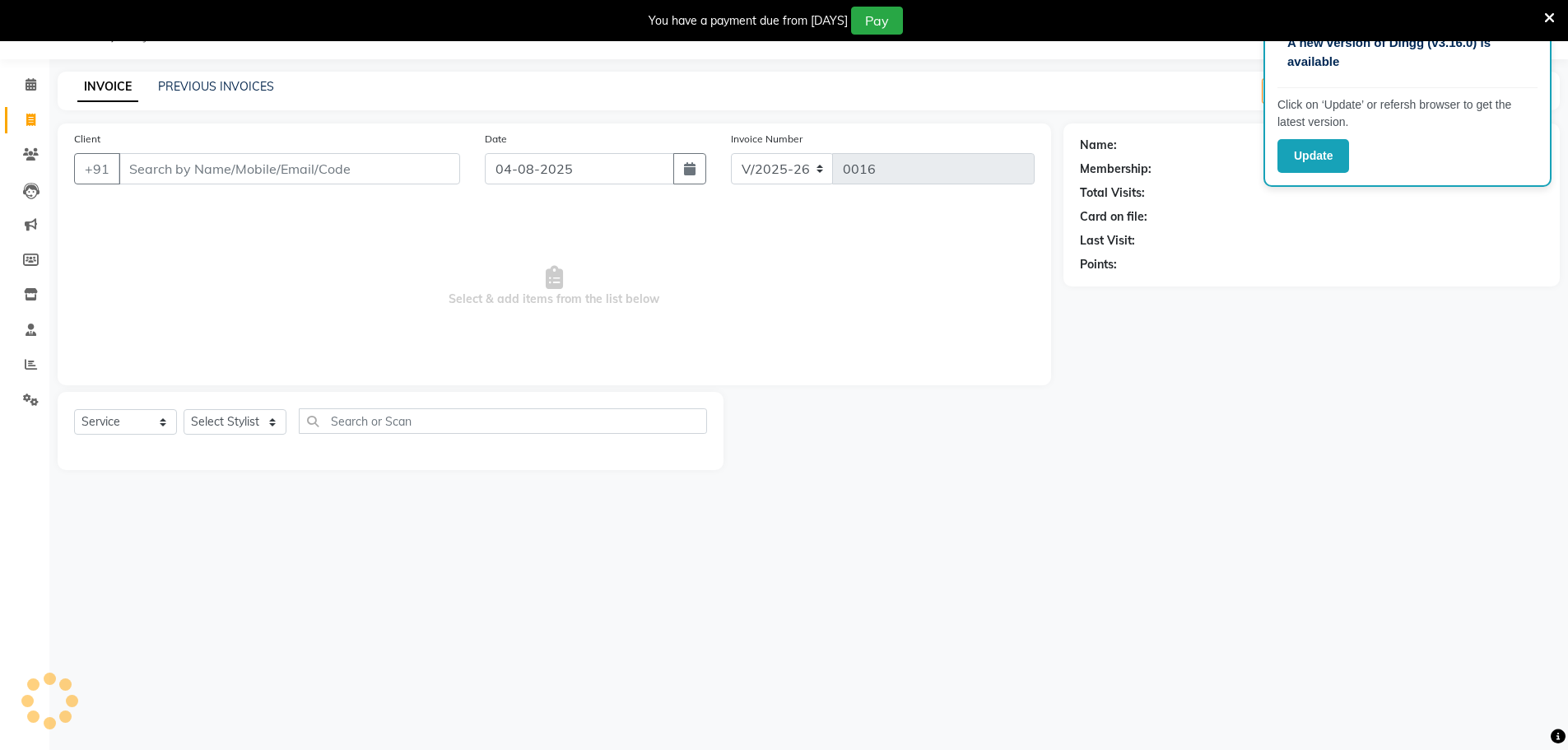 click on "Client" at bounding box center [289, 169] 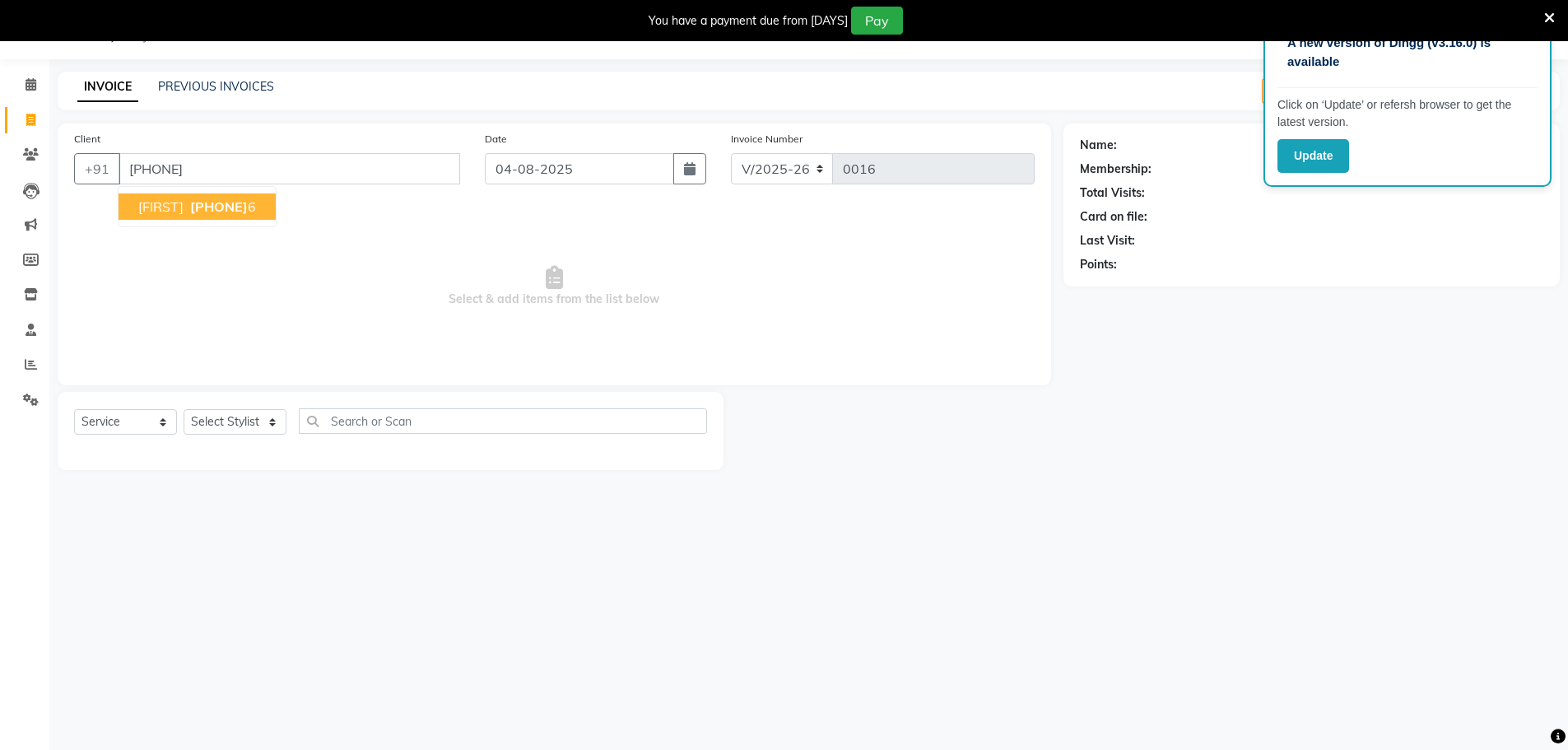 type on "[PHONE]" 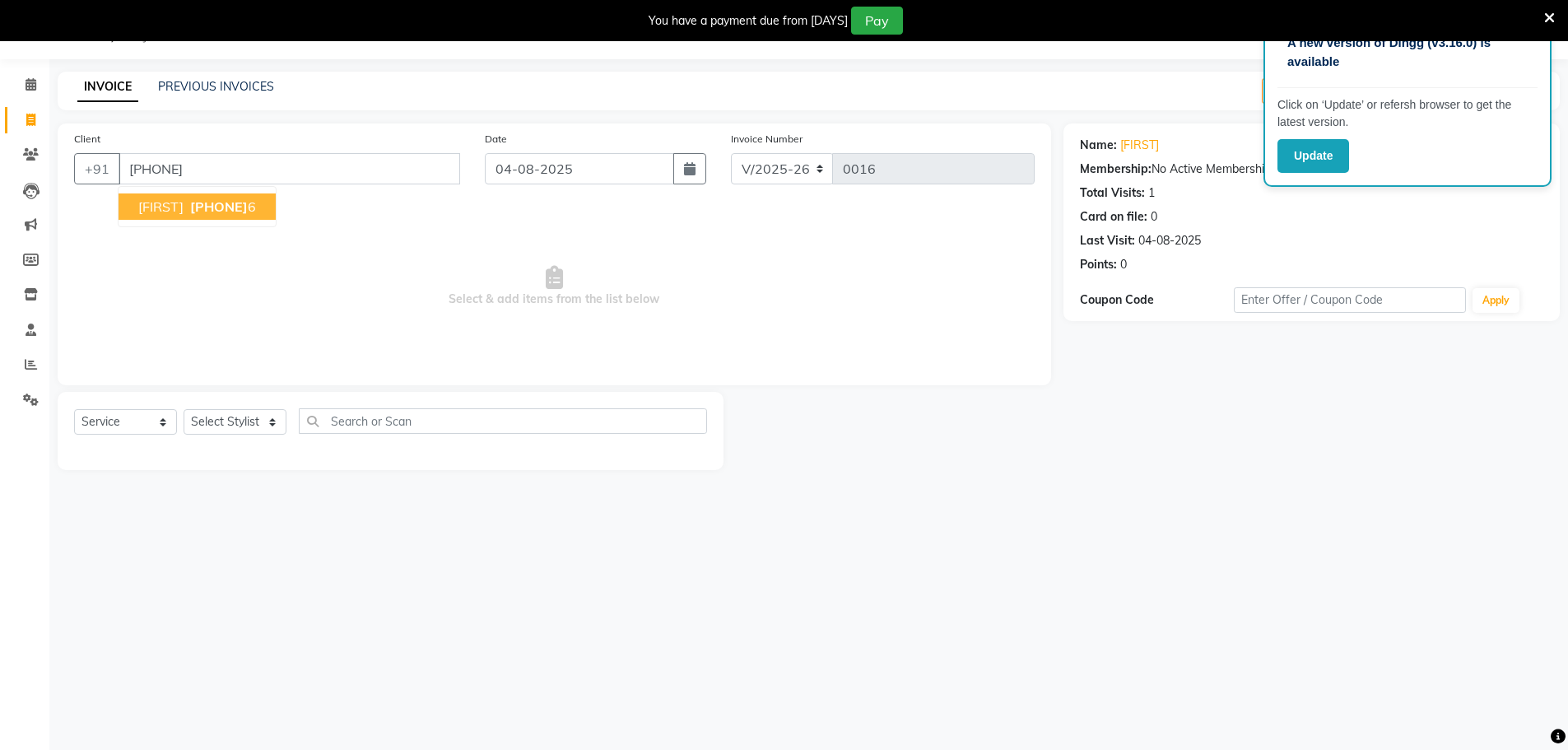 click on "[PHONE]" at bounding box center (219, 207) 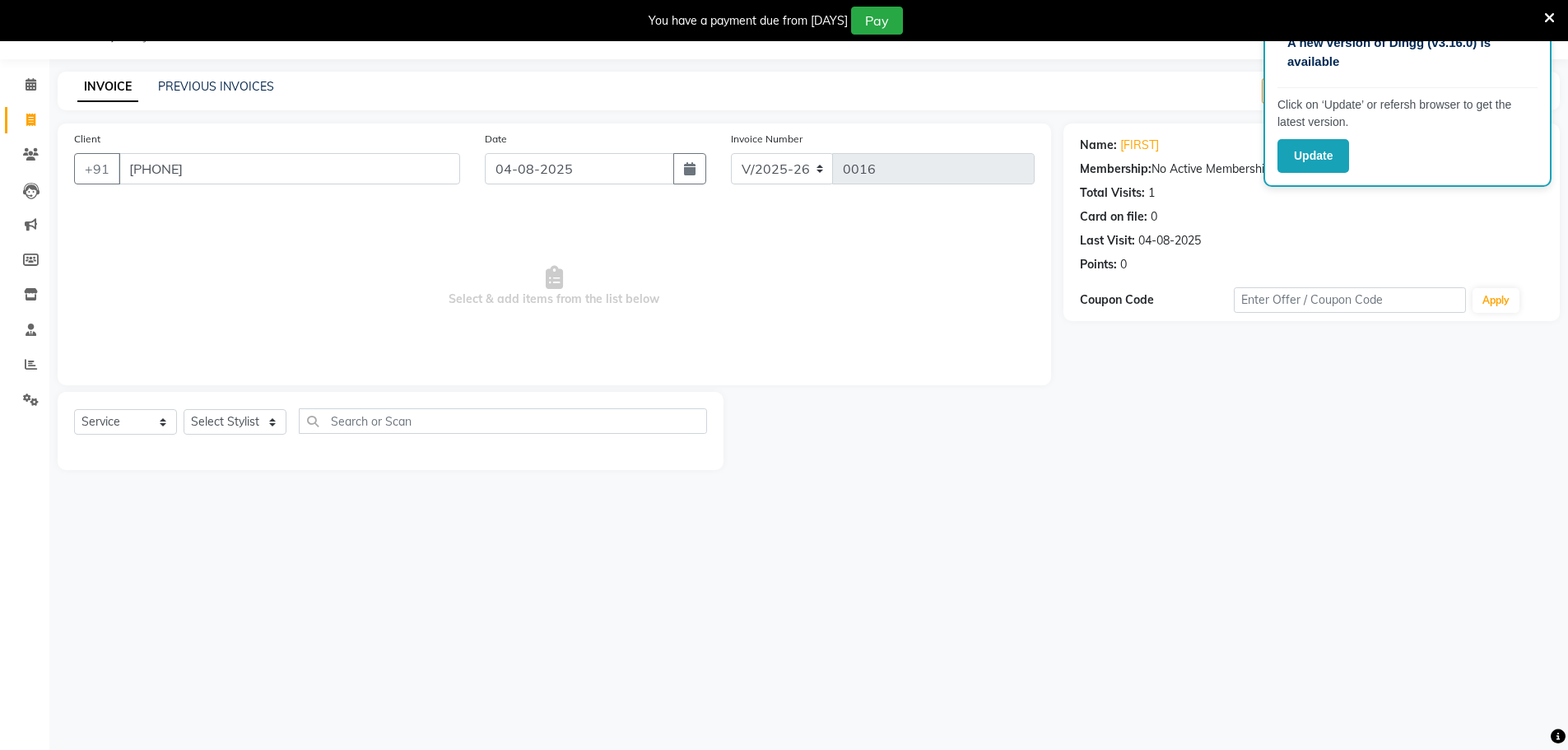 click on "Select Service Product Membership Package Voucher Prepaid Gift Card Select Stylist [PERSON] [PERSON] [PERSON] [PERSON] [PERSON] [PERSON]" 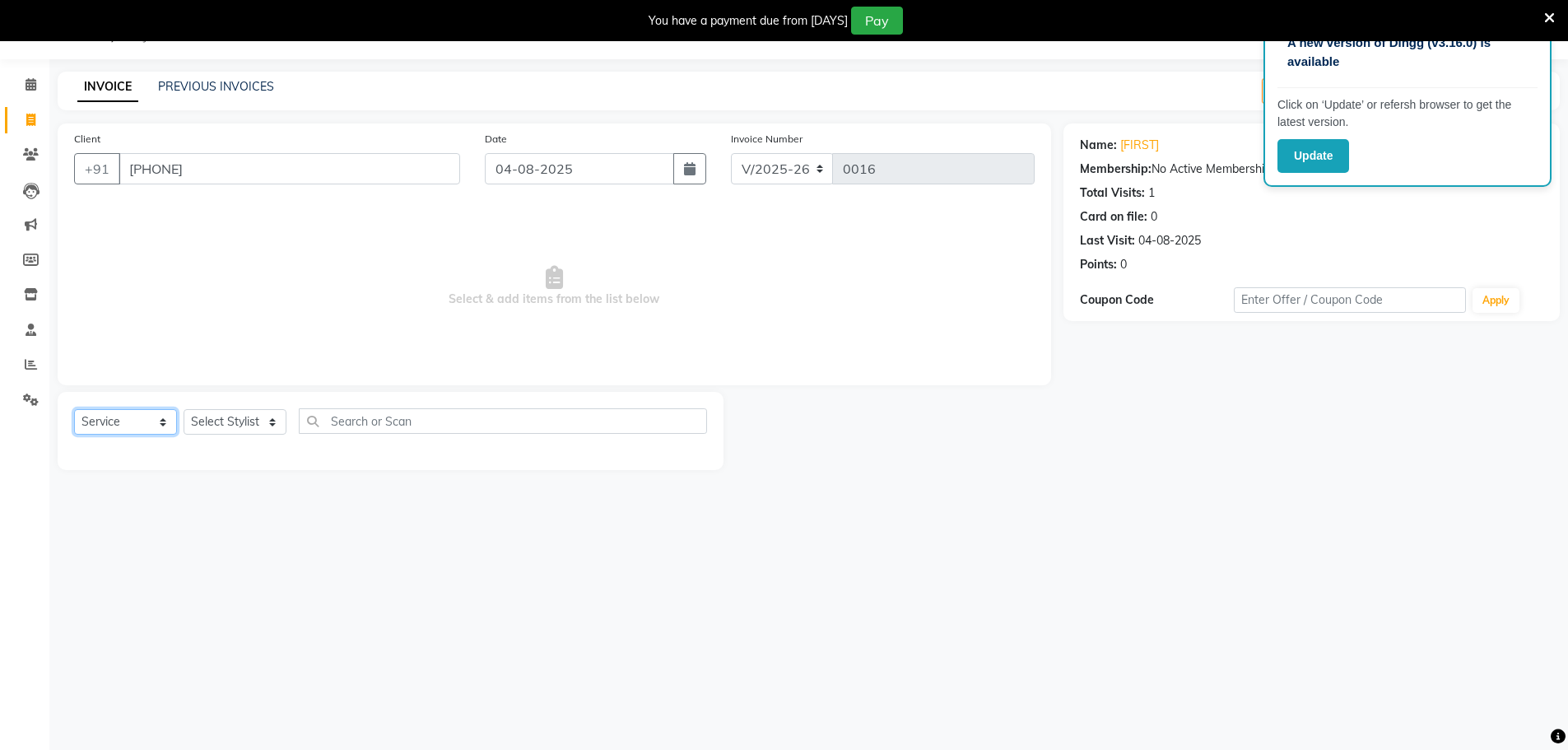 click on "Select  Service  Product  Membership  Package Voucher Prepaid Gift Card" 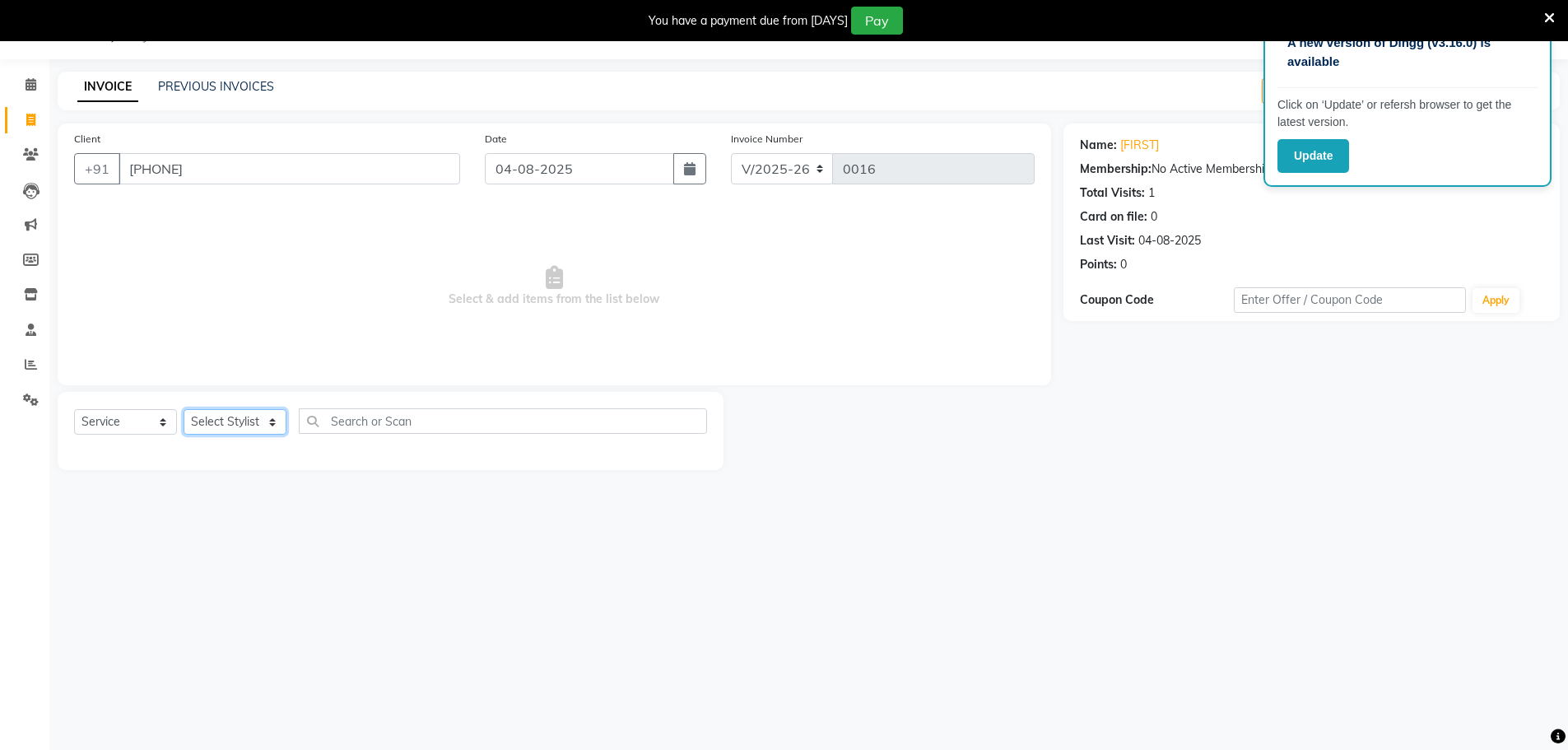 click on "Select Stylist [PERSON] [PERSON] [PERSON] [PERSON] [PERSON] [PERSON]" 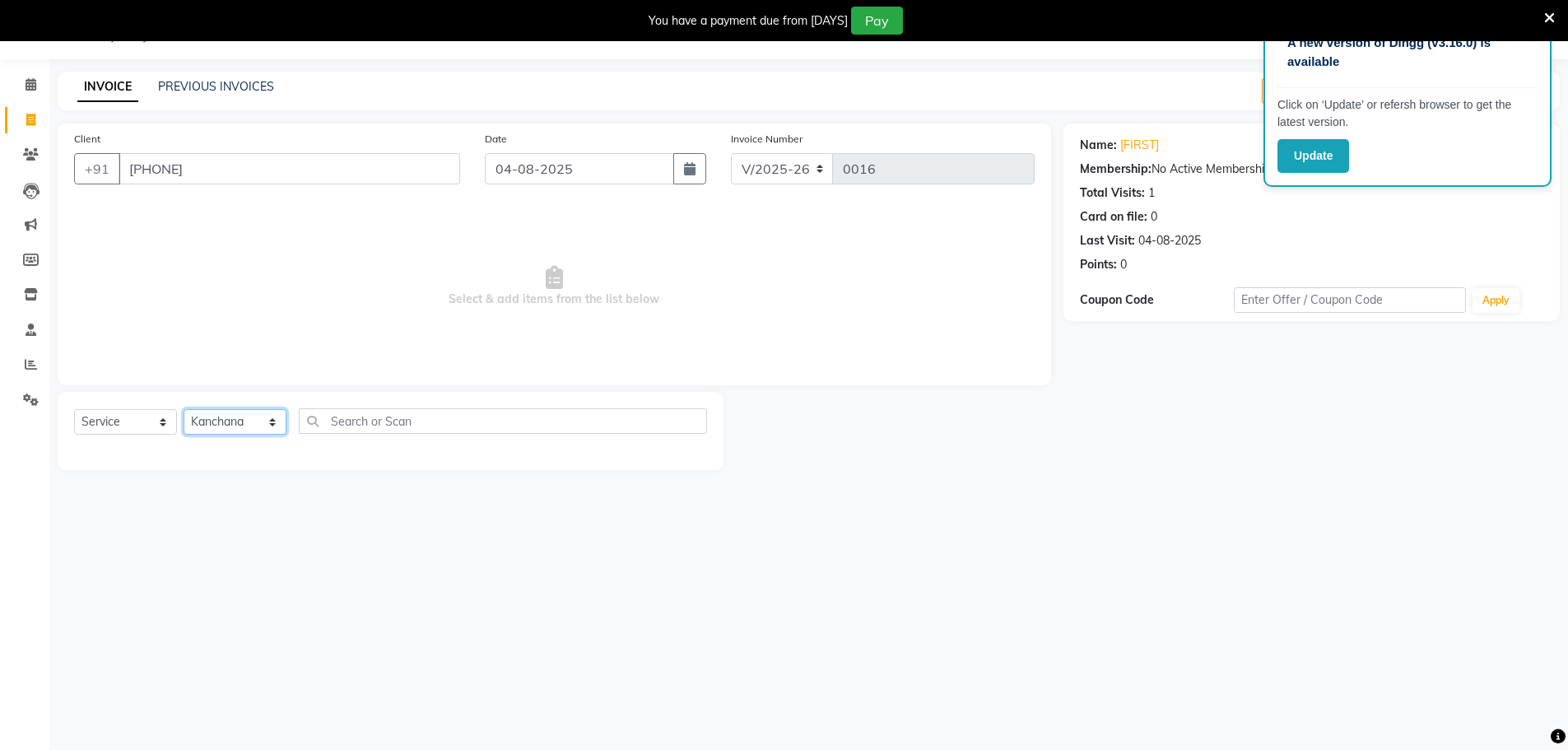 click on "Select Stylist [PERSON] [PERSON] [PERSON] [PERSON] [PERSON] [PERSON]" 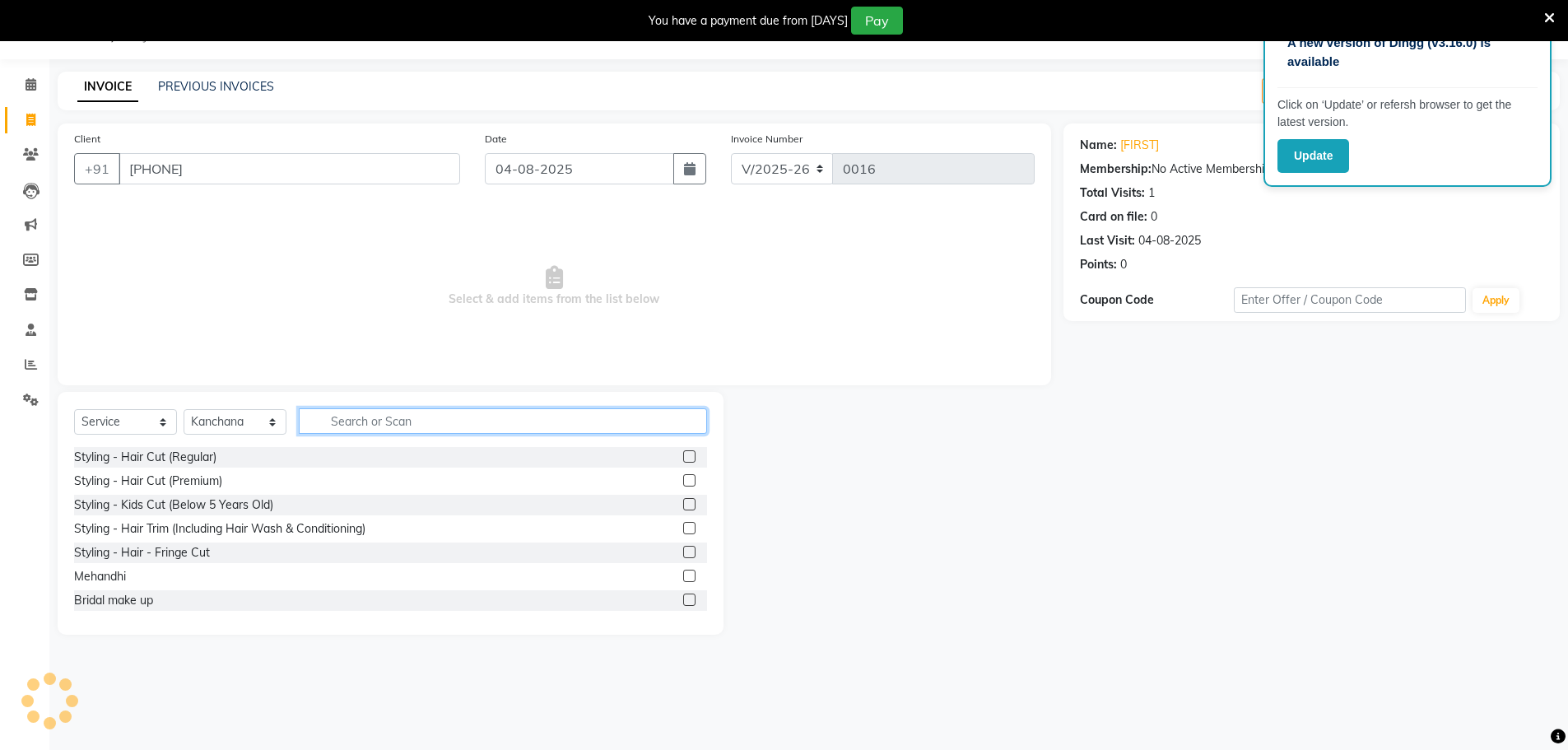 click 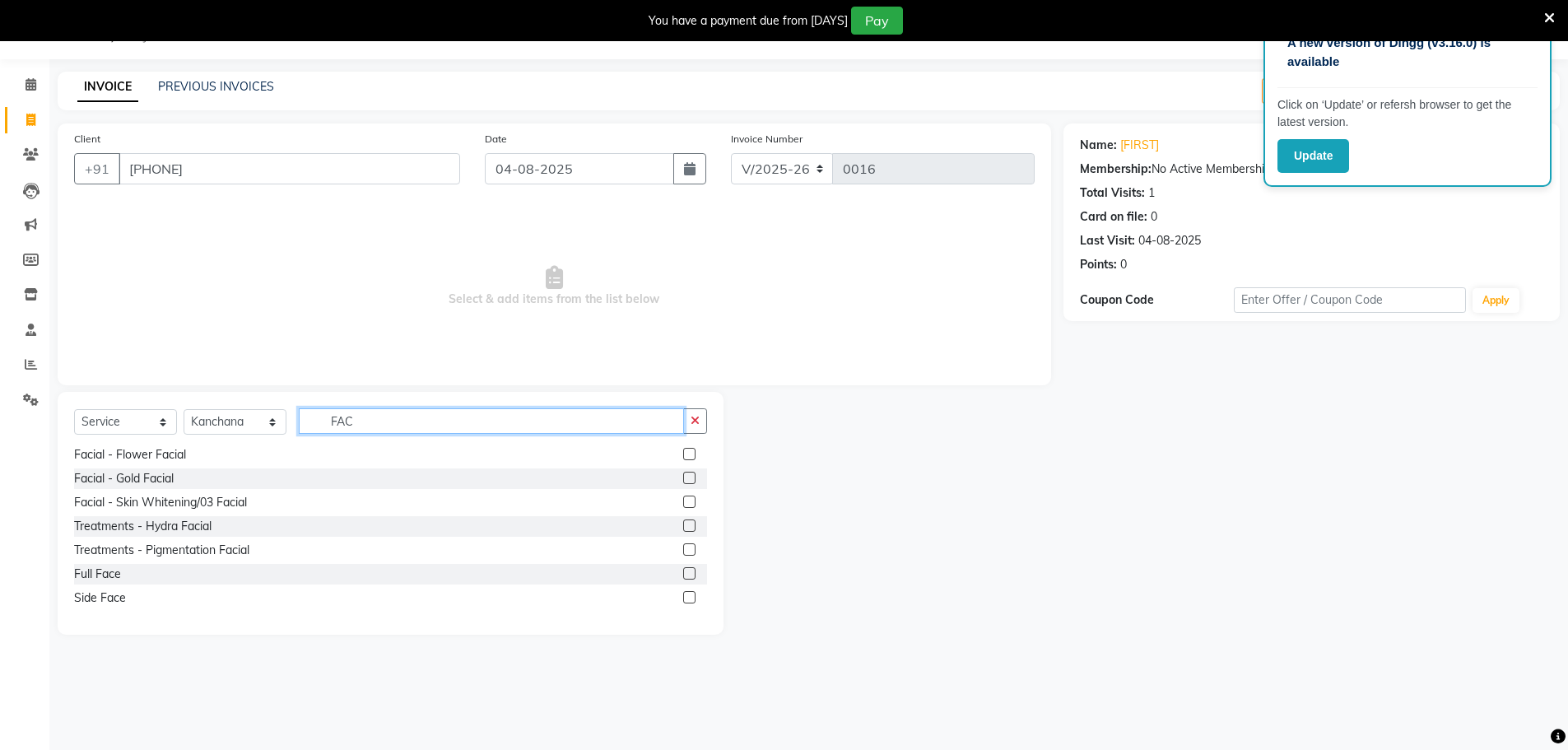 scroll, scrollTop: 278, scrollLeft: 0, axis: vertical 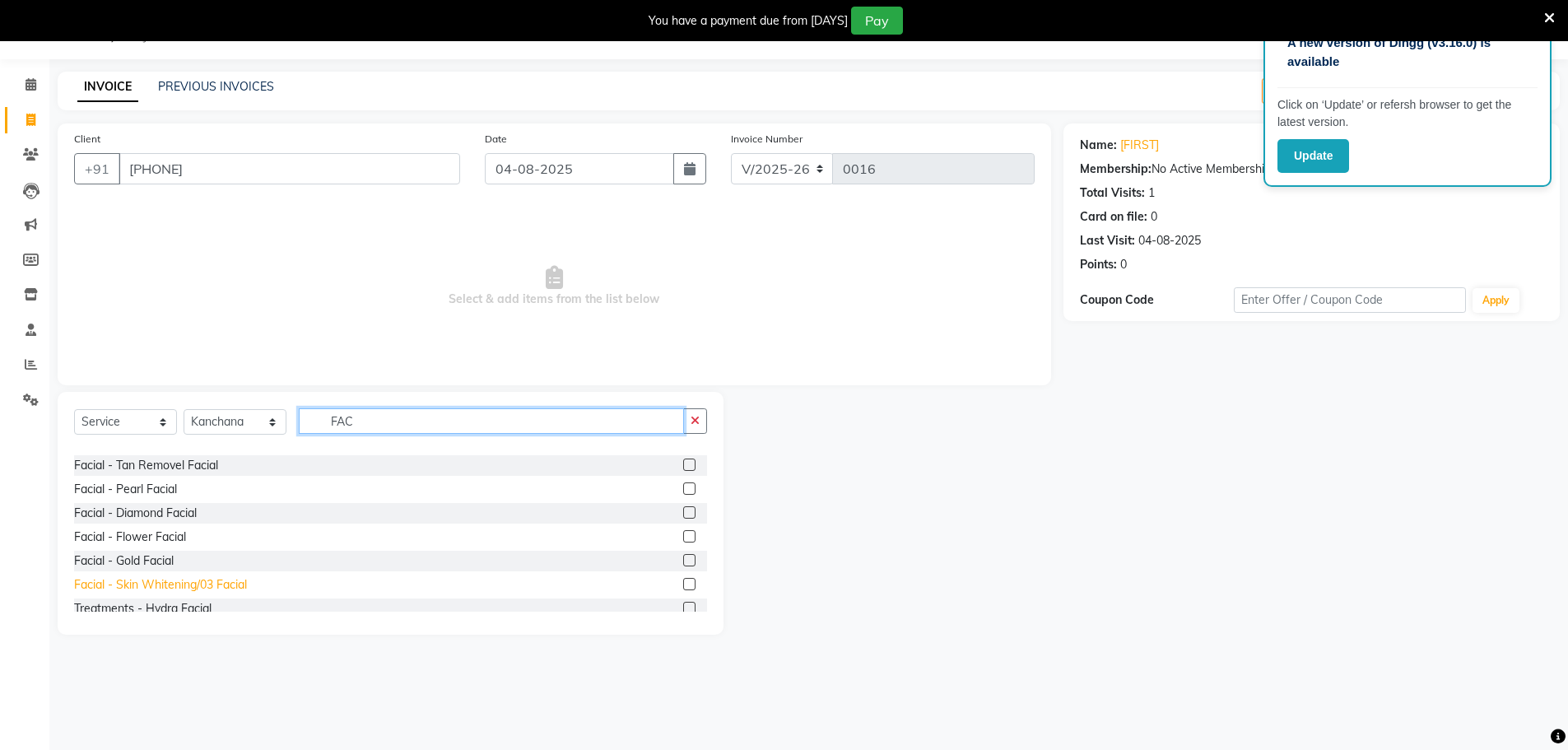 type on "FAC" 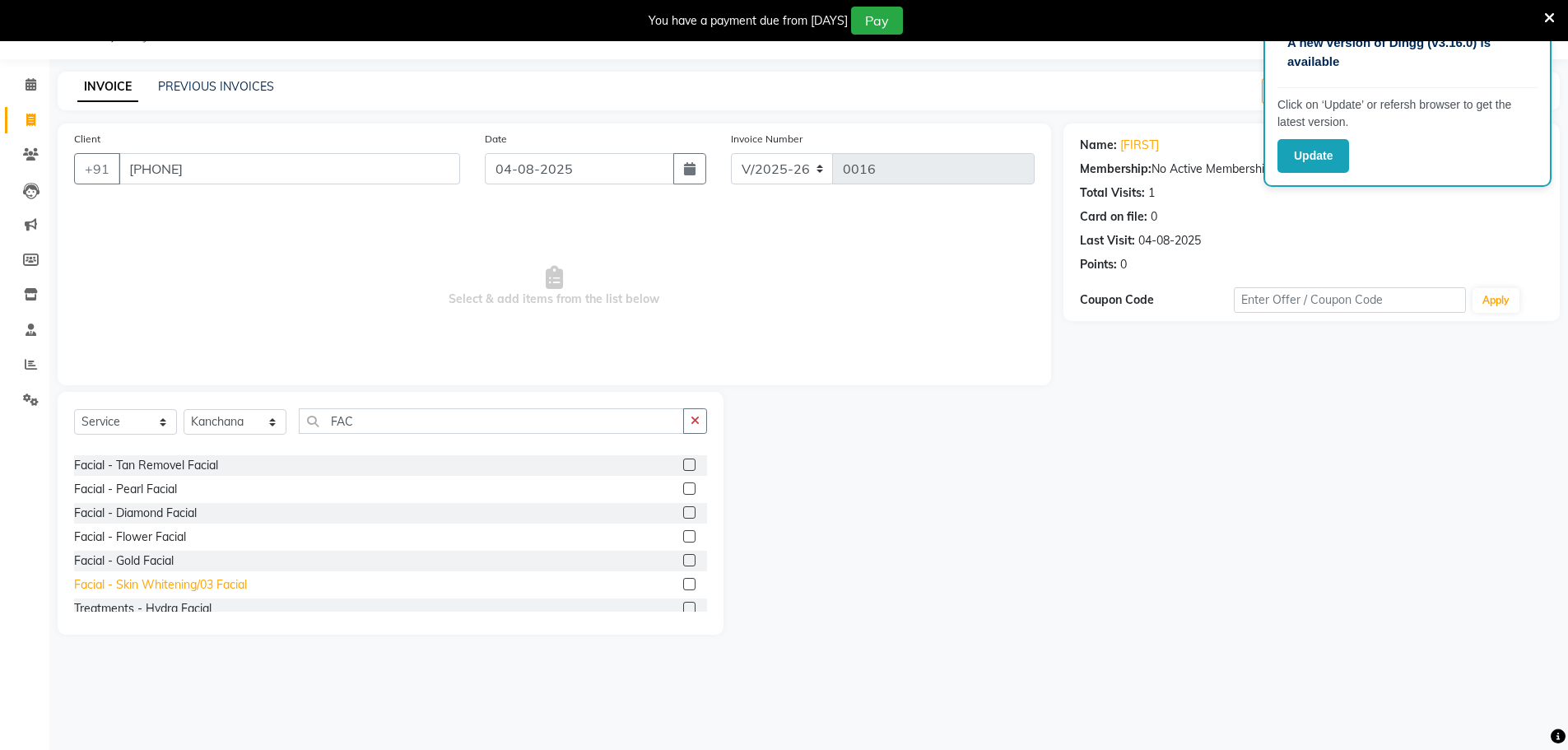 click on "Facial - Skin Whitening/03 Facial" 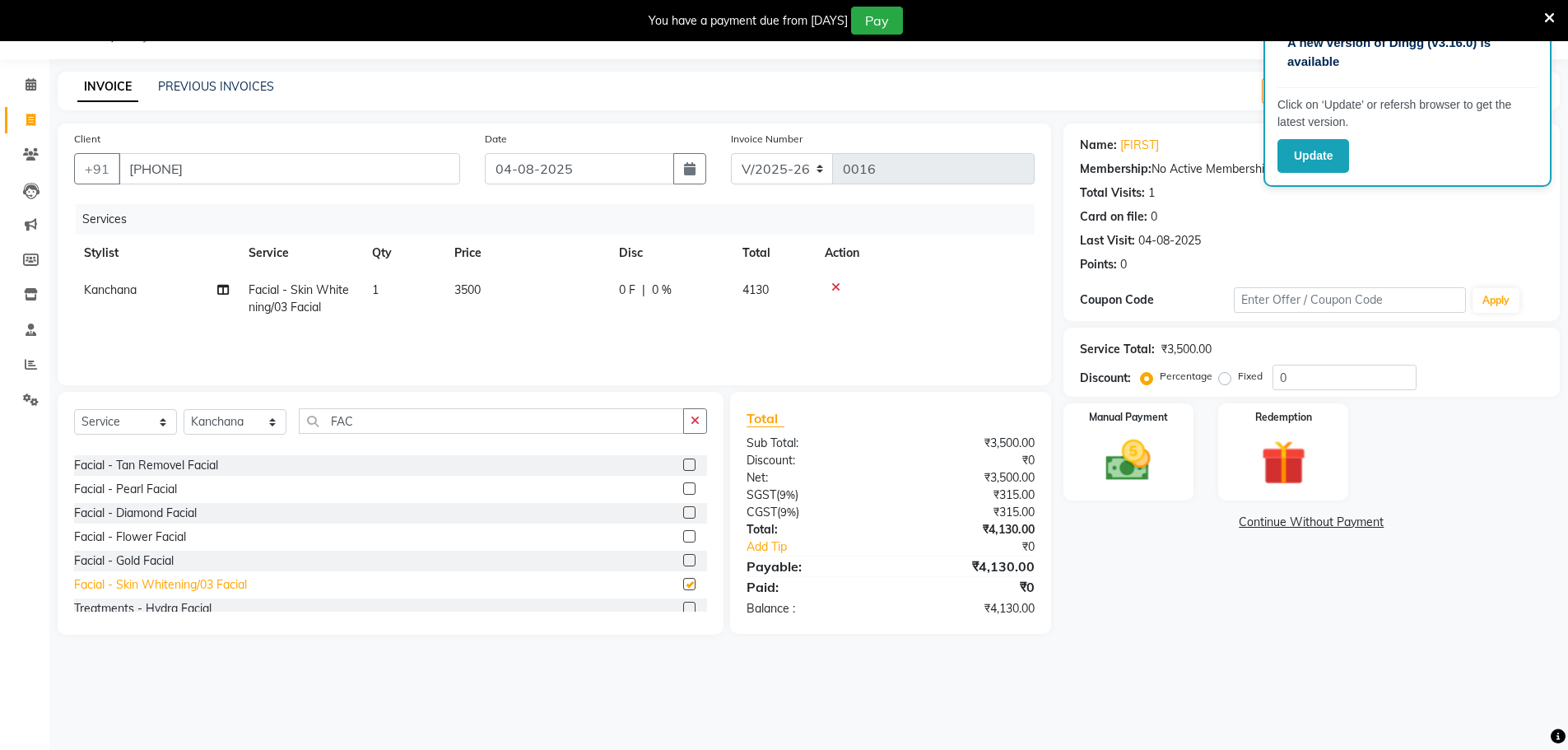 checkbox on "false" 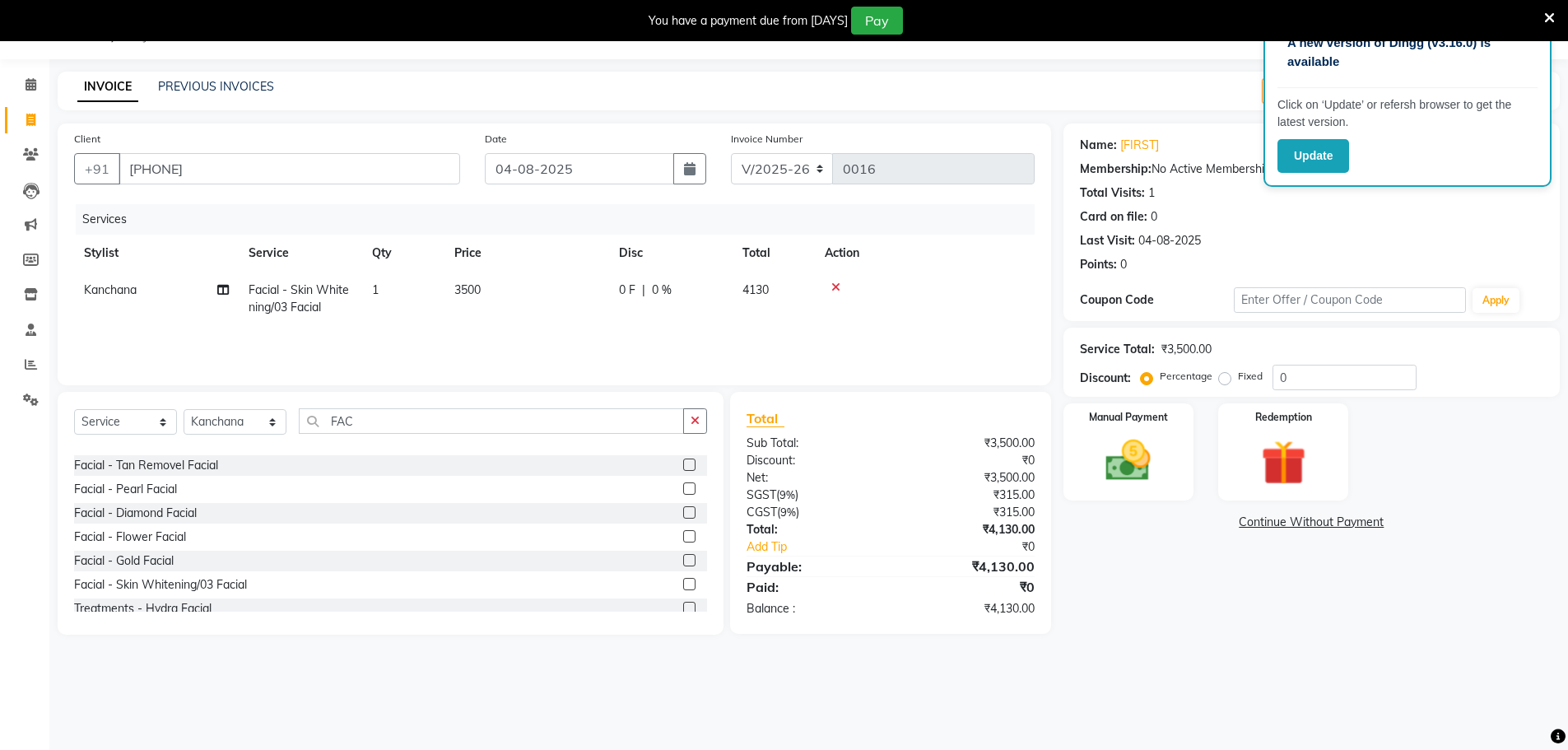 click on "3500" 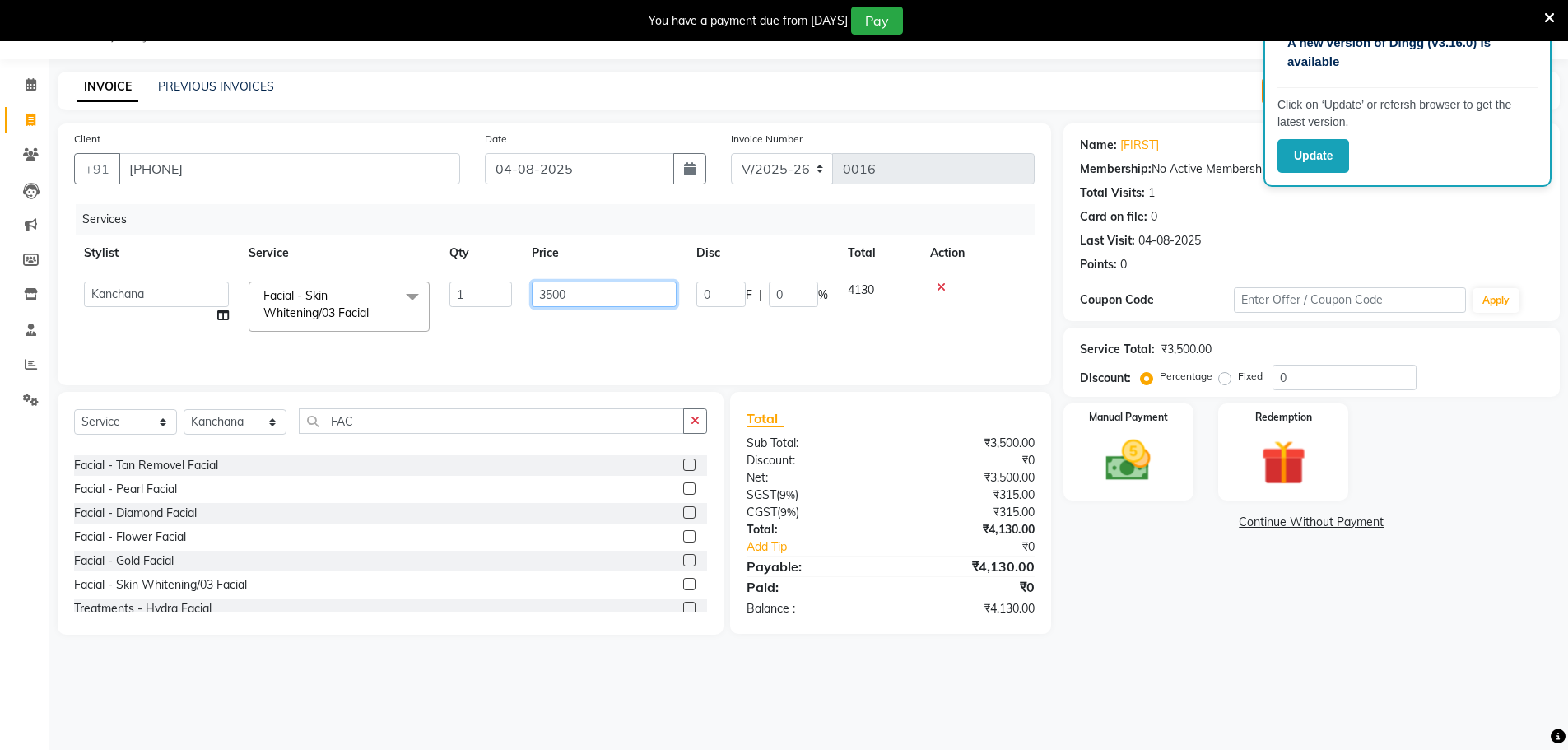 click on "3500" 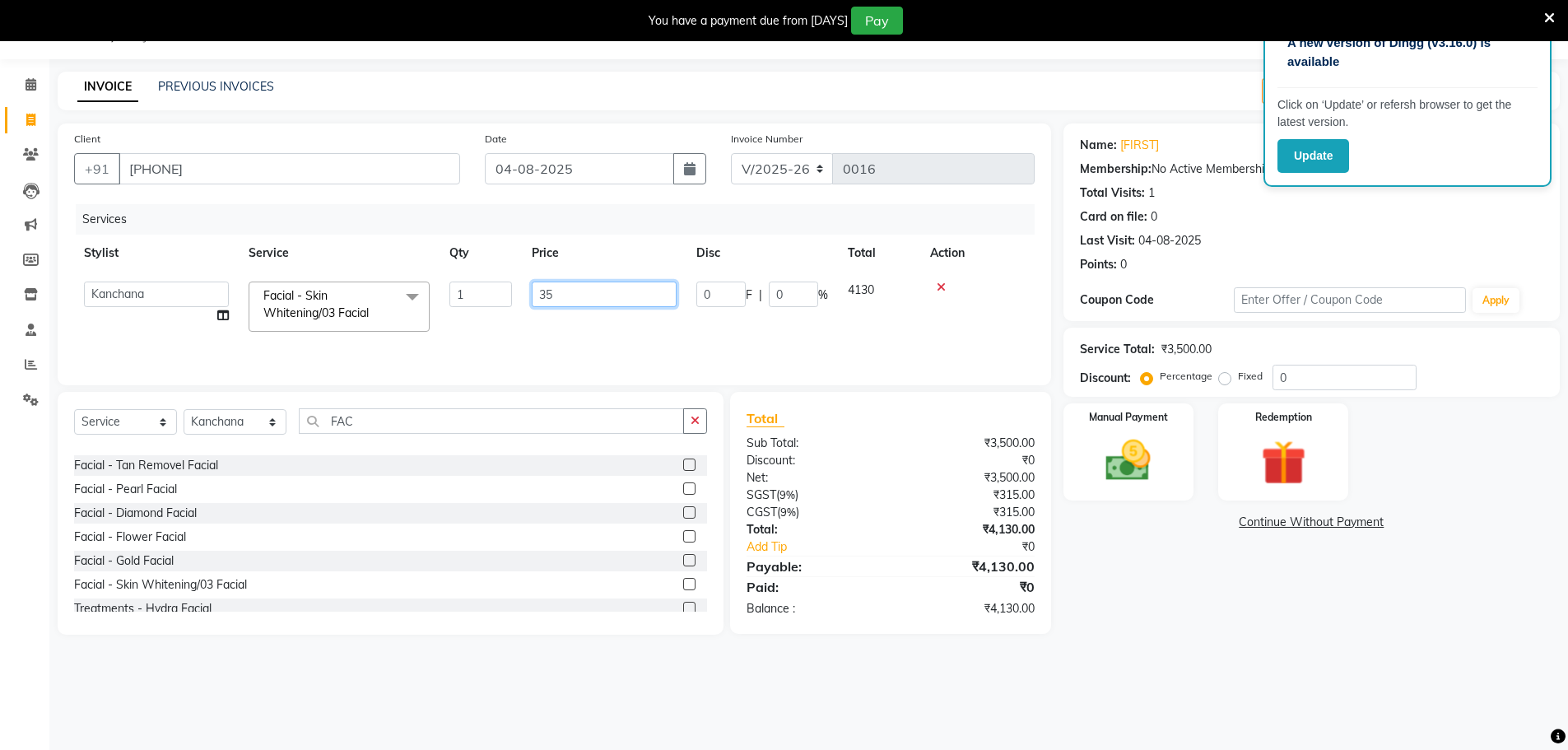 type on "3" 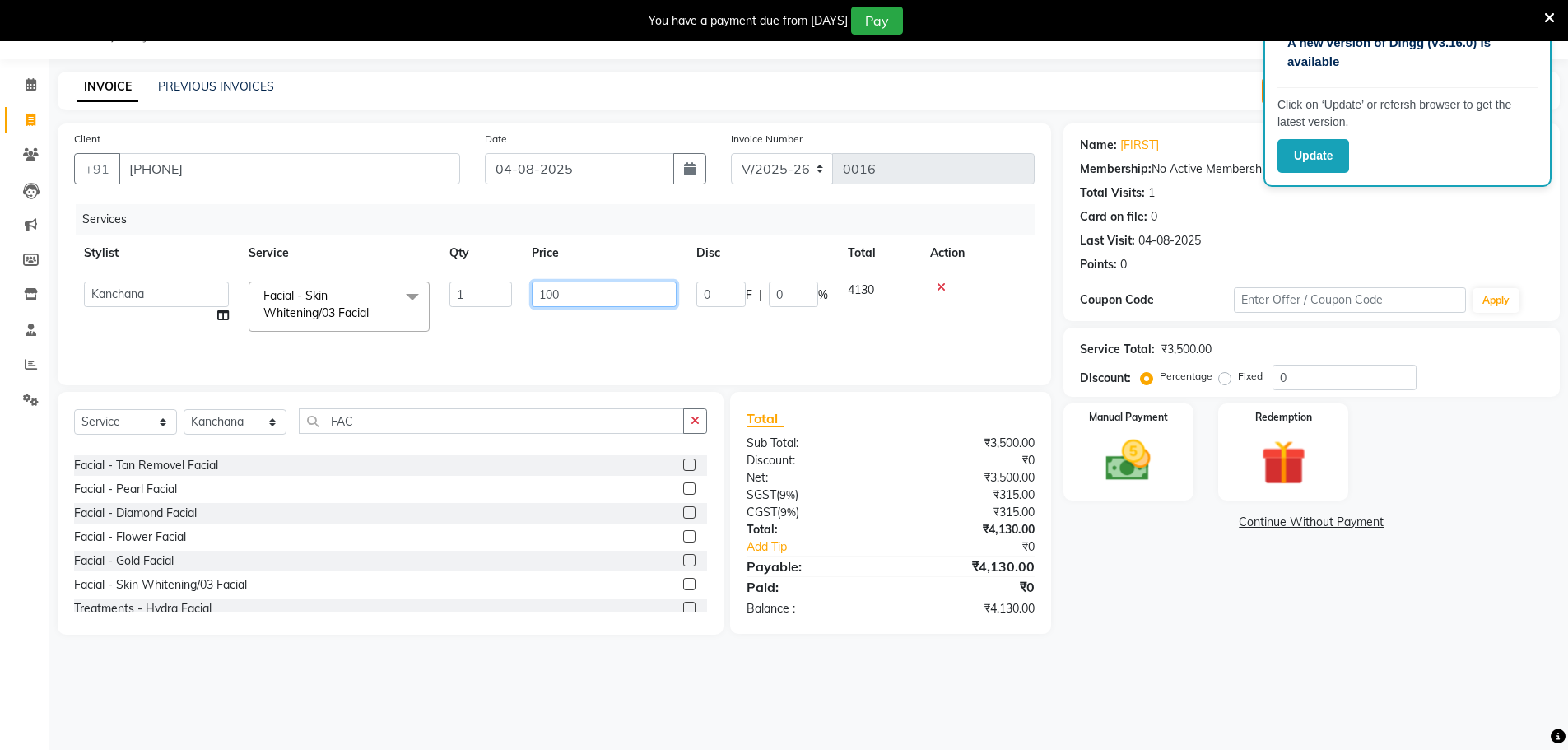 type on "1000" 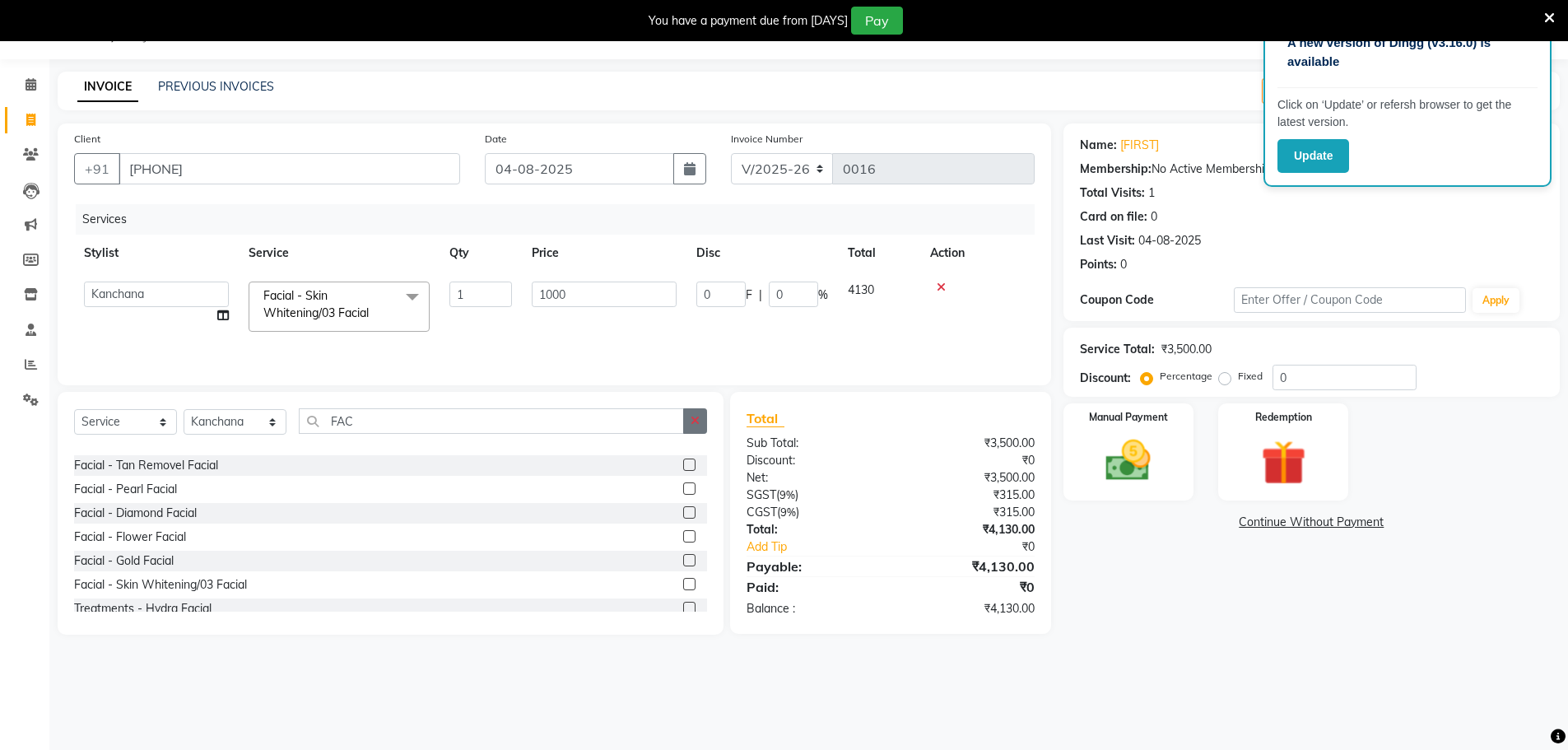 click 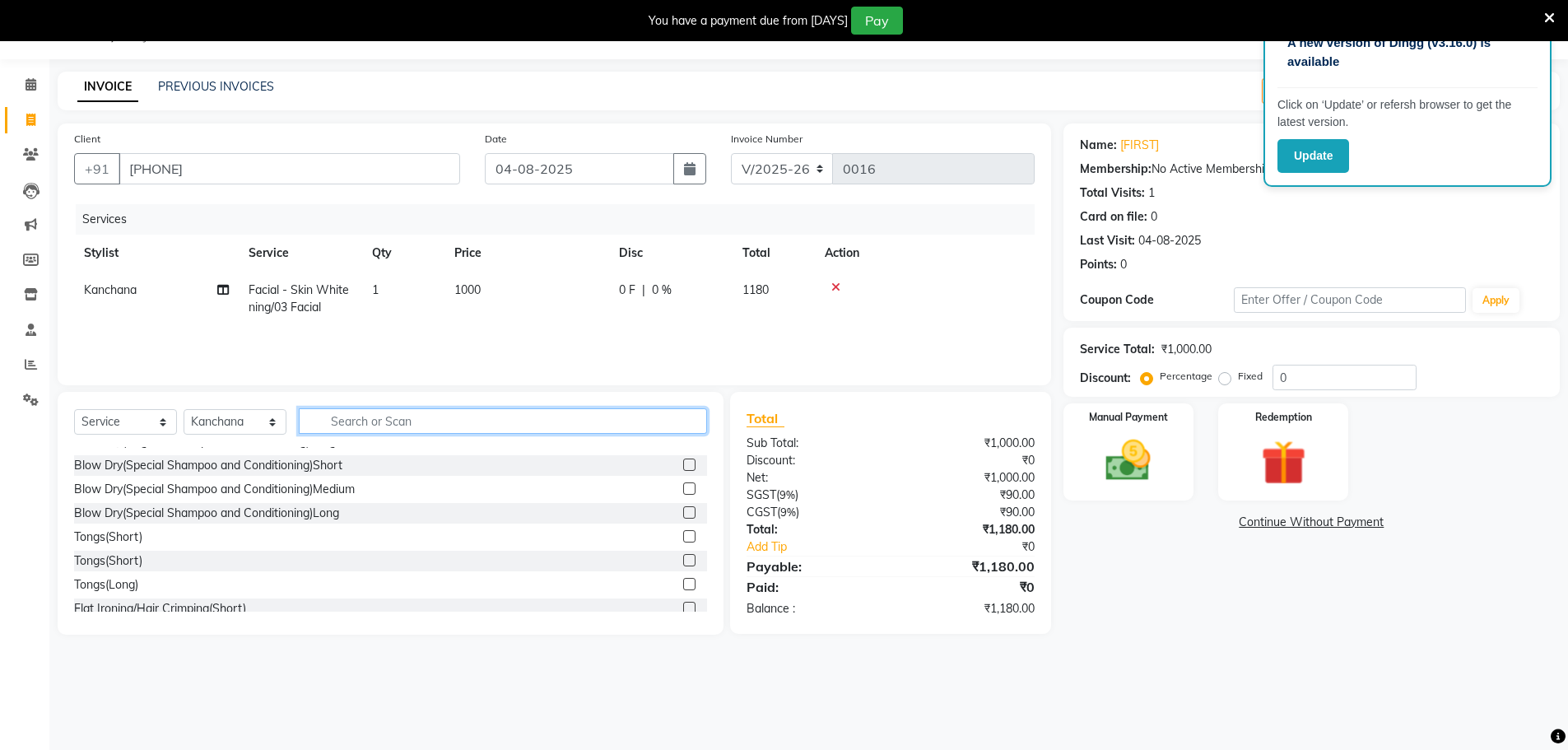 click 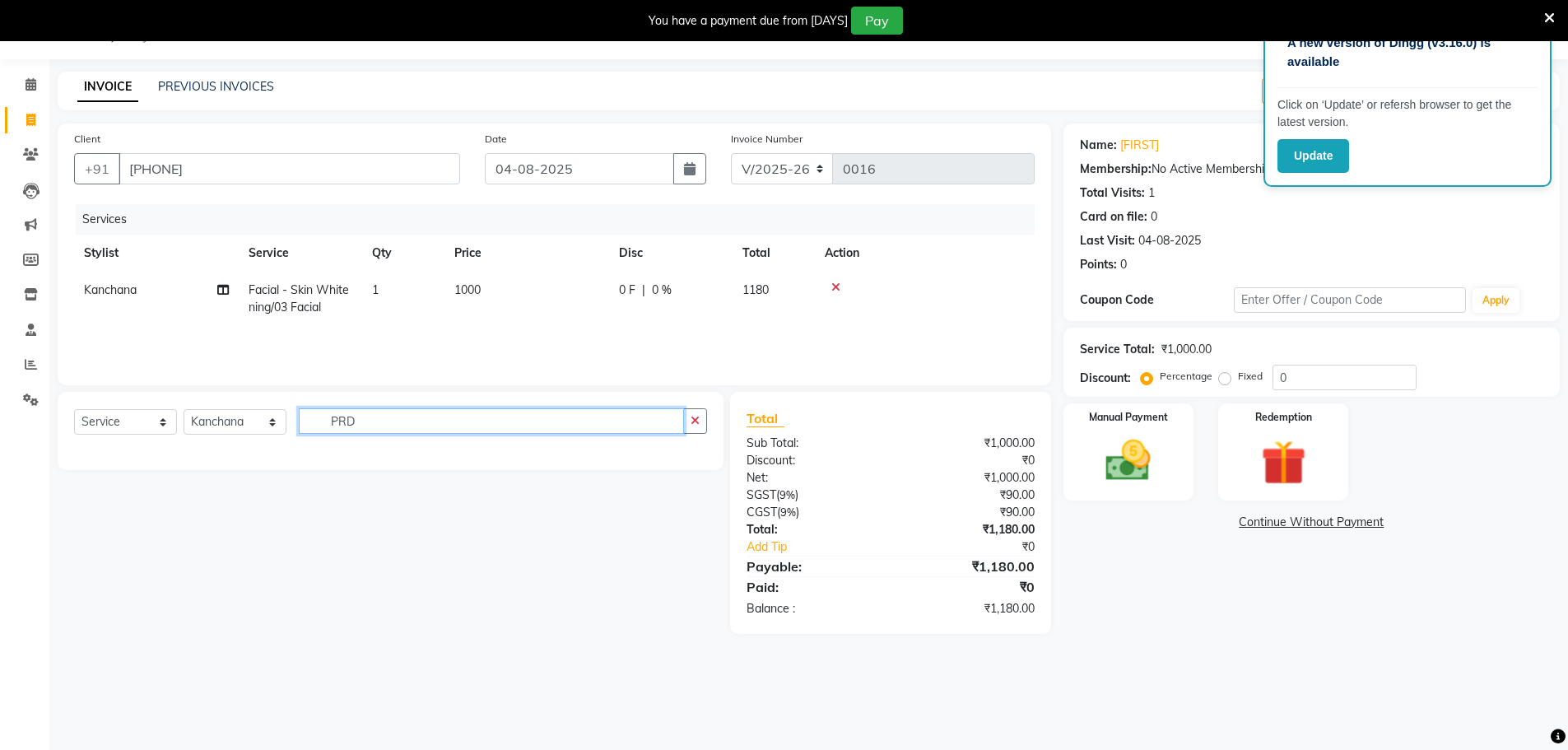 scroll, scrollTop: 0, scrollLeft: 0, axis: both 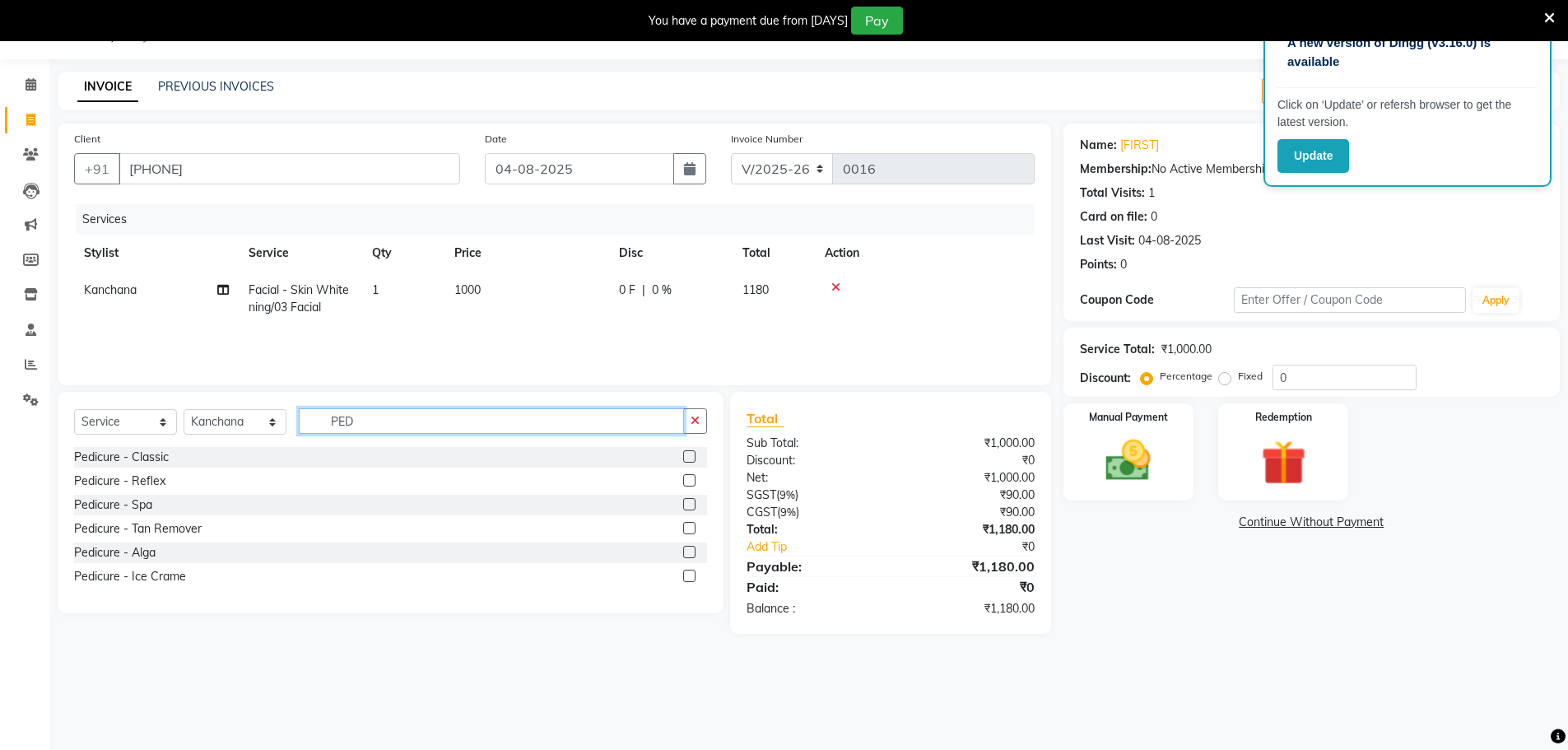 type on "PED" 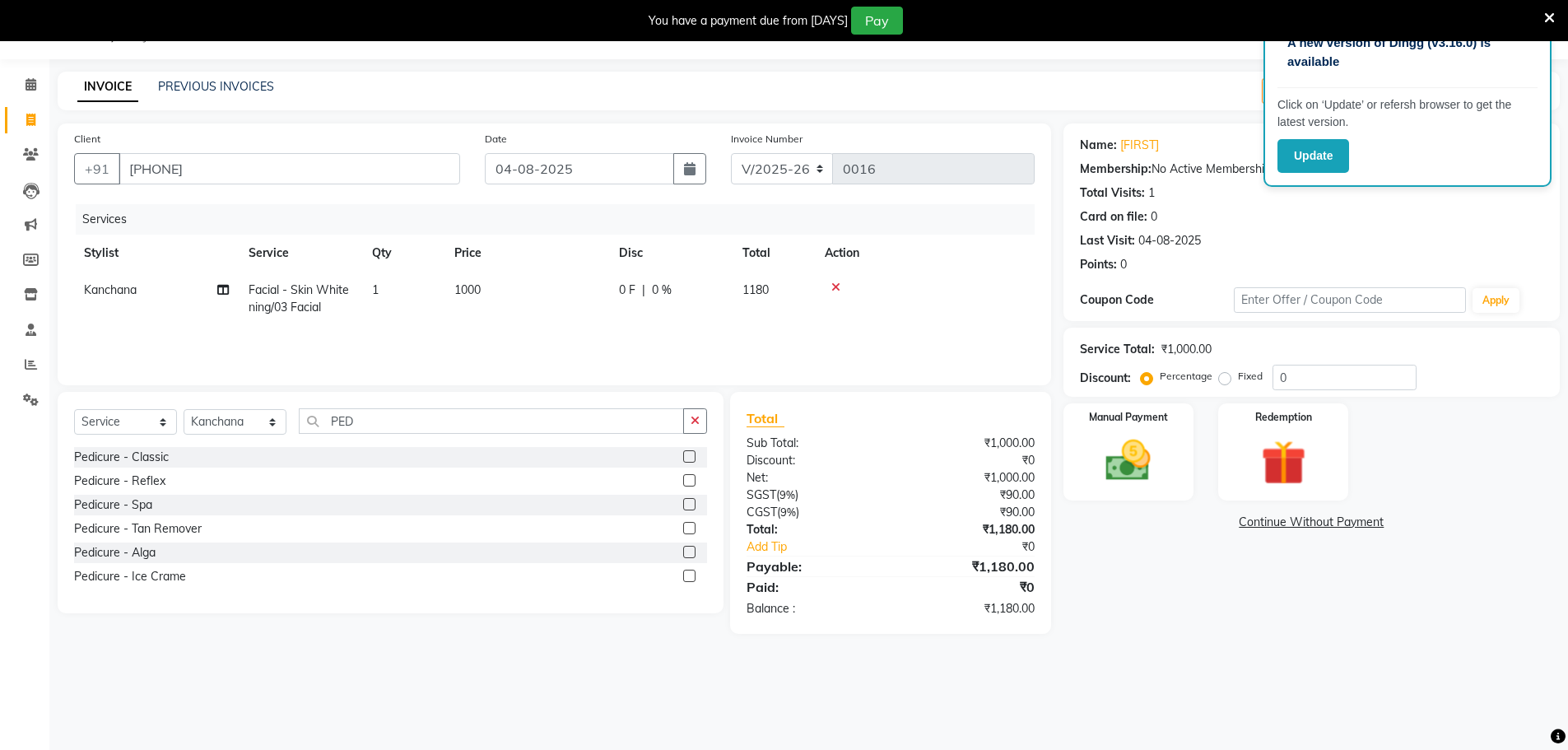 click 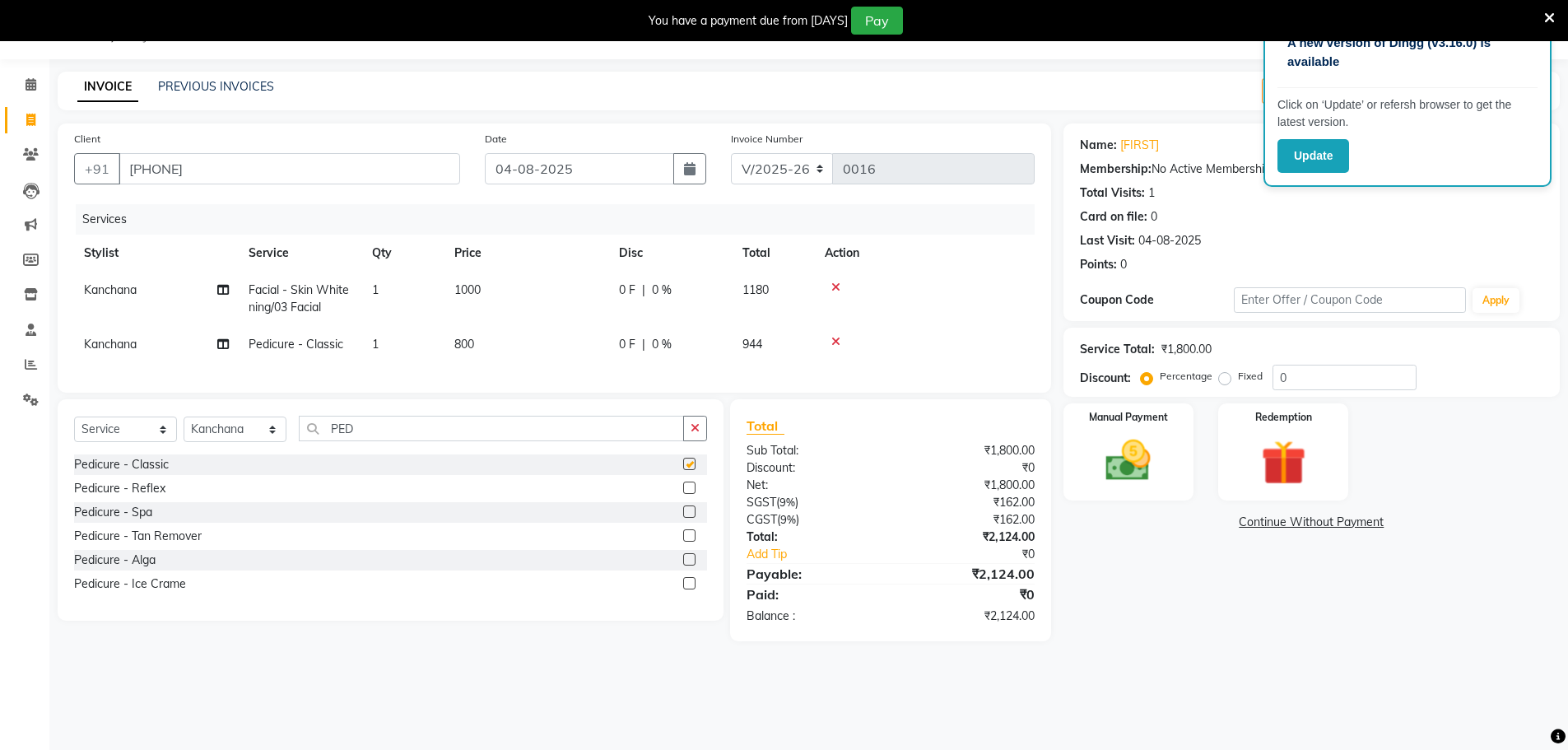 checkbox on "false" 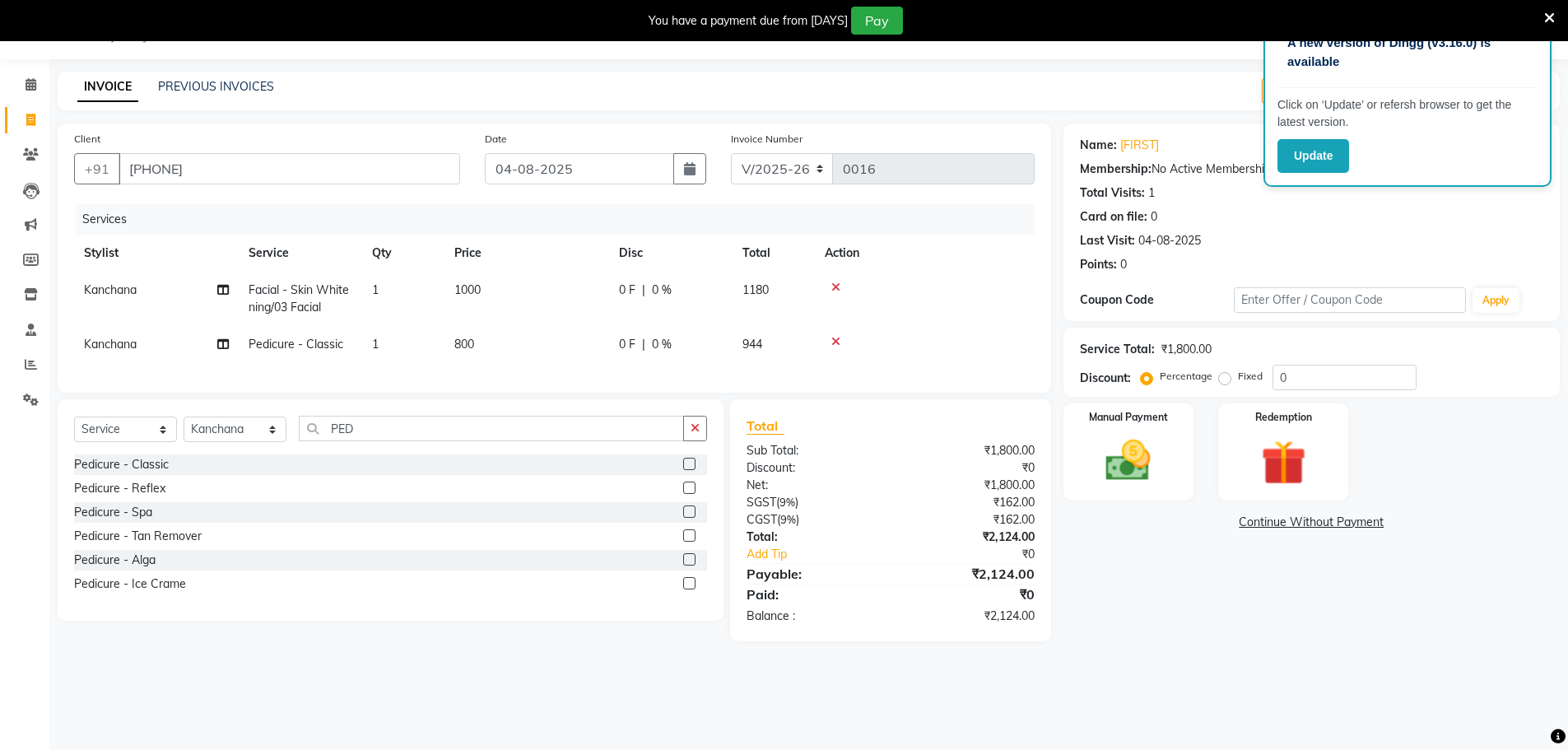 click on "800" 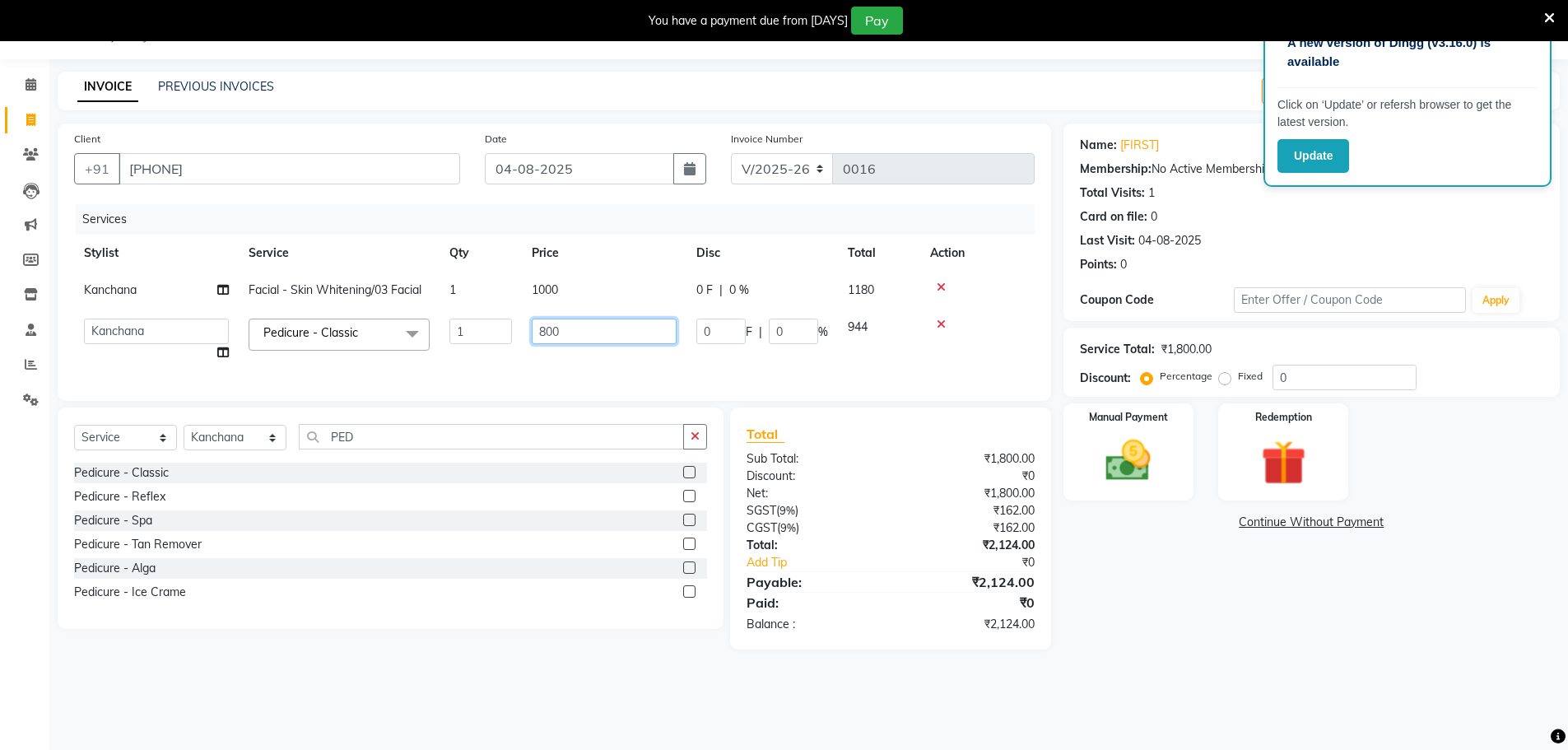 click on "800" 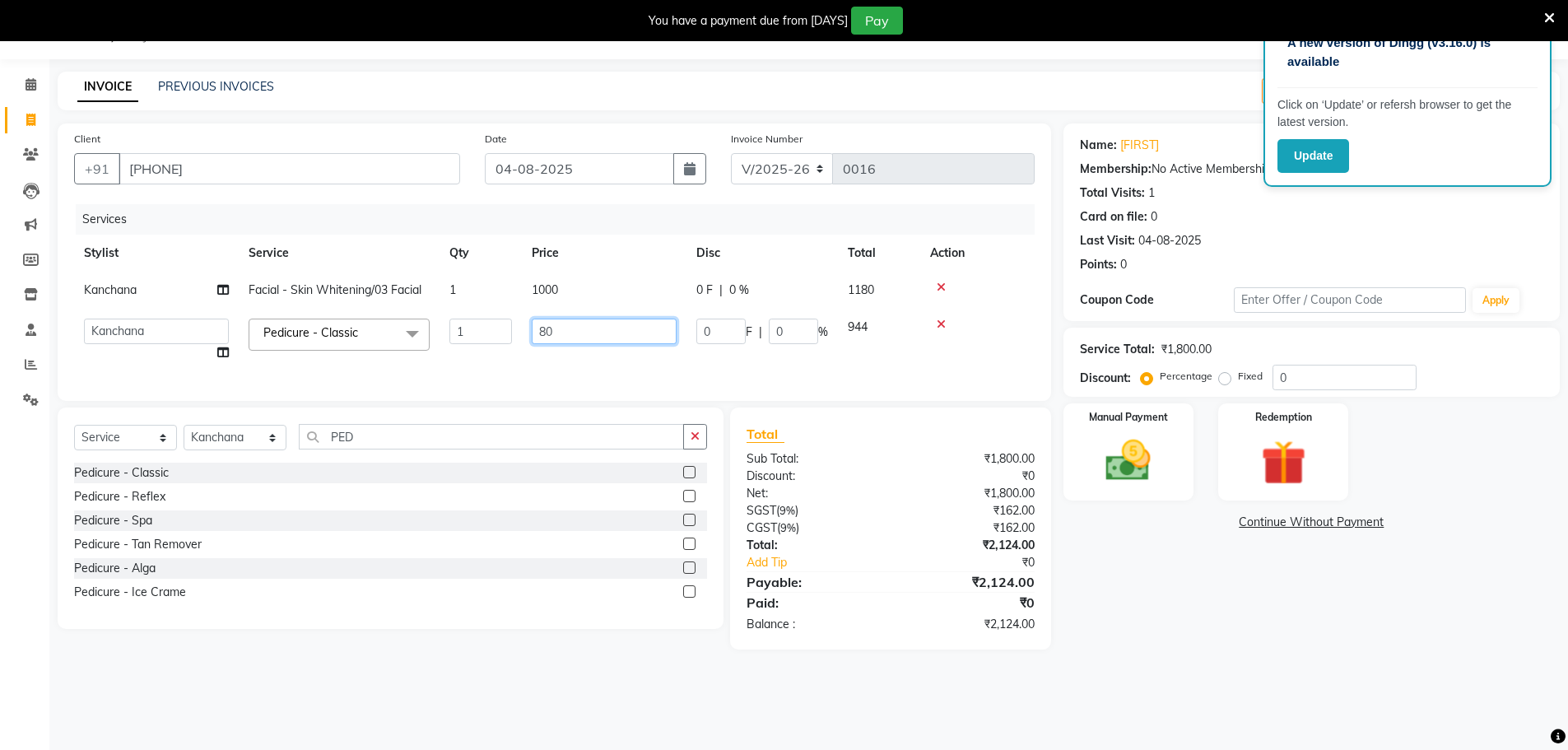 type on "8" 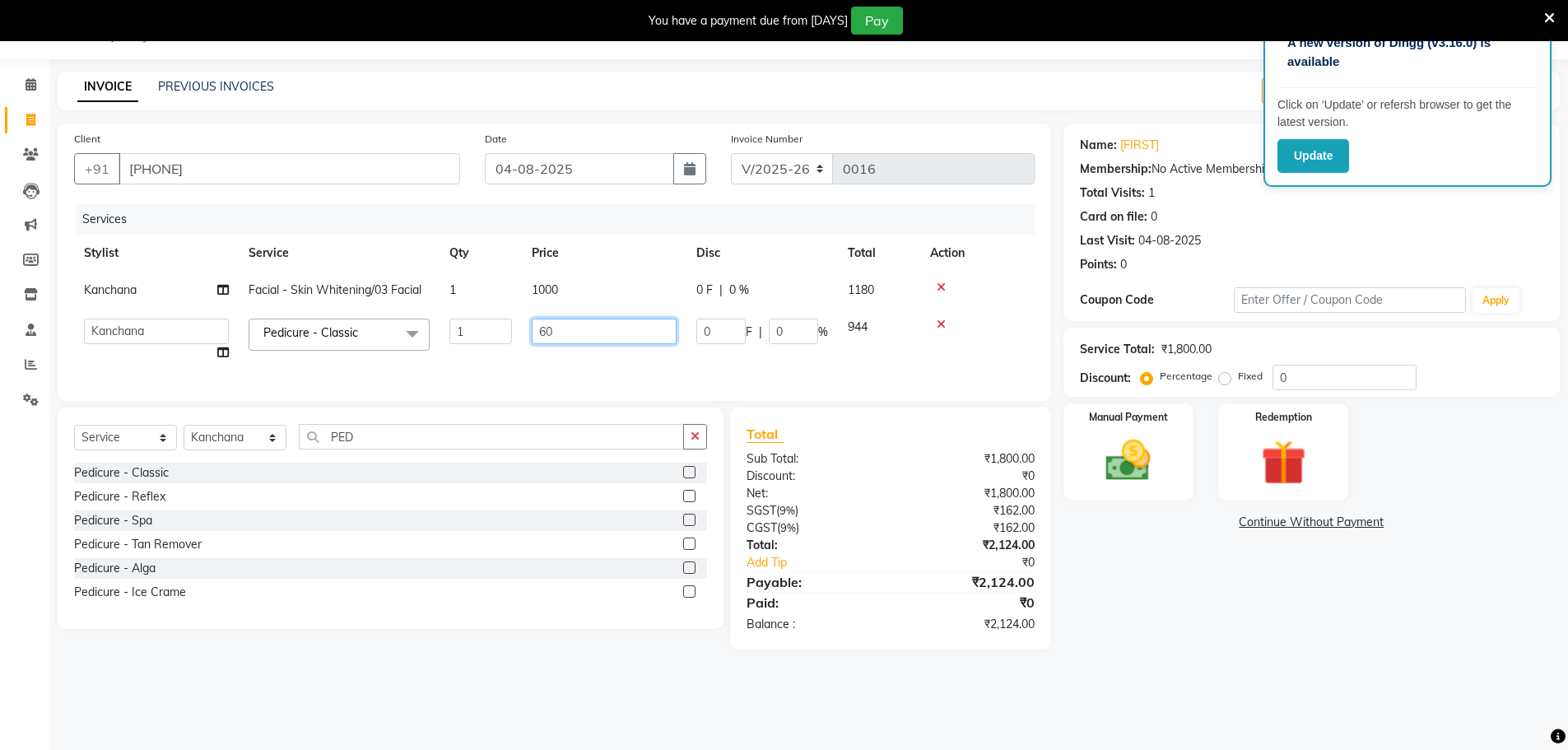 type on "600" 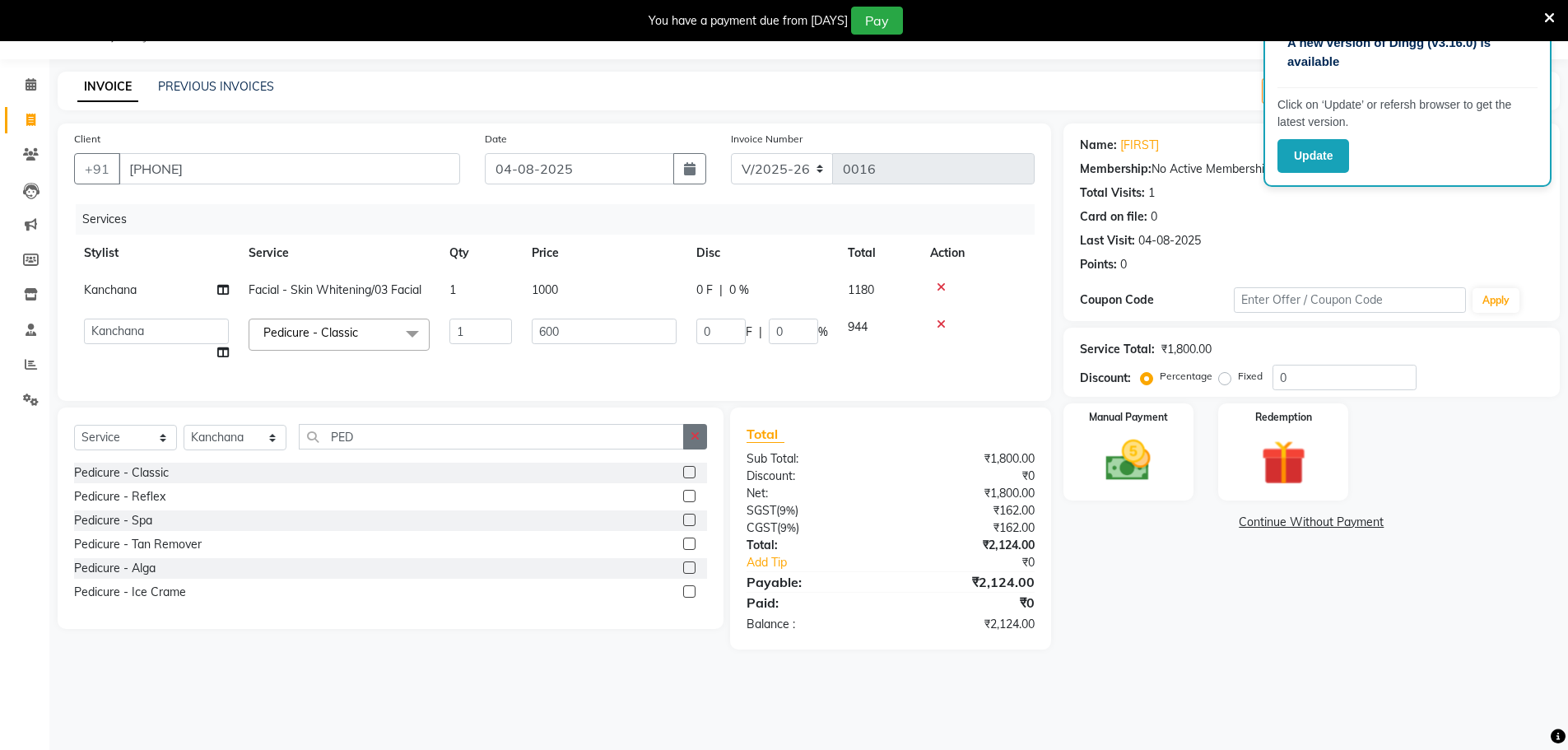 click 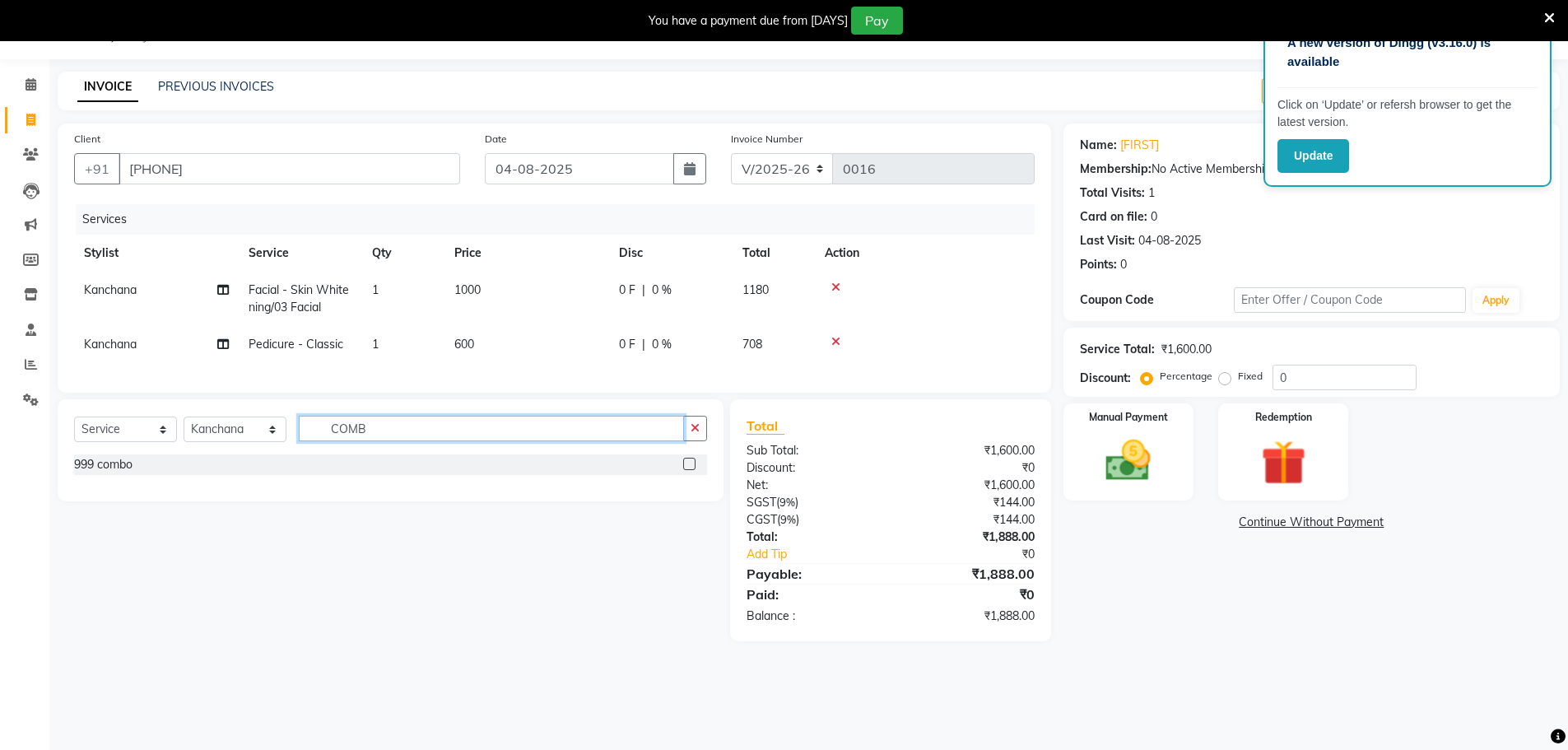 type on "COMB" 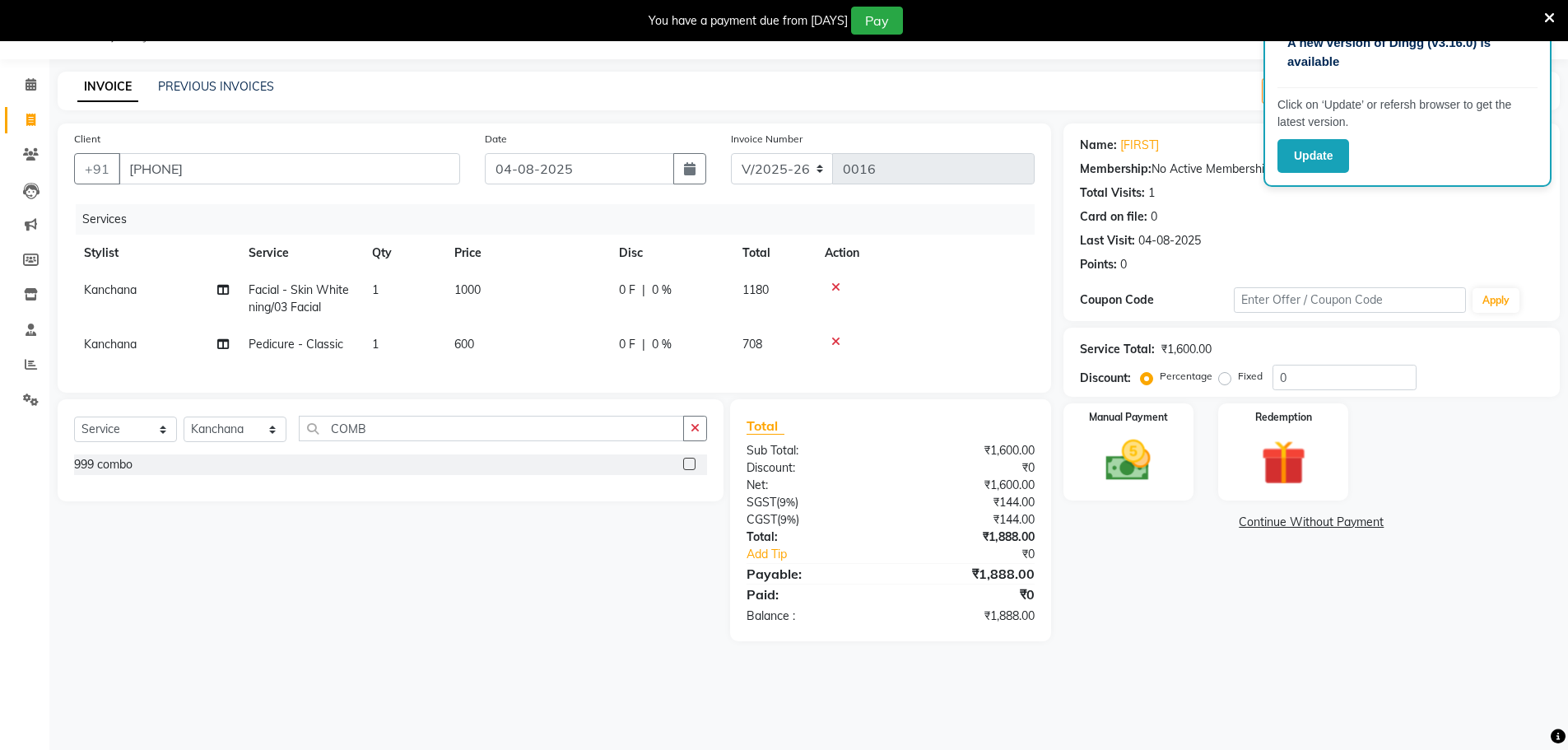 click 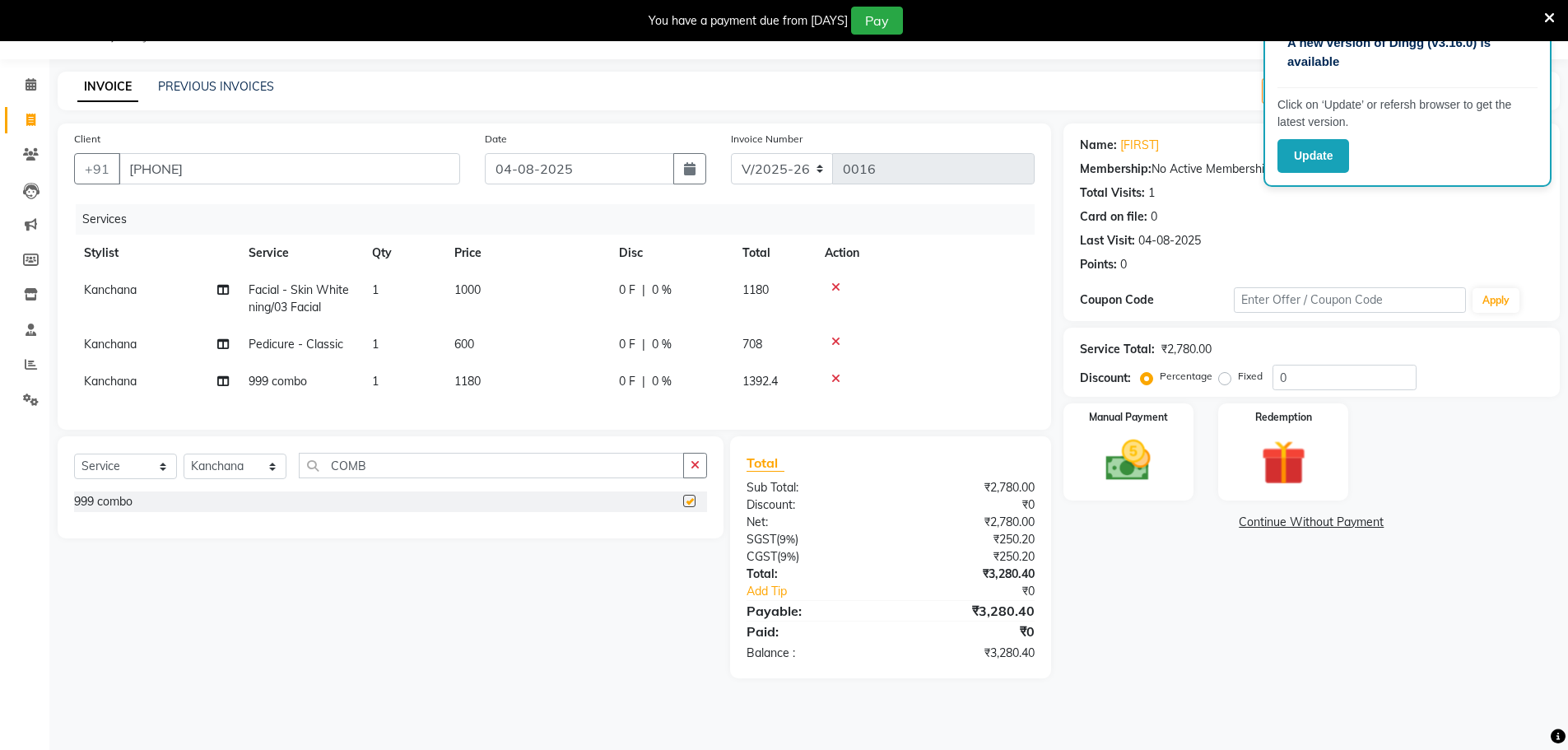checkbox on "false" 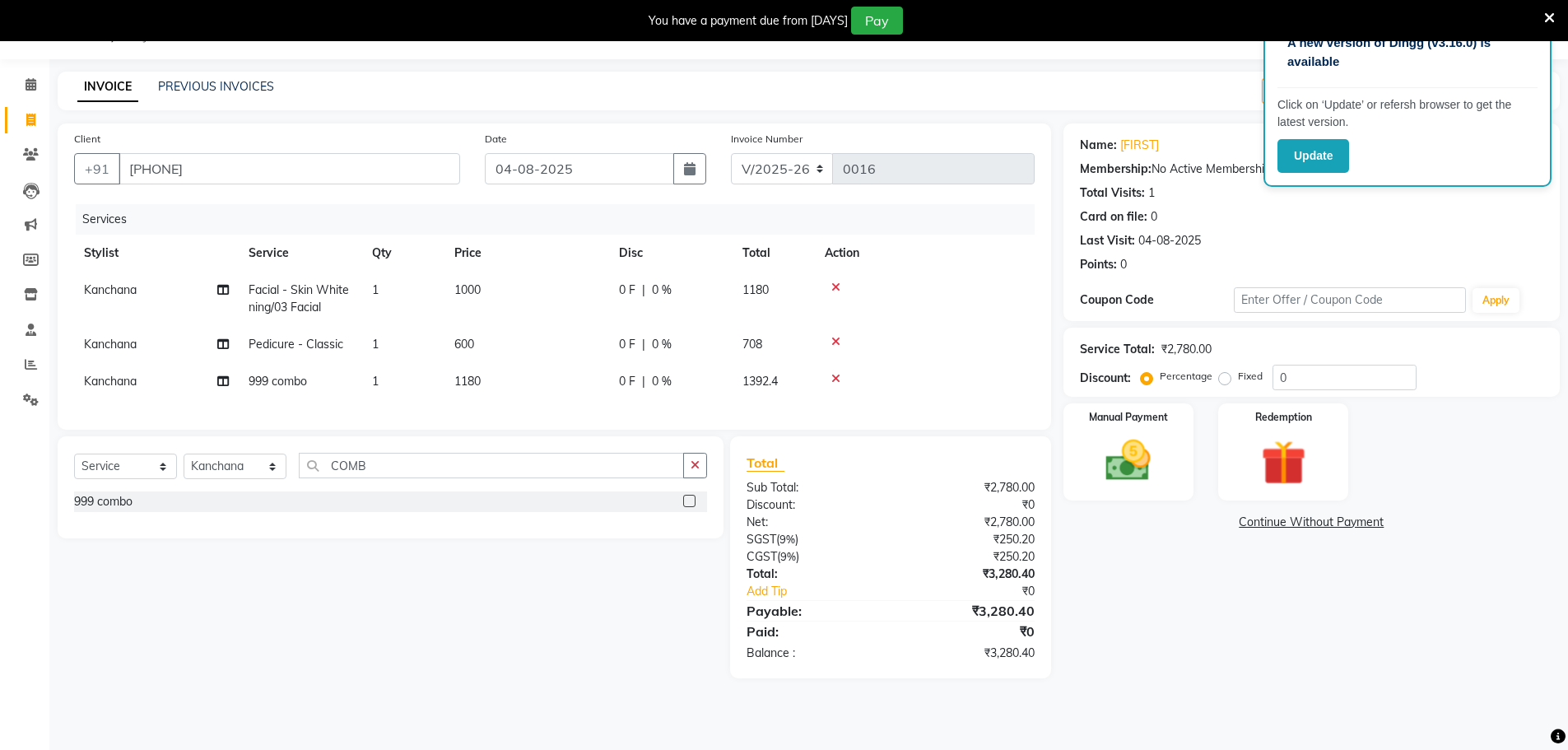 click on "1180" 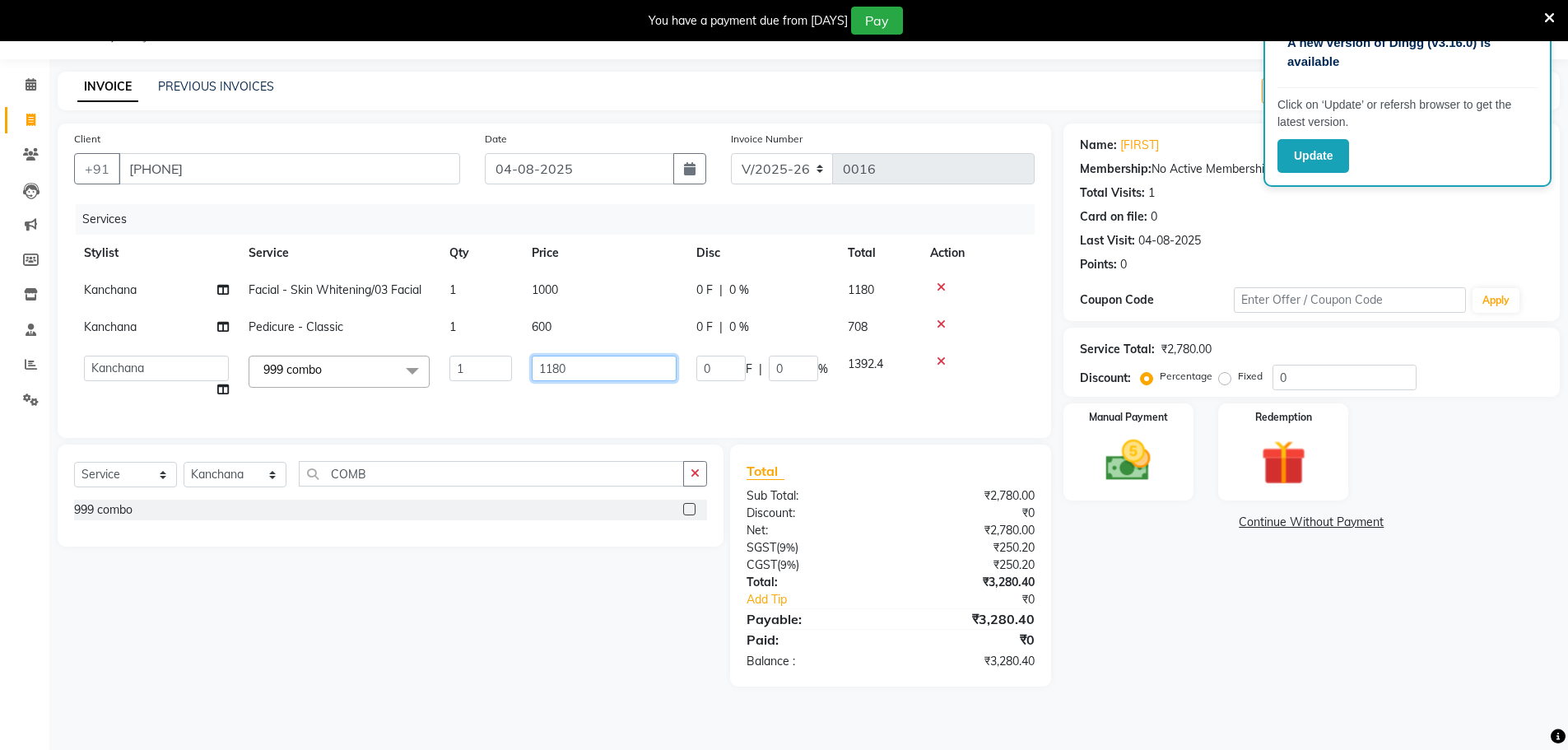 click on "1180" 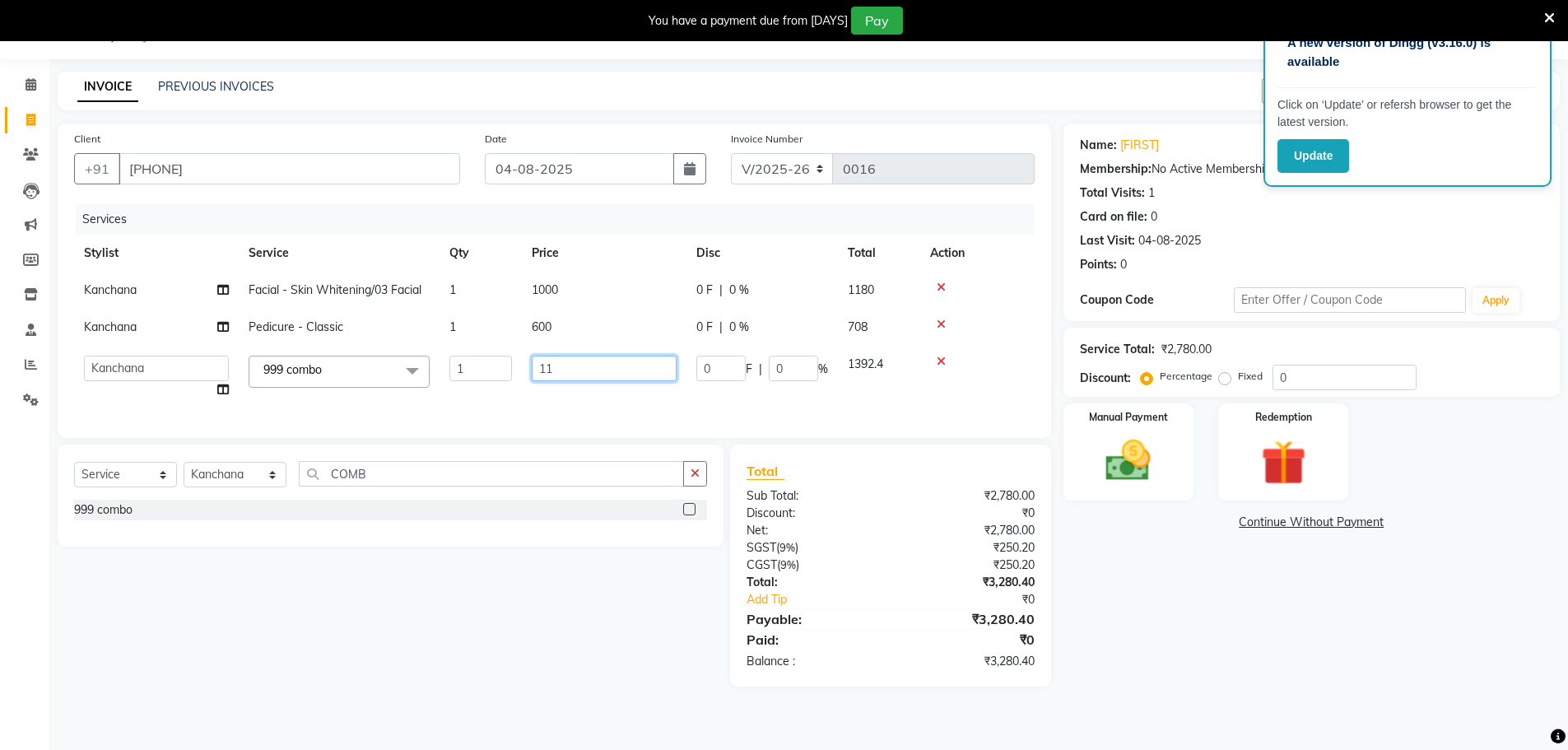 type on "1" 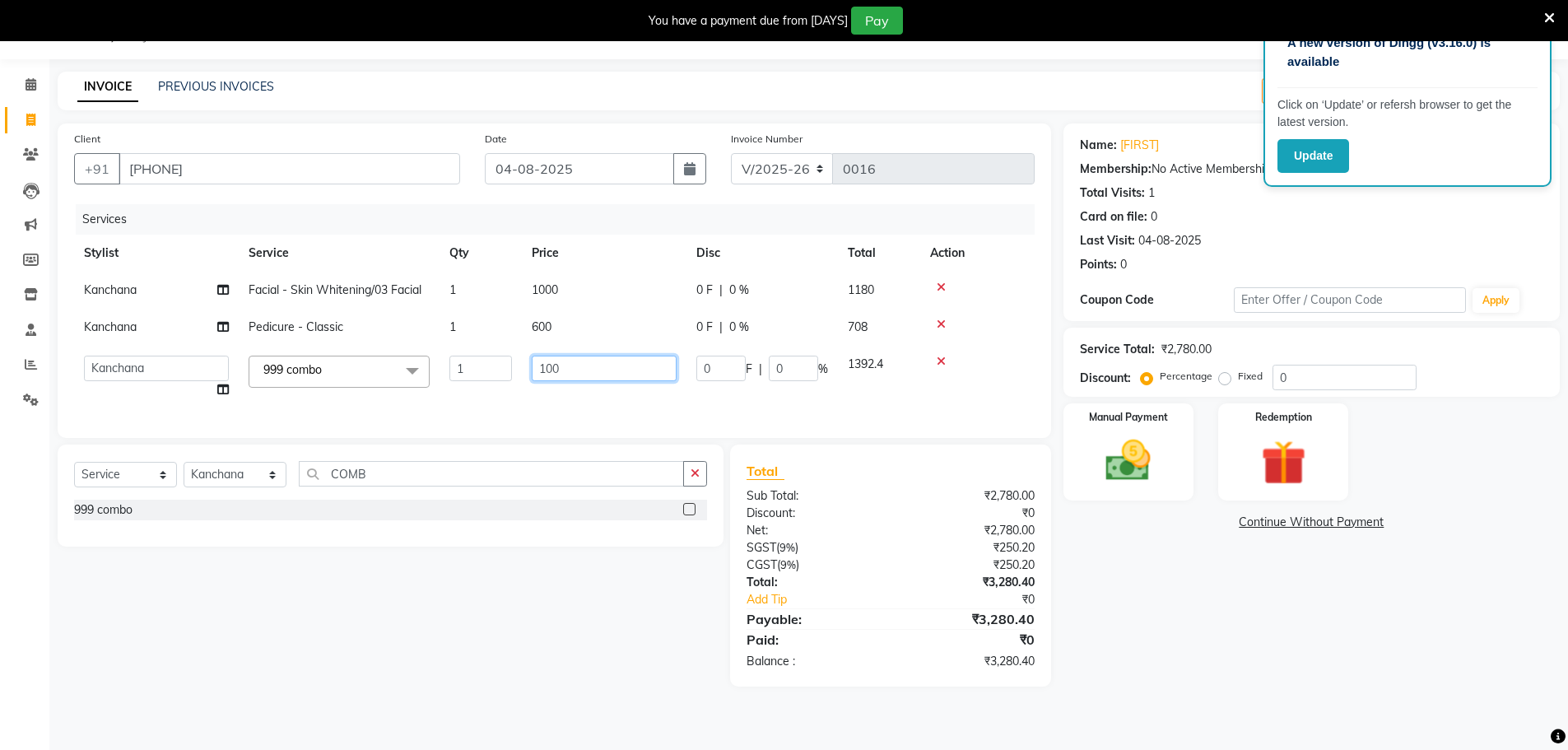 type on "1000" 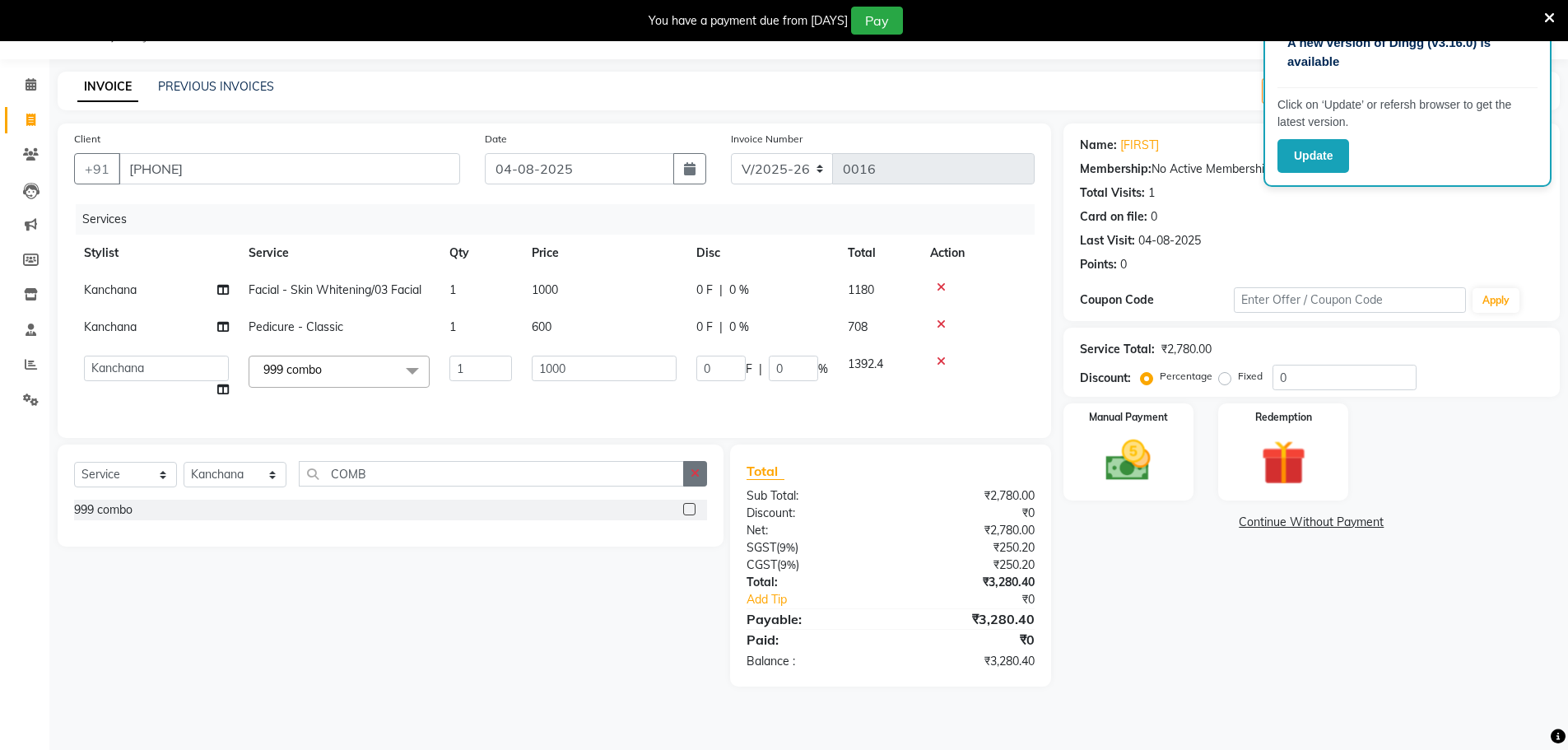 click 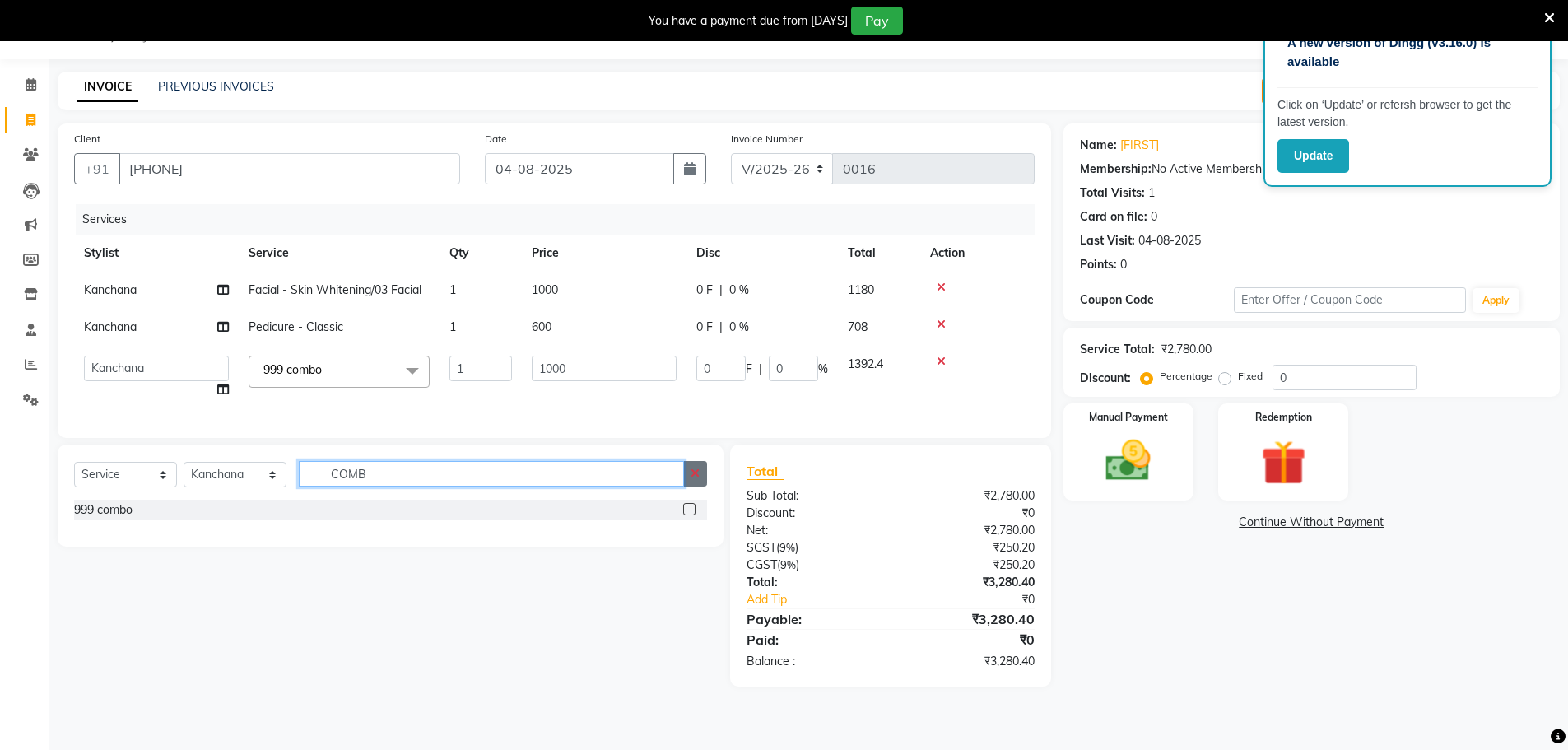 type 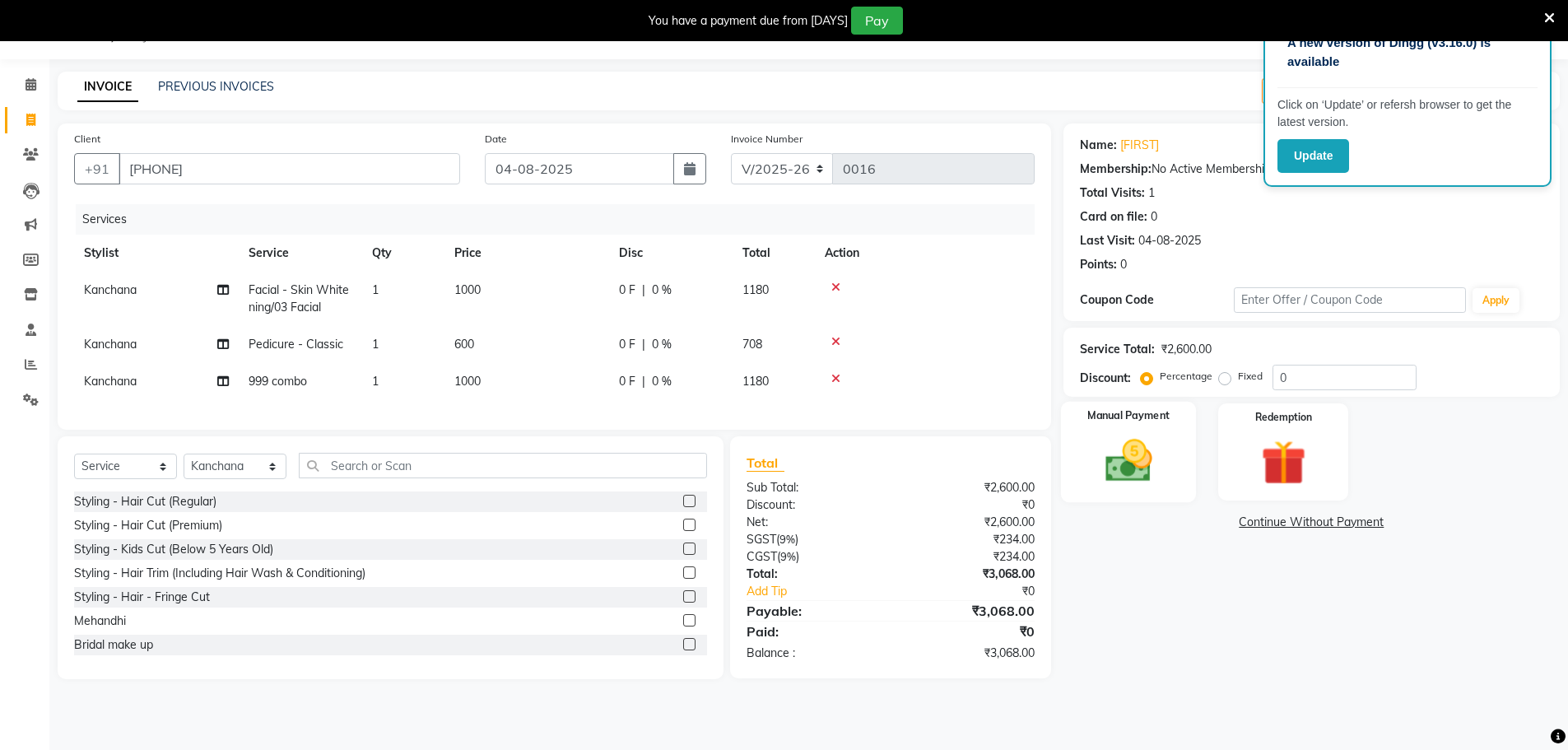click 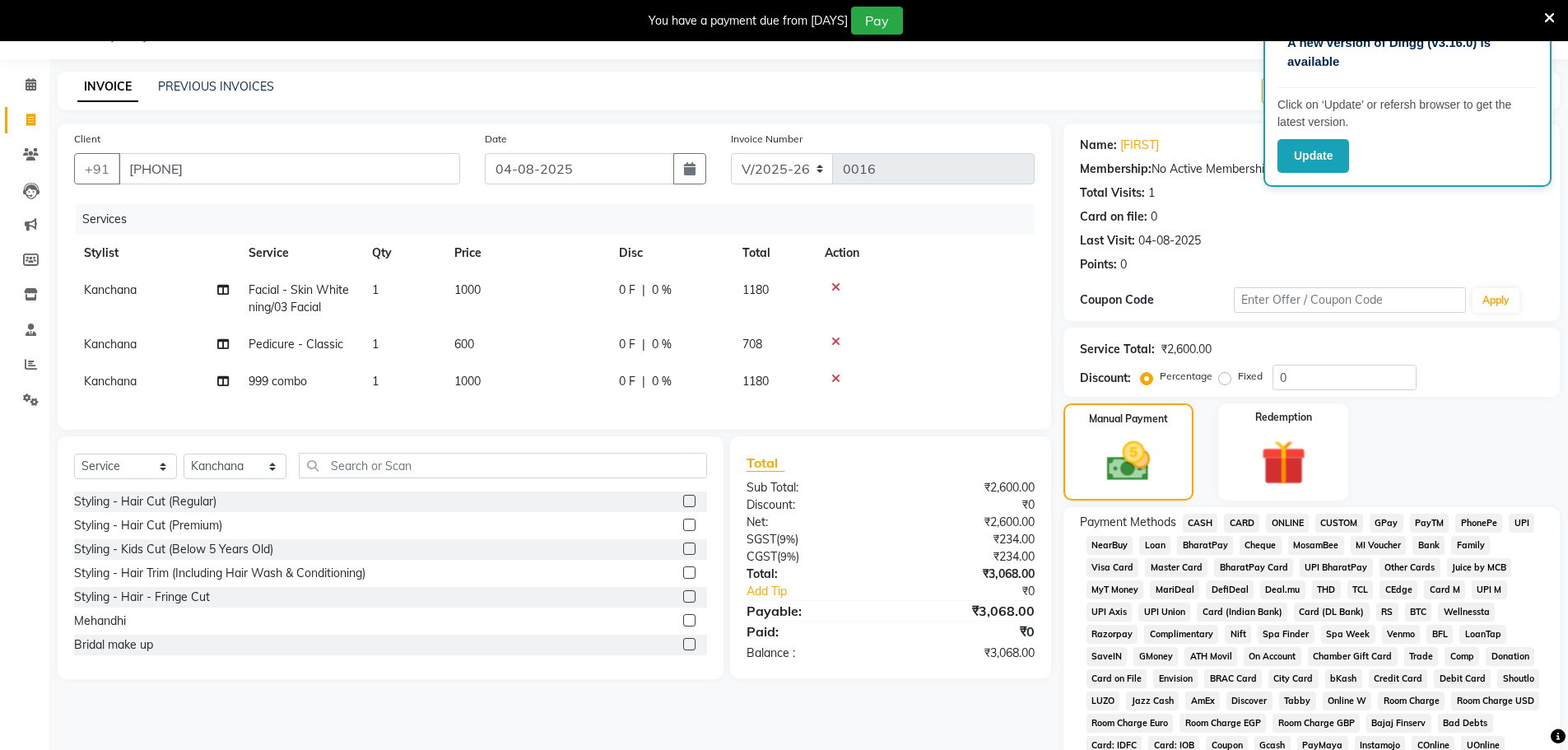 click on "GPay" 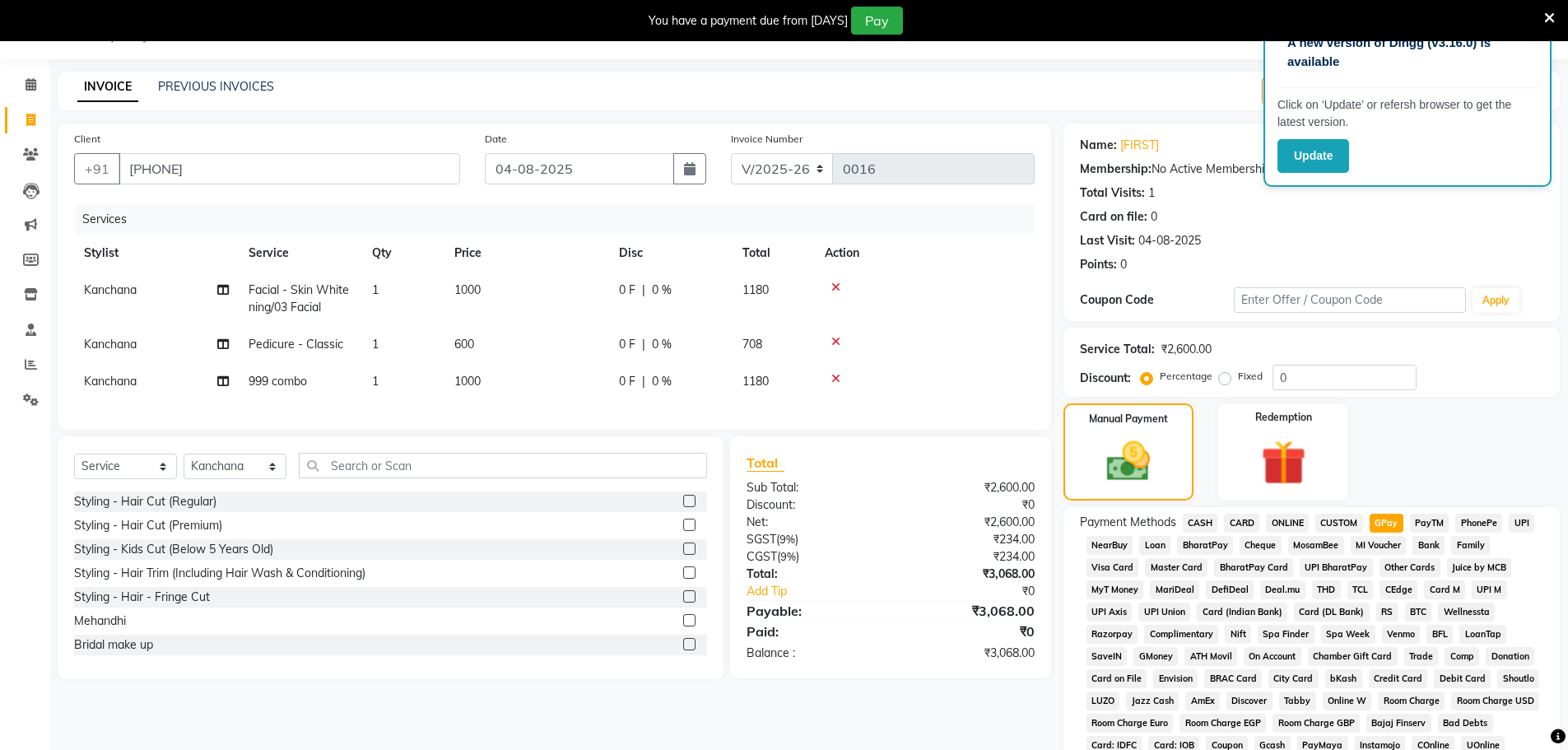 scroll, scrollTop: 353, scrollLeft: 0, axis: vertical 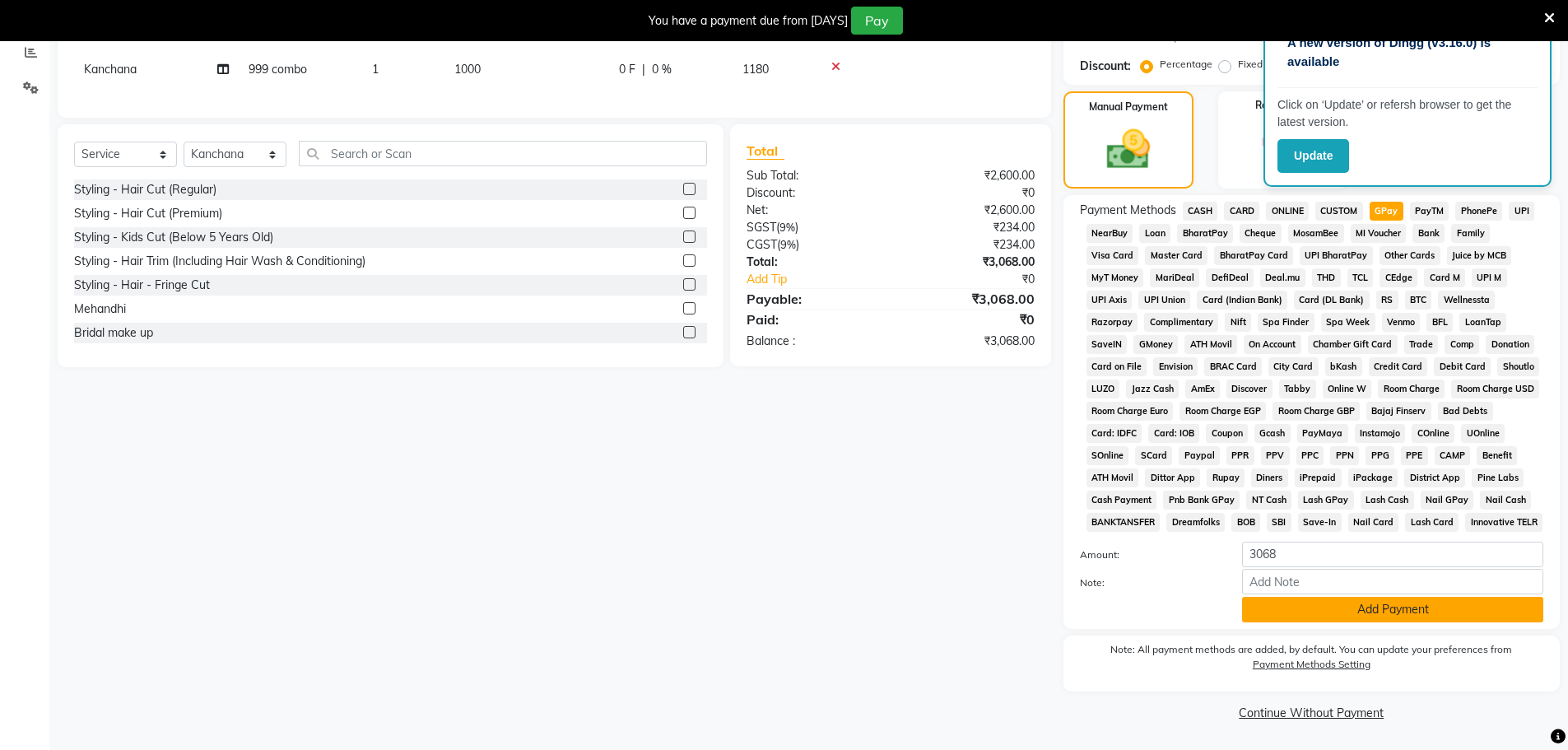 click on "Add Payment" 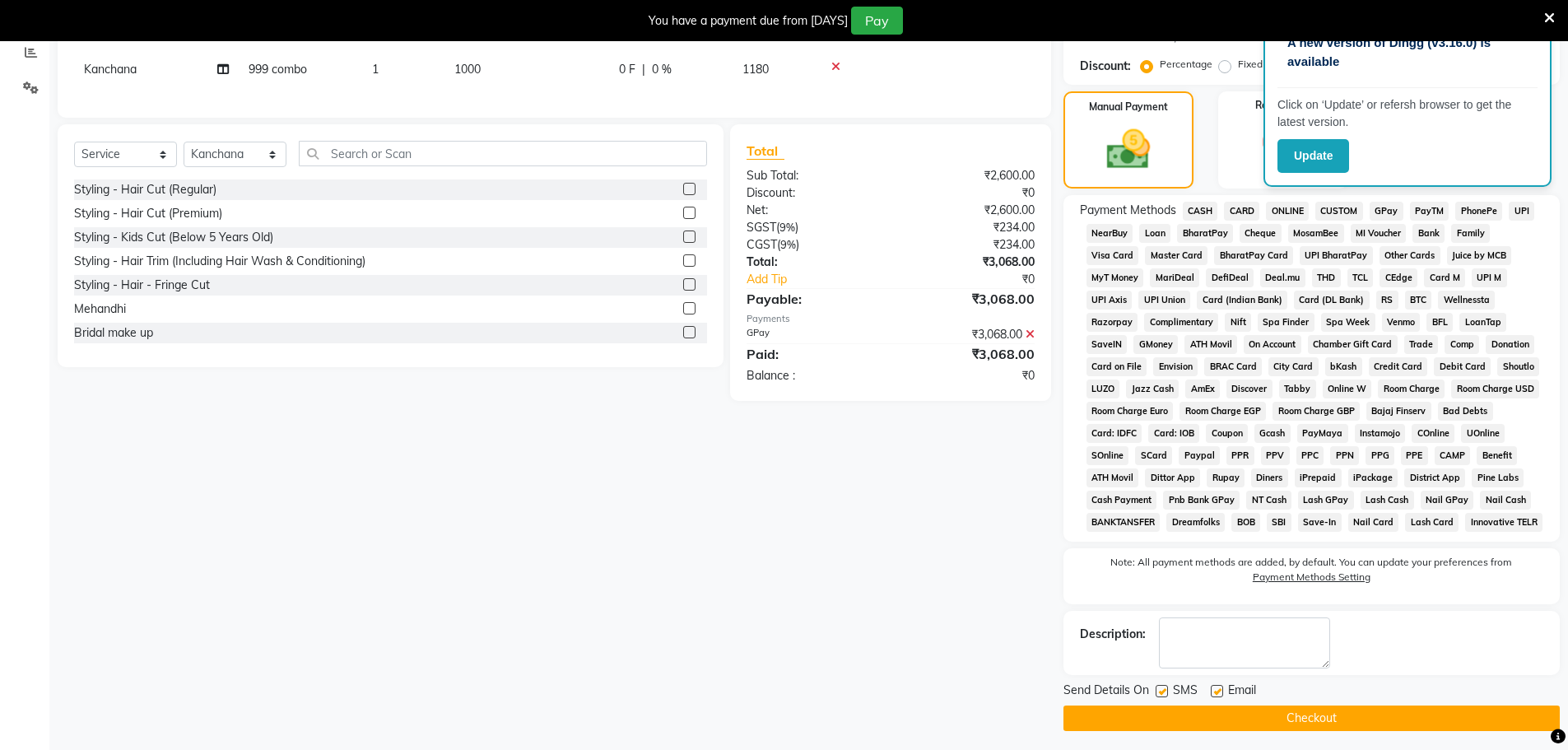 click on "Checkout" 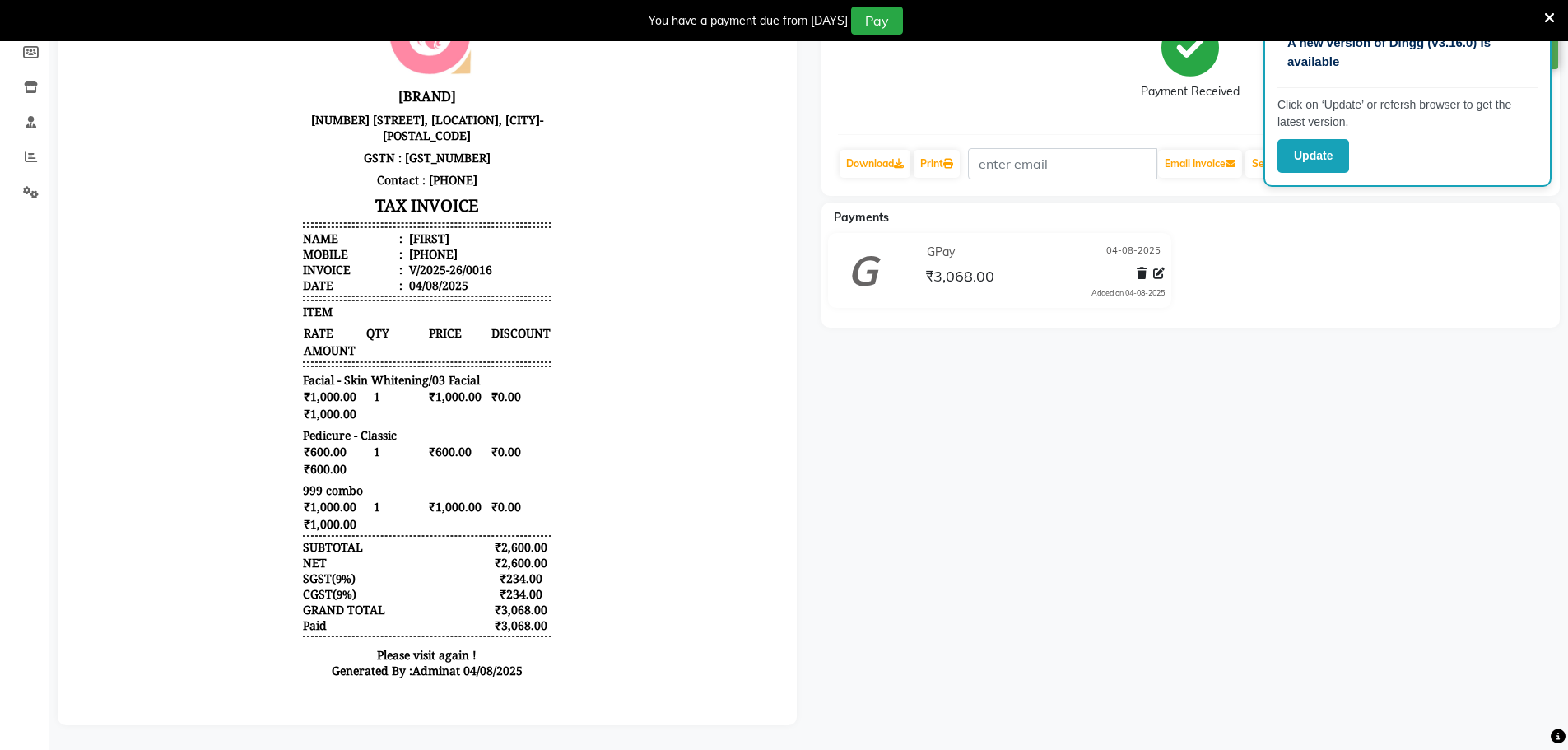 scroll, scrollTop: 0, scrollLeft: 0, axis: both 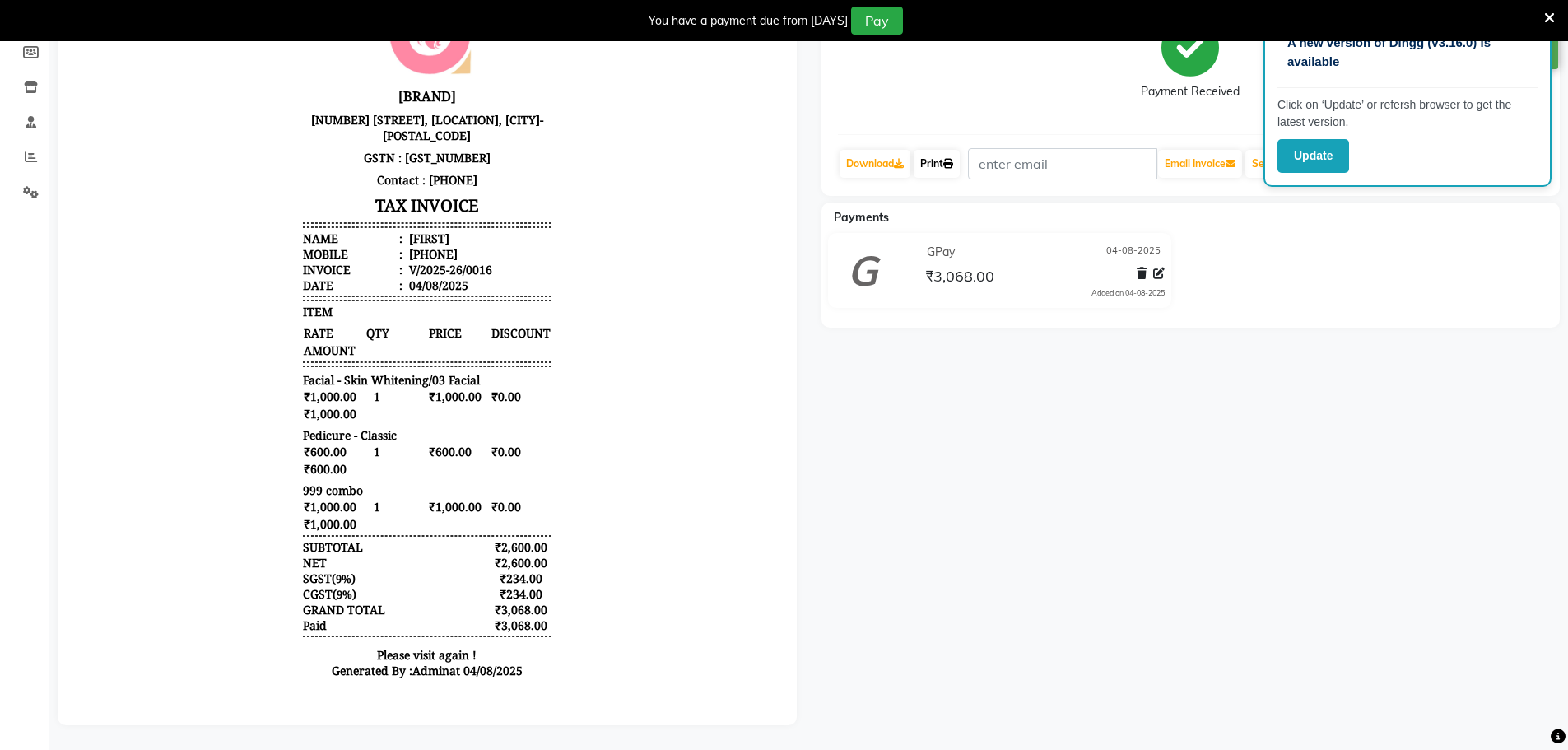 click on "Print" 